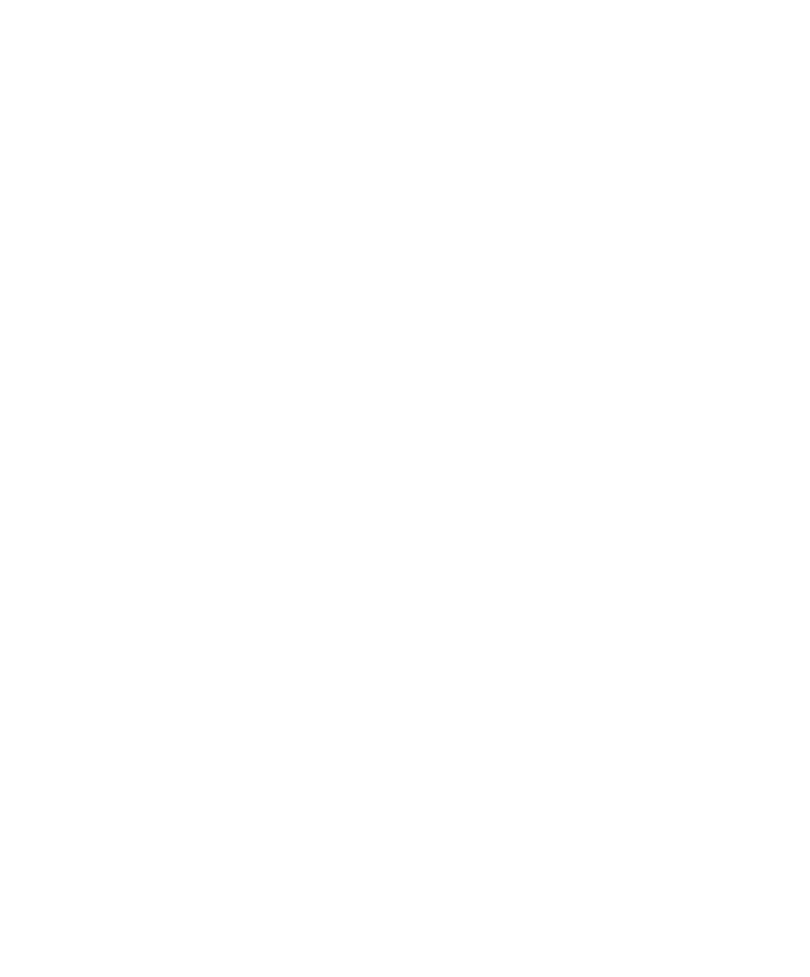 scroll, scrollTop: 0, scrollLeft: 0, axis: both 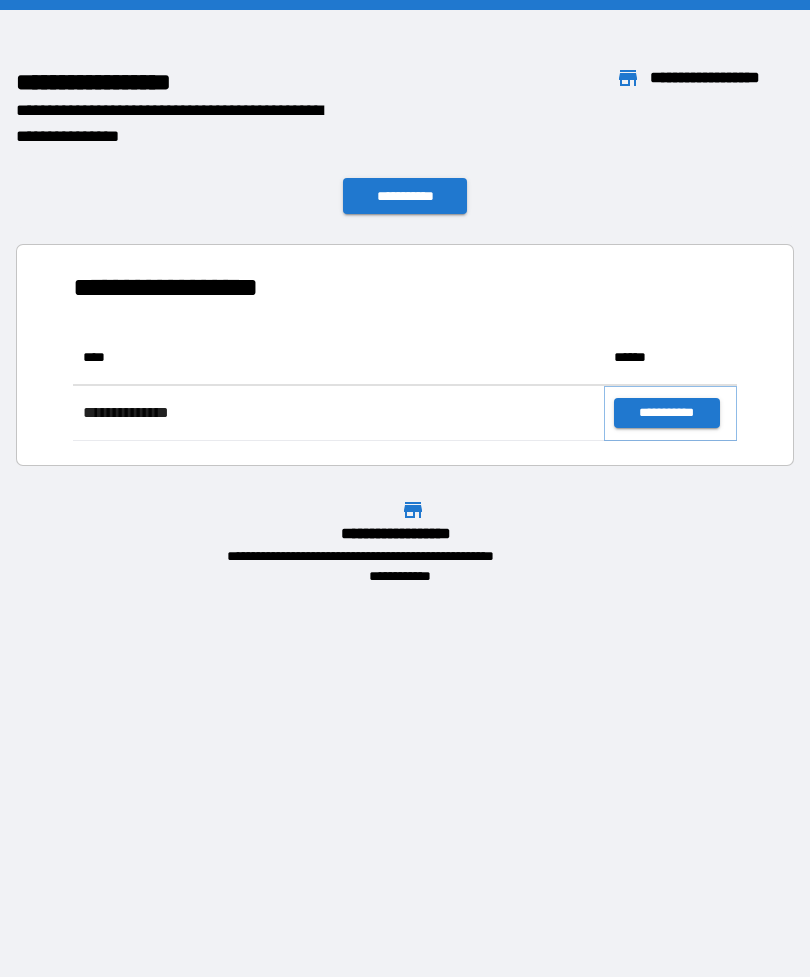 click on "**********" at bounding box center (666, 413) 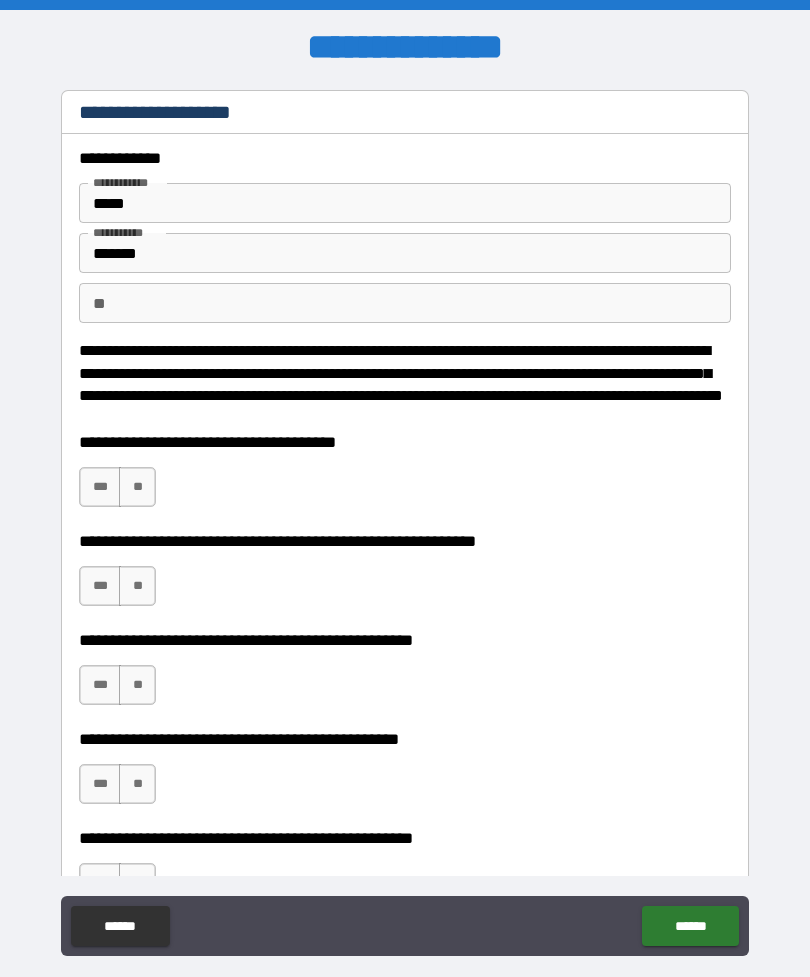 click on "**" at bounding box center (137, 487) 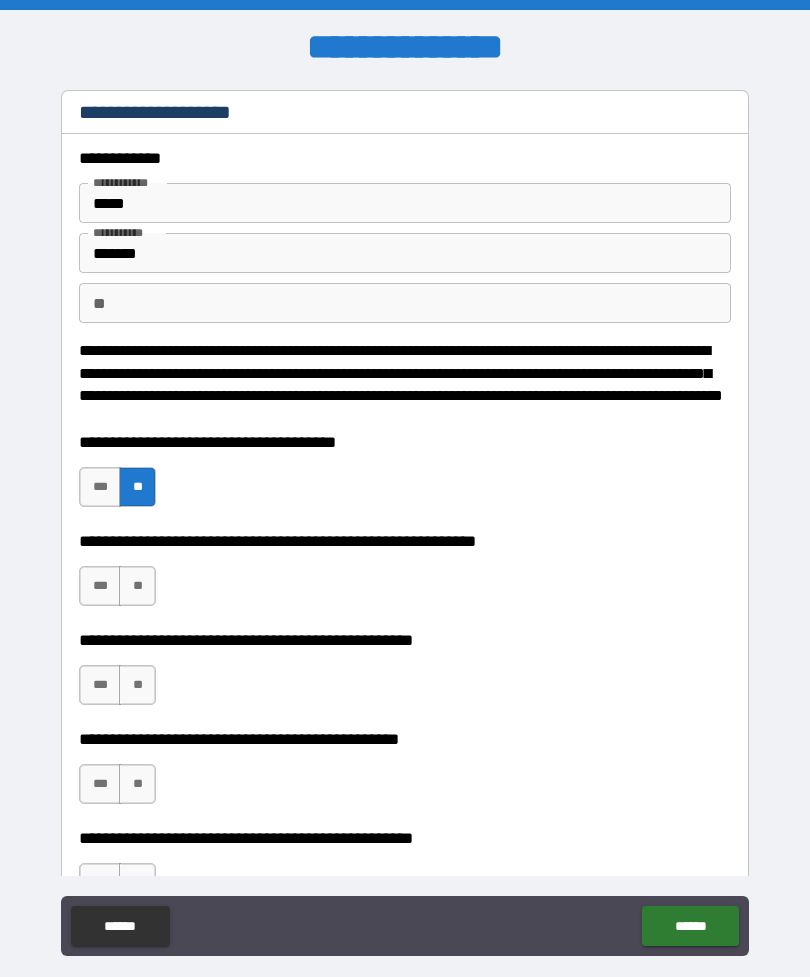 click on "**" at bounding box center [137, 586] 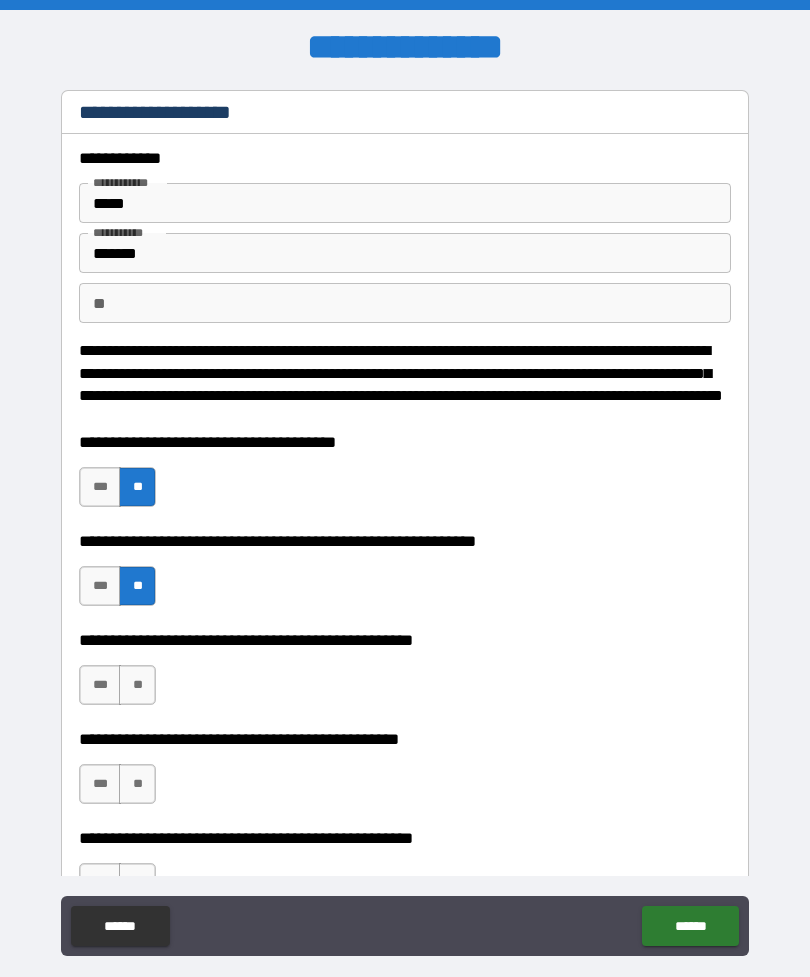 click on "**" at bounding box center (137, 685) 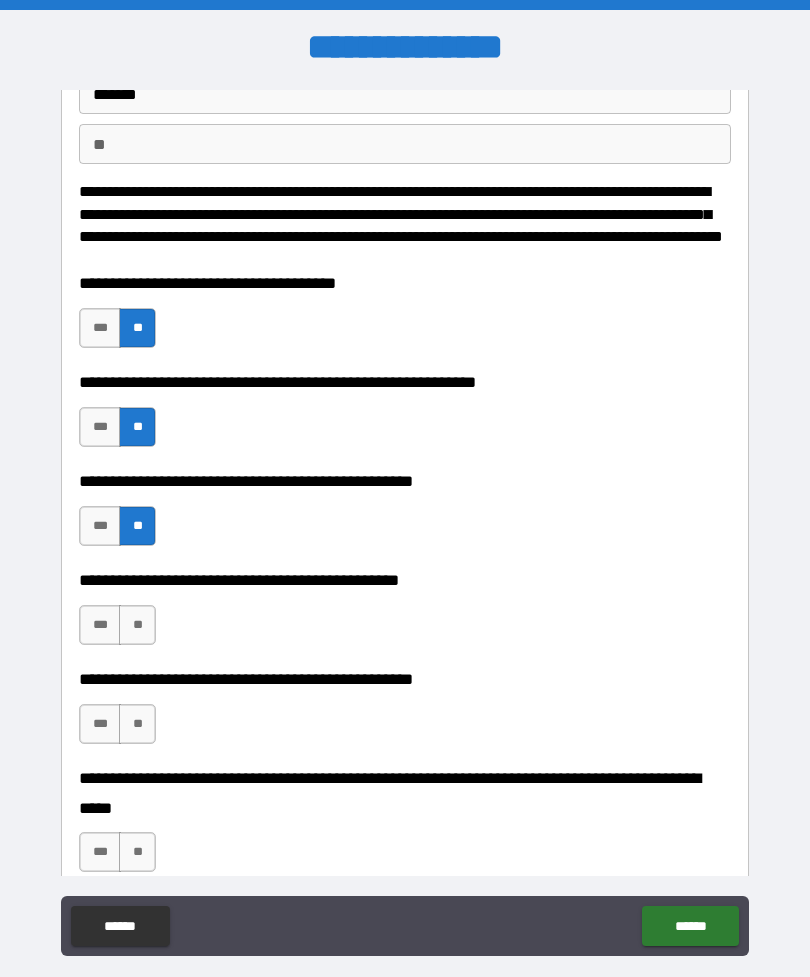 scroll, scrollTop: 234, scrollLeft: 0, axis: vertical 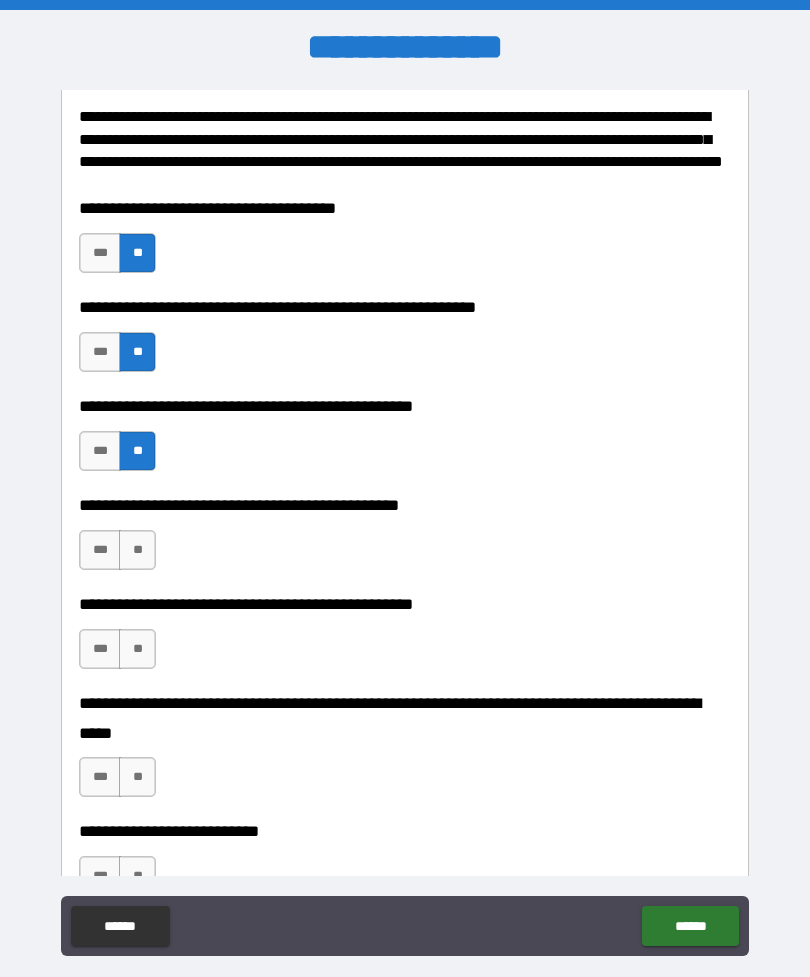 click on "***" at bounding box center (100, 550) 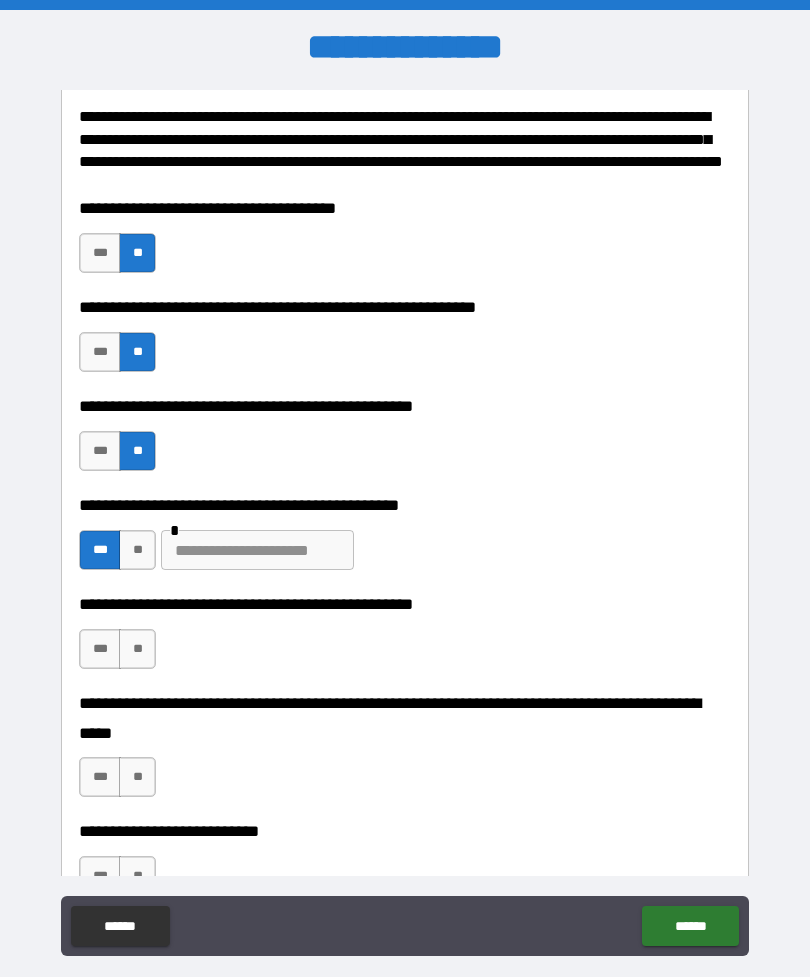 click at bounding box center [257, 550] 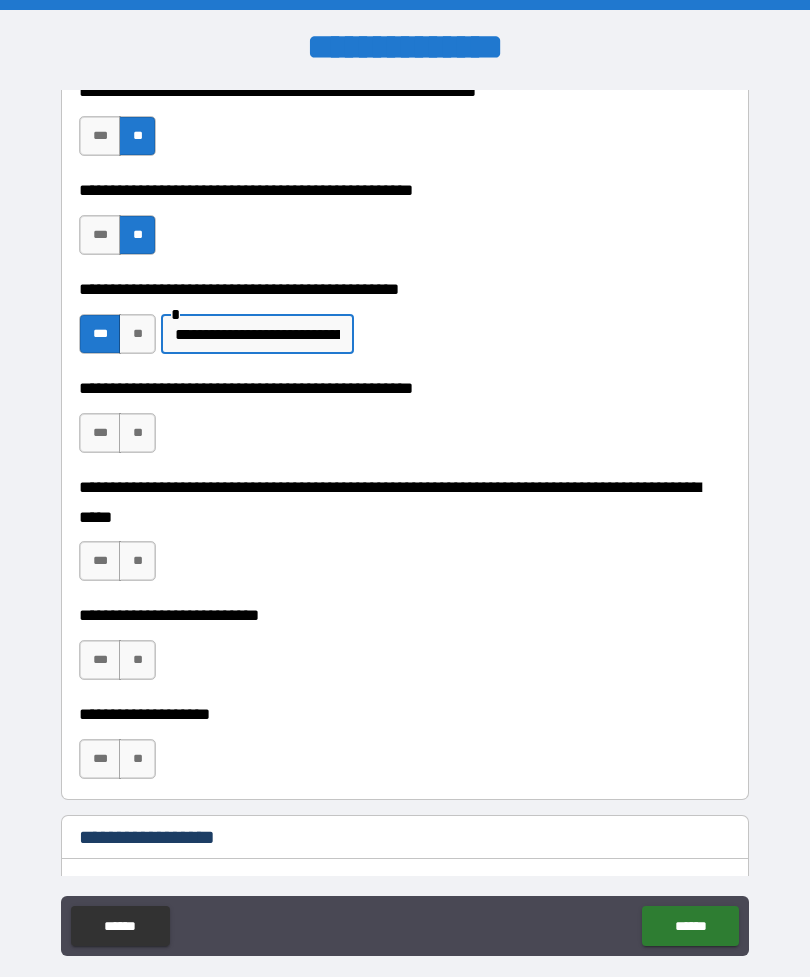 scroll, scrollTop: 472, scrollLeft: 0, axis: vertical 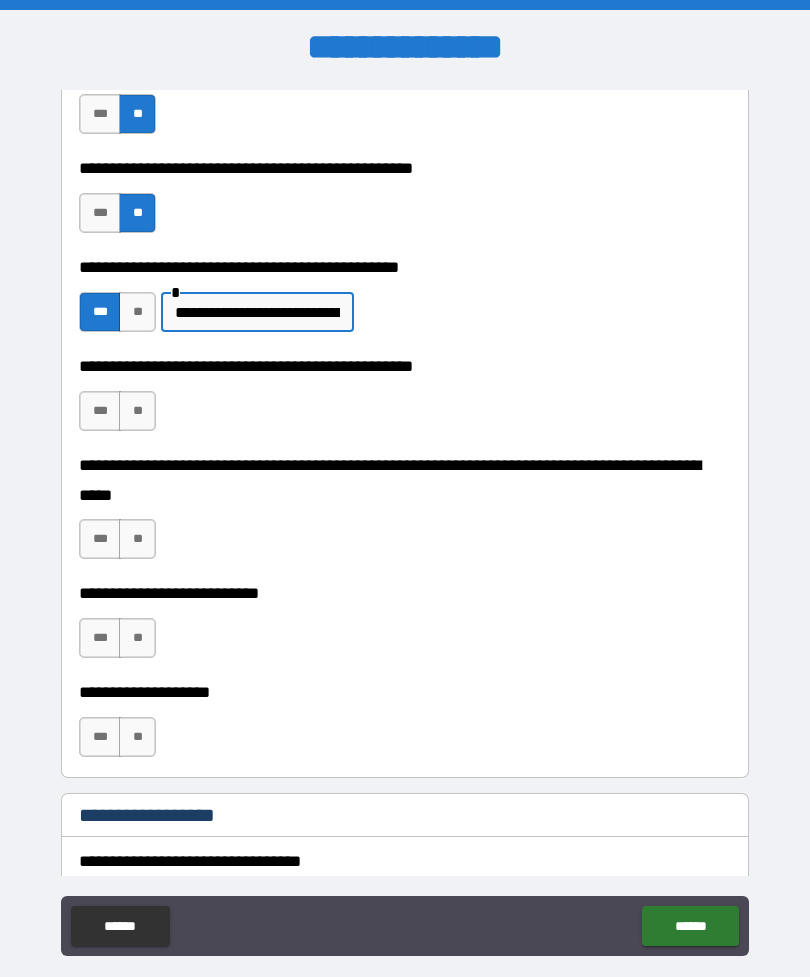 type on "**********" 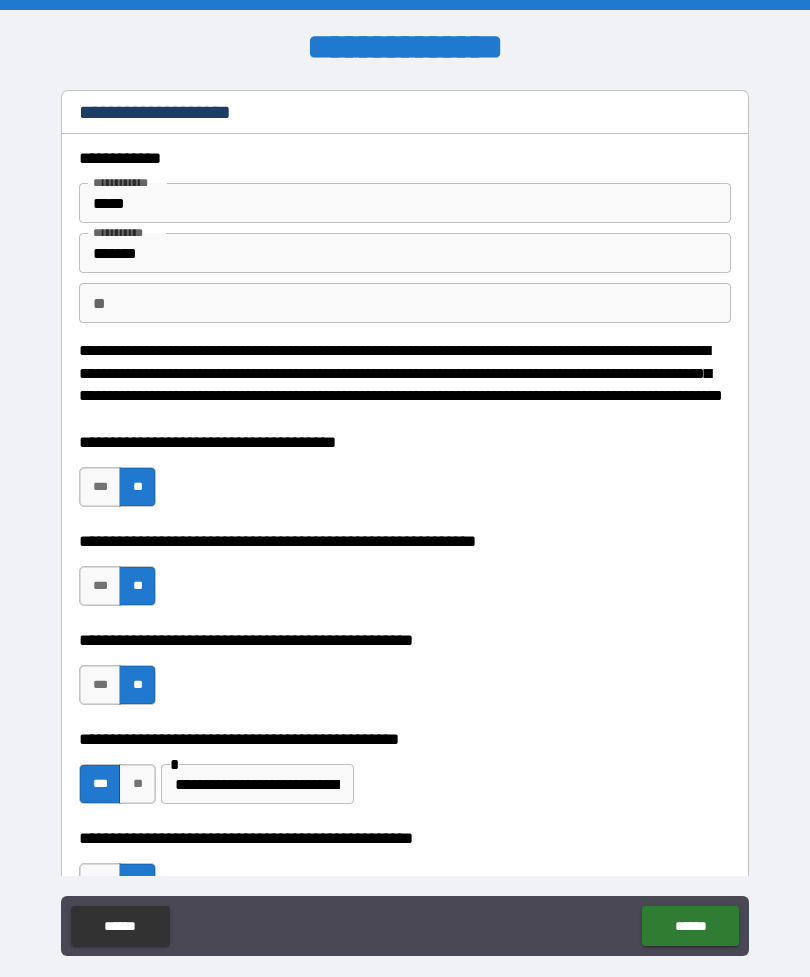 scroll, scrollTop: 0, scrollLeft: 0, axis: both 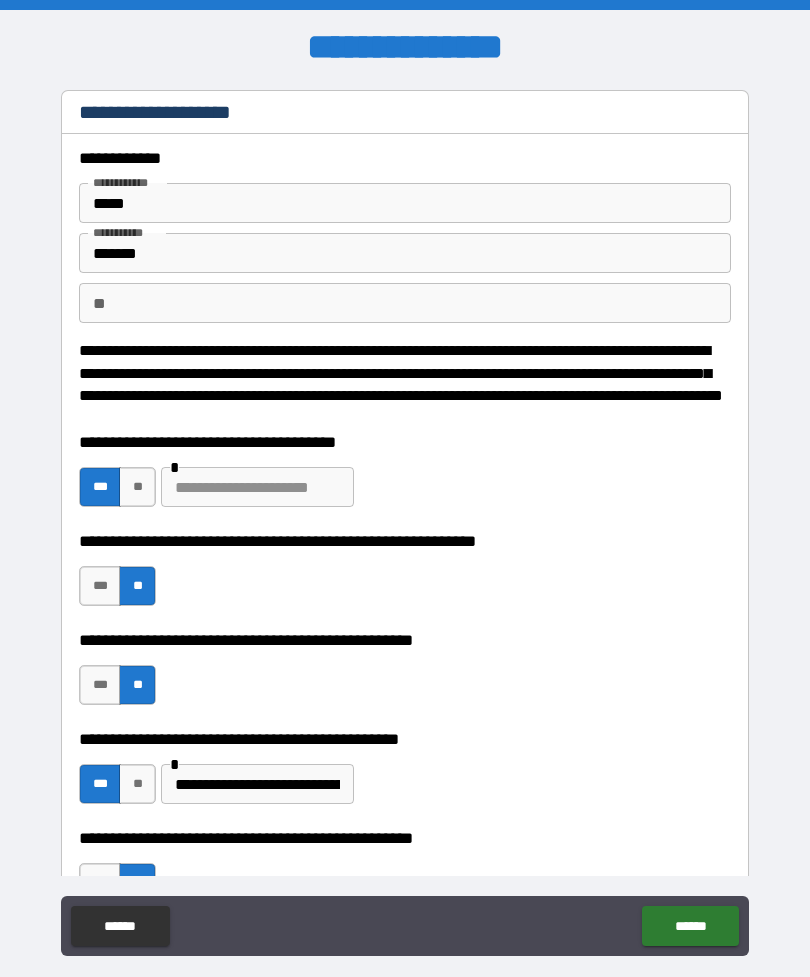 click at bounding box center (257, 487) 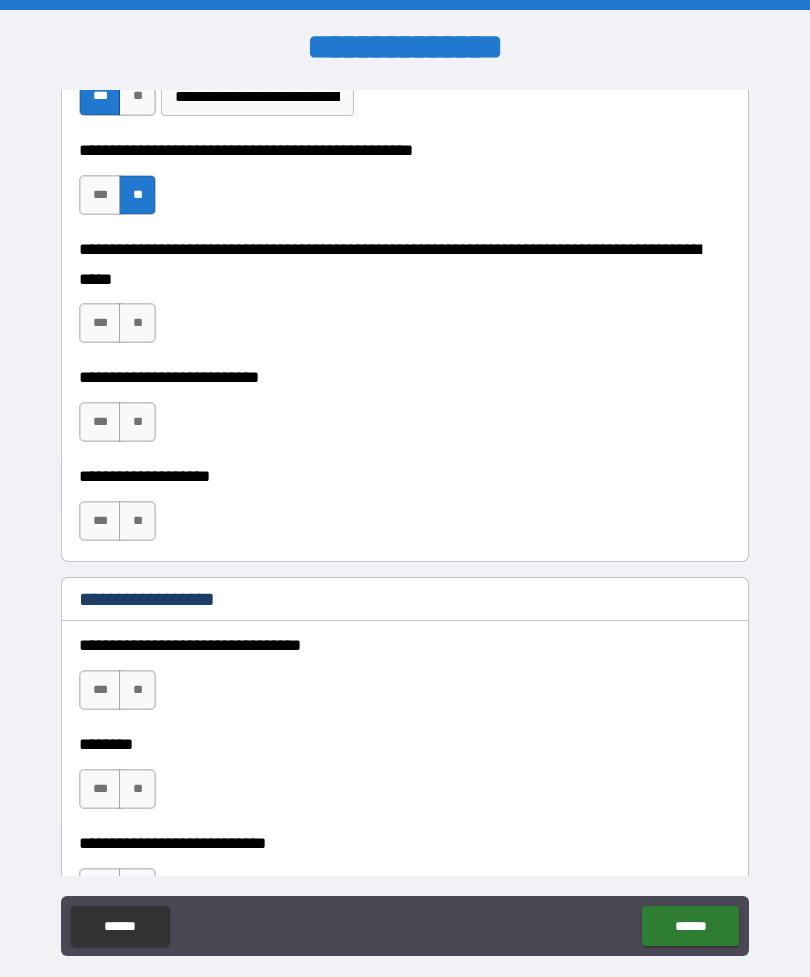 scroll, scrollTop: 689, scrollLeft: 0, axis: vertical 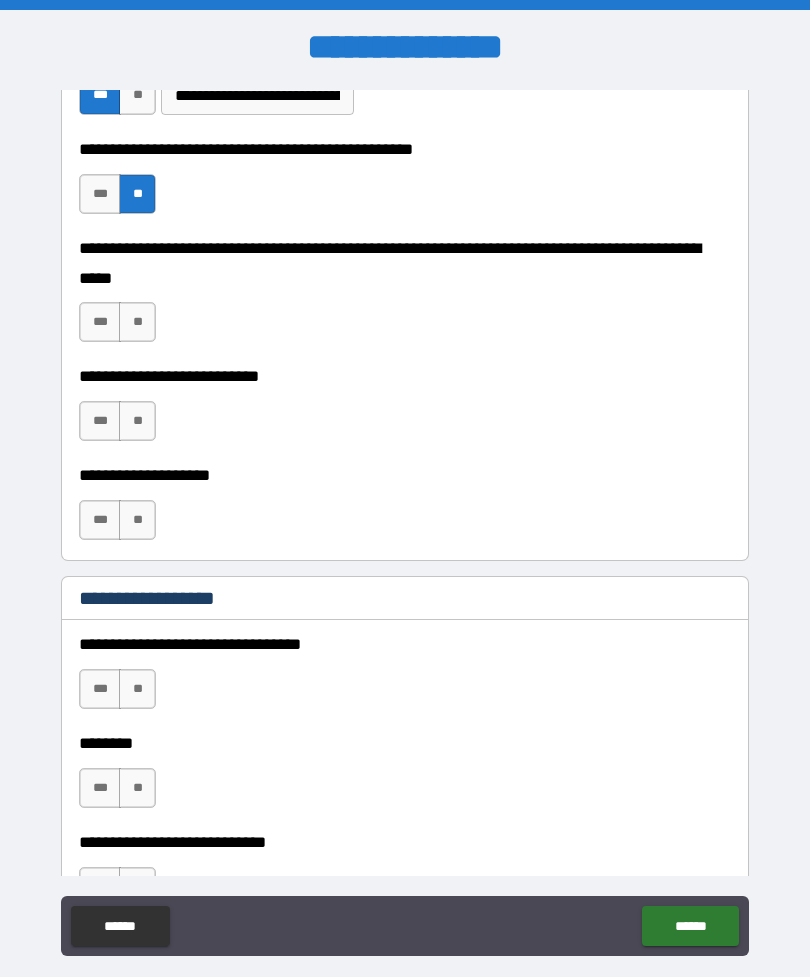 type on "**********" 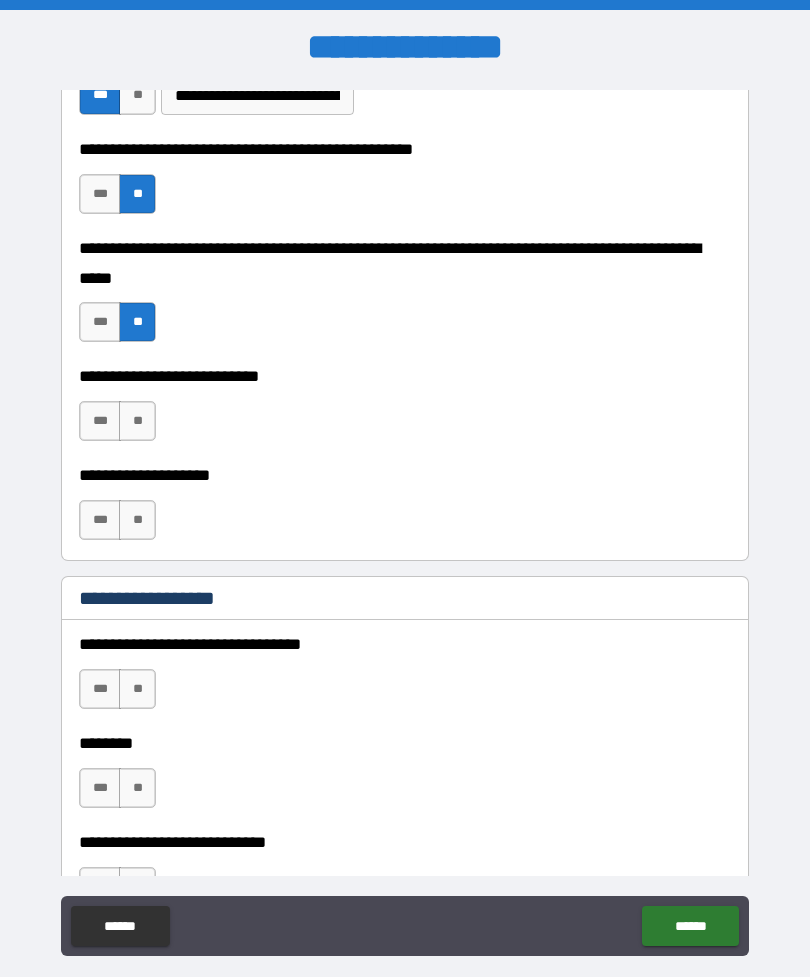 click on "**" at bounding box center [137, 421] 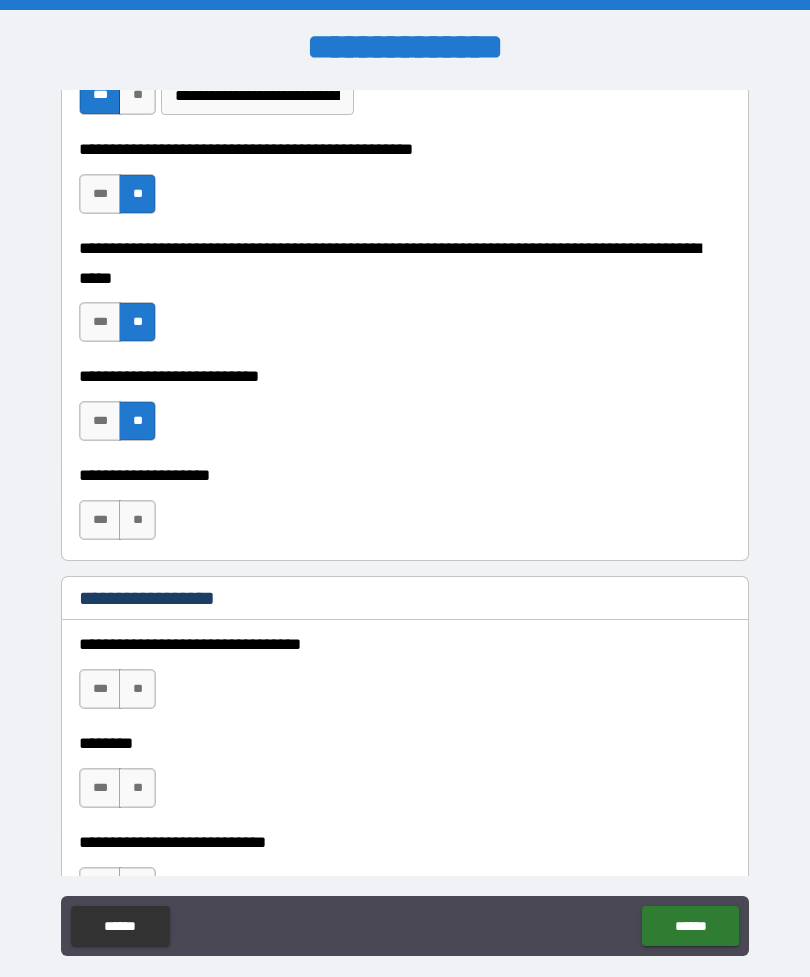 click on "**" at bounding box center (137, 520) 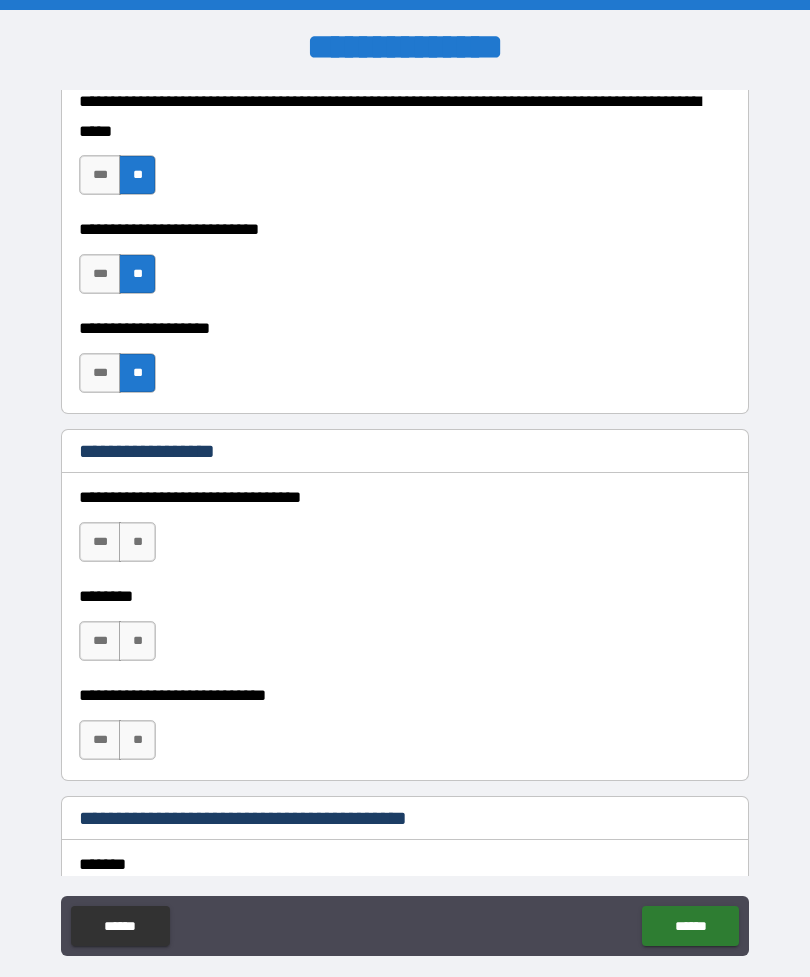 scroll, scrollTop: 857, scrollLeft: 0, axis: vertical 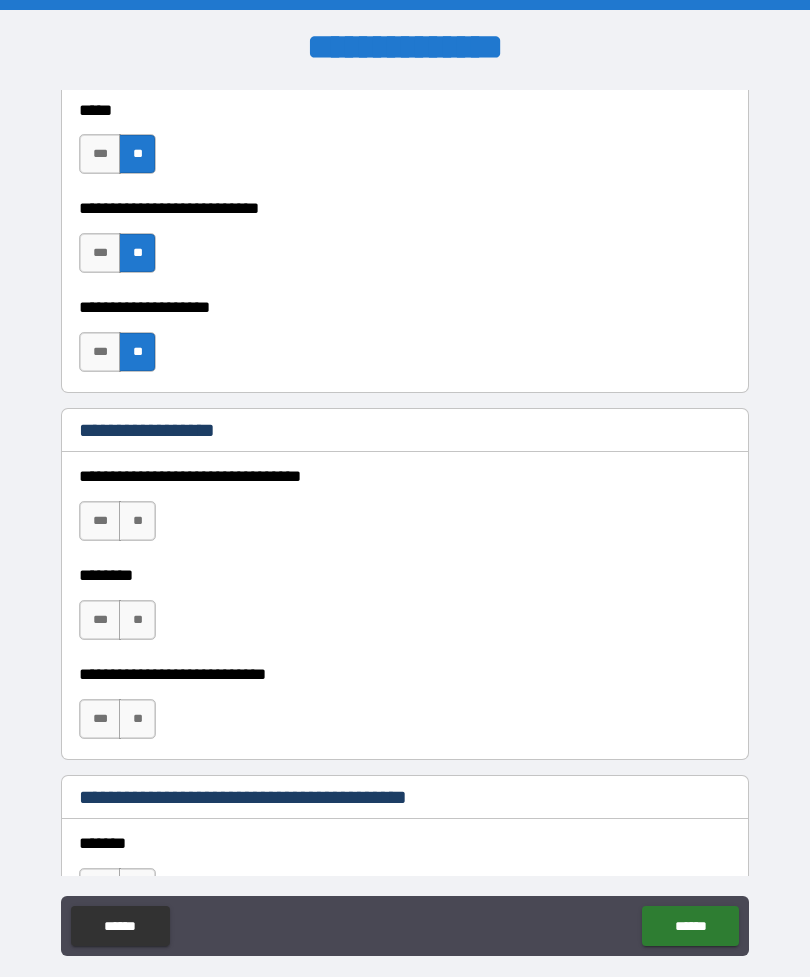 click on "**" at bounding box center [137, 521] 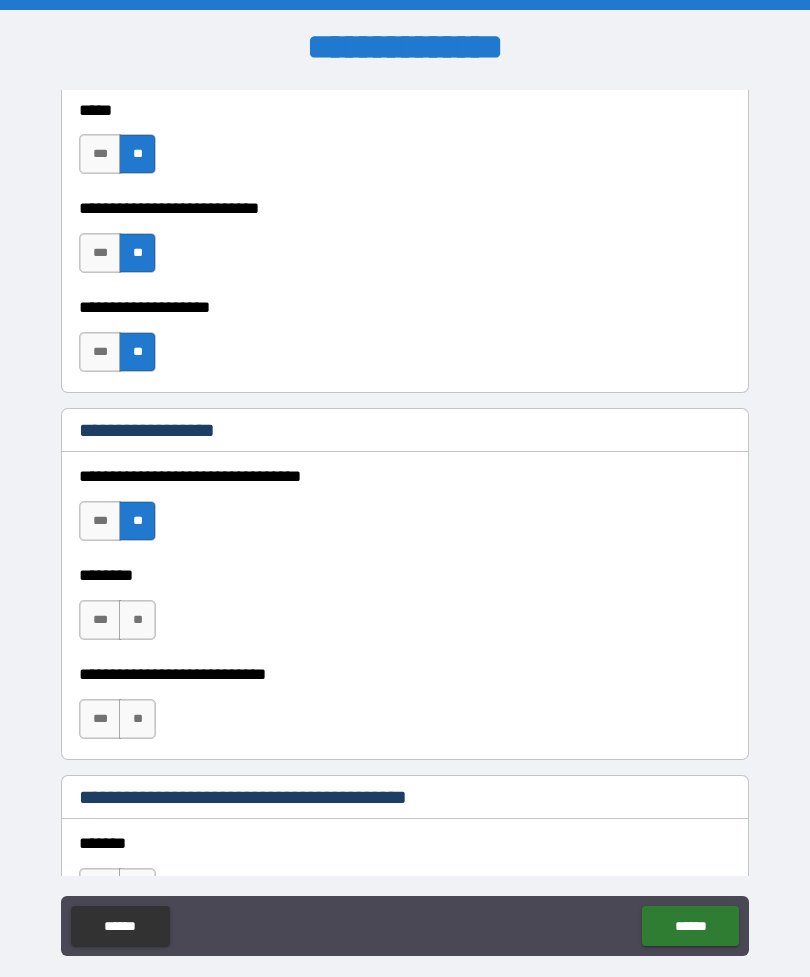 click on "**" at bounding box center [137, 620] 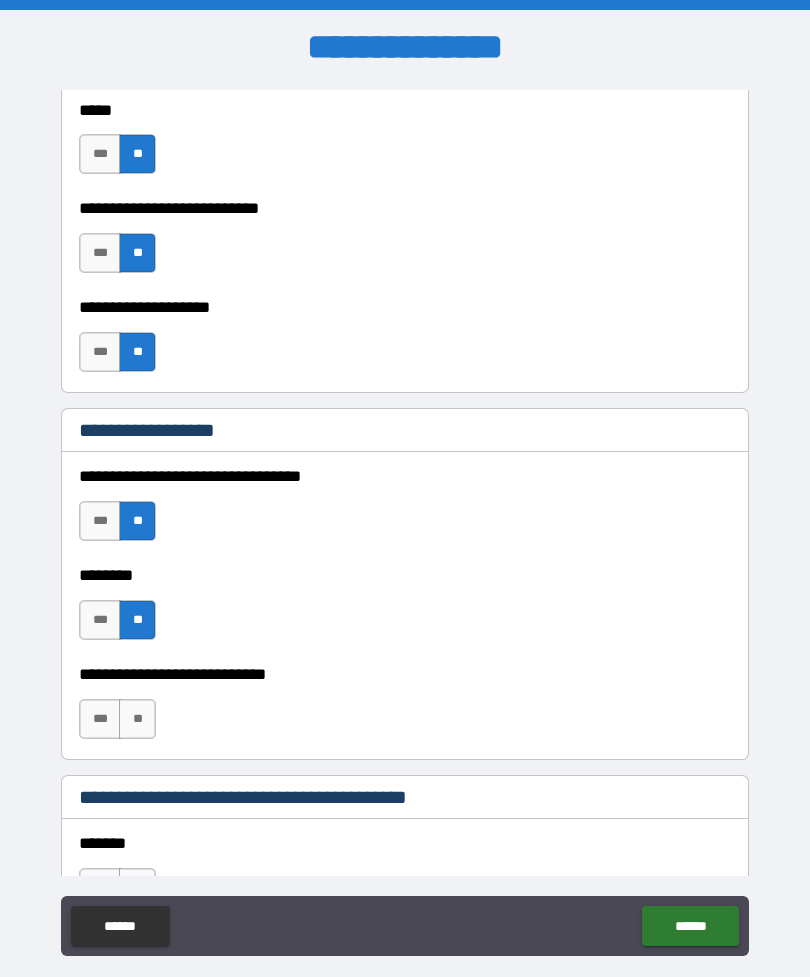 click on "***" at bounding box center [100, 719] 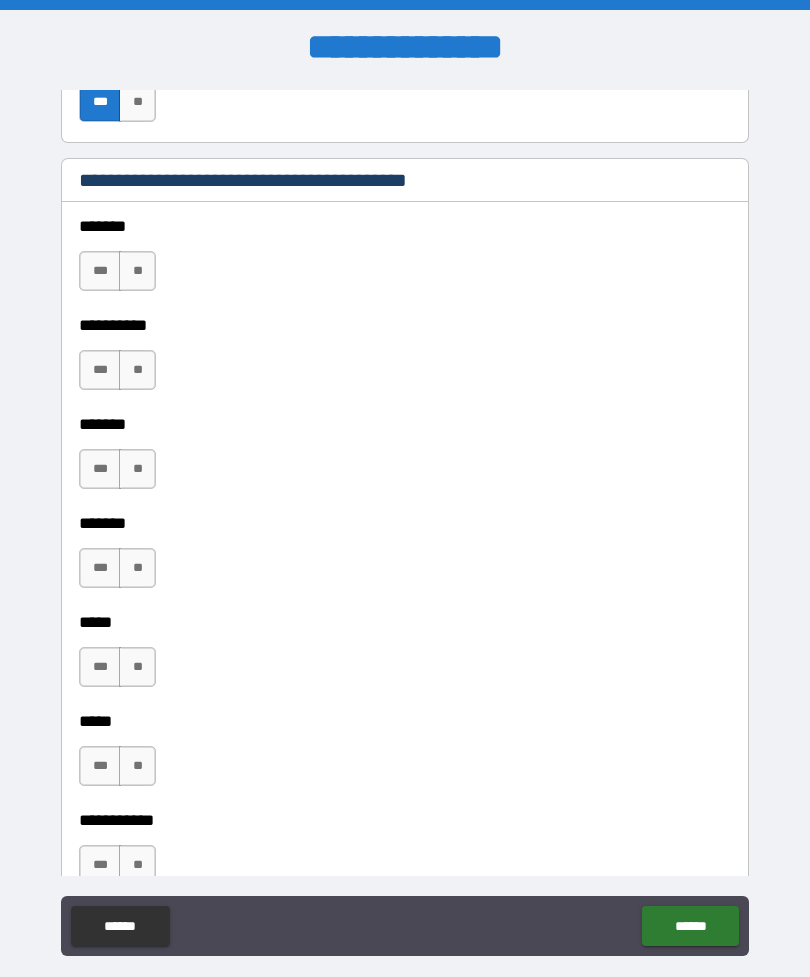 scroll, scrollTop: 1480, scrollLeft: 0, axis: vertical 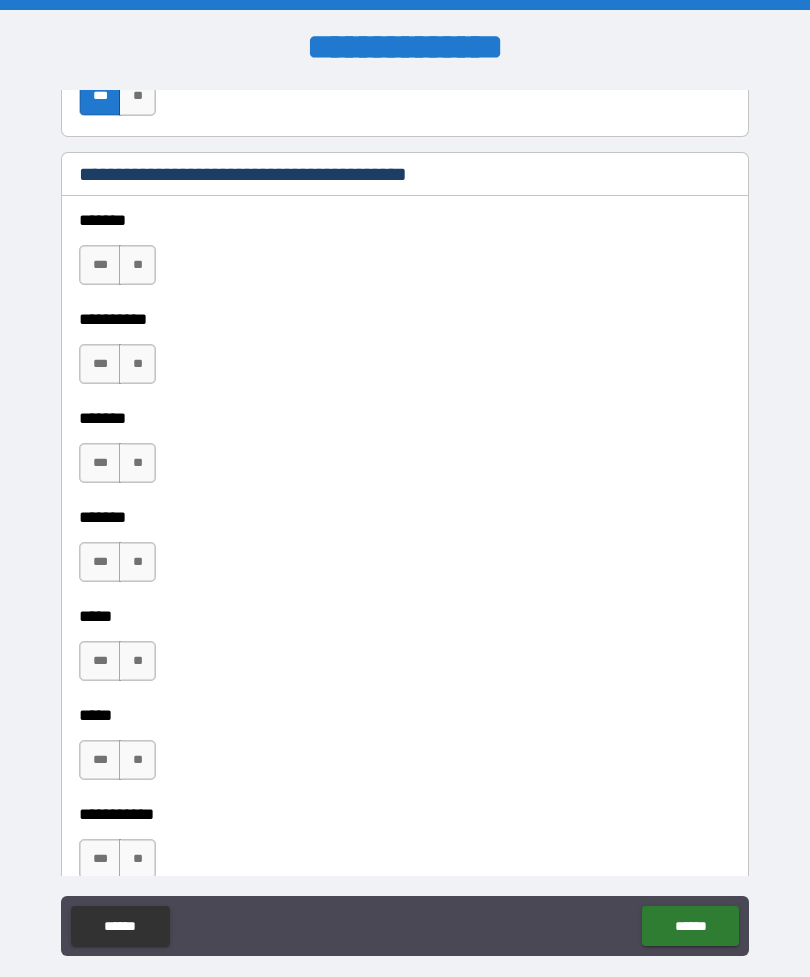 click on "**" at bounding box center [137, 265] 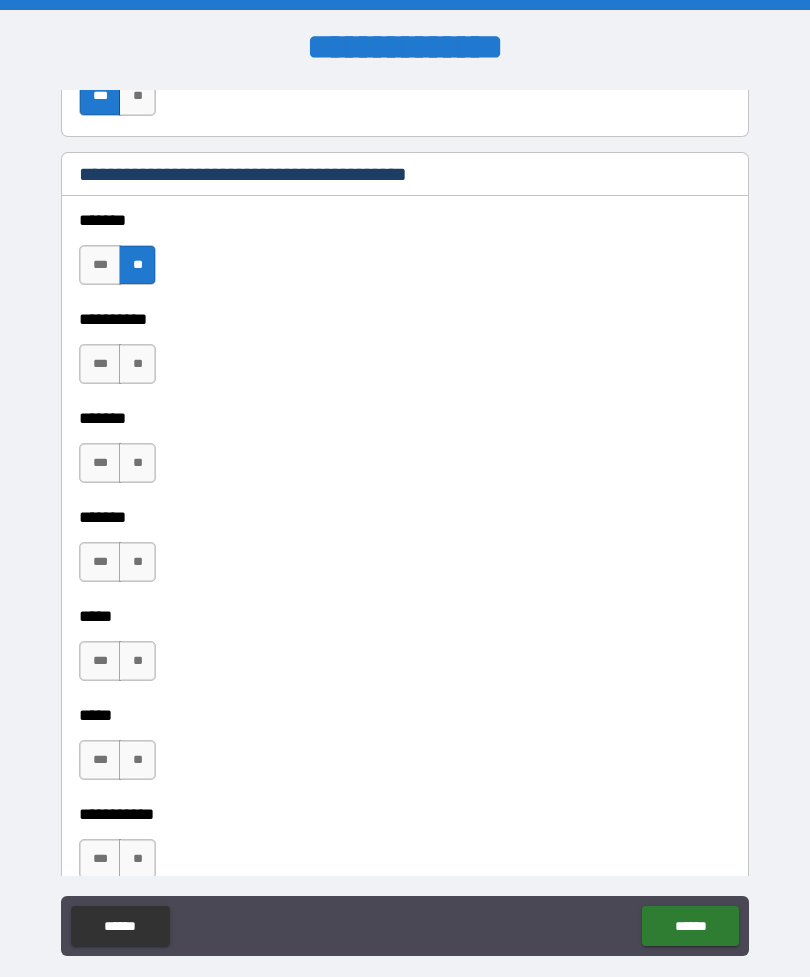 click on "**" at bounding box center [137, 364] 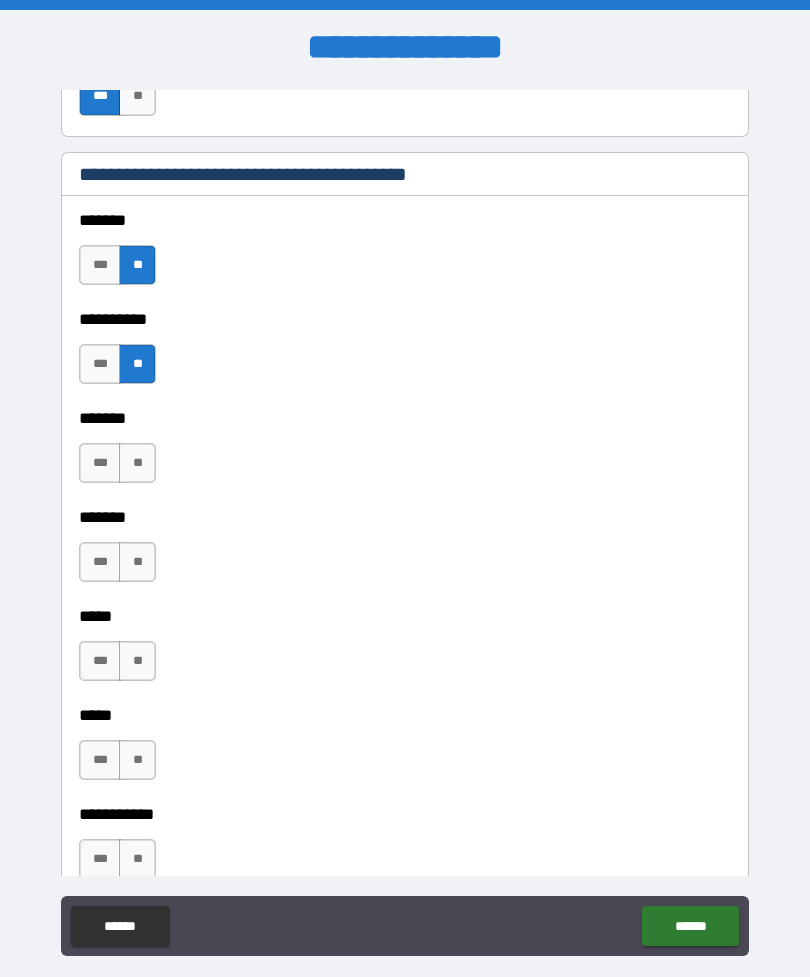 click on "**" at bounding box center [137, 463] 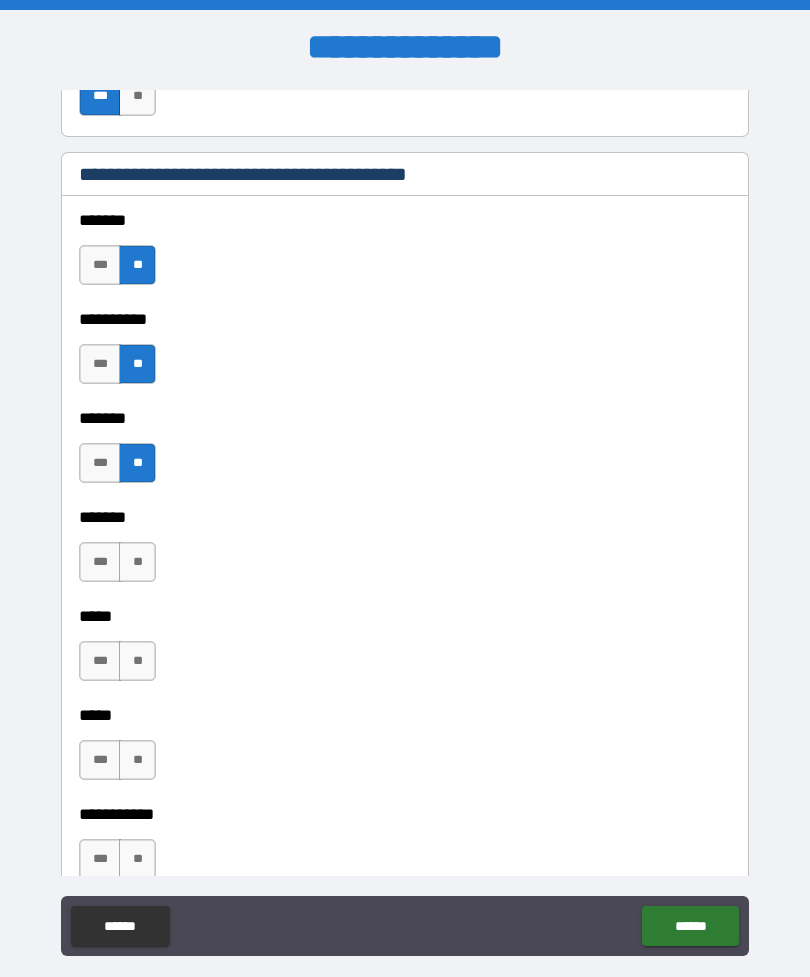 click on "**" at bounding box center (137, 562) 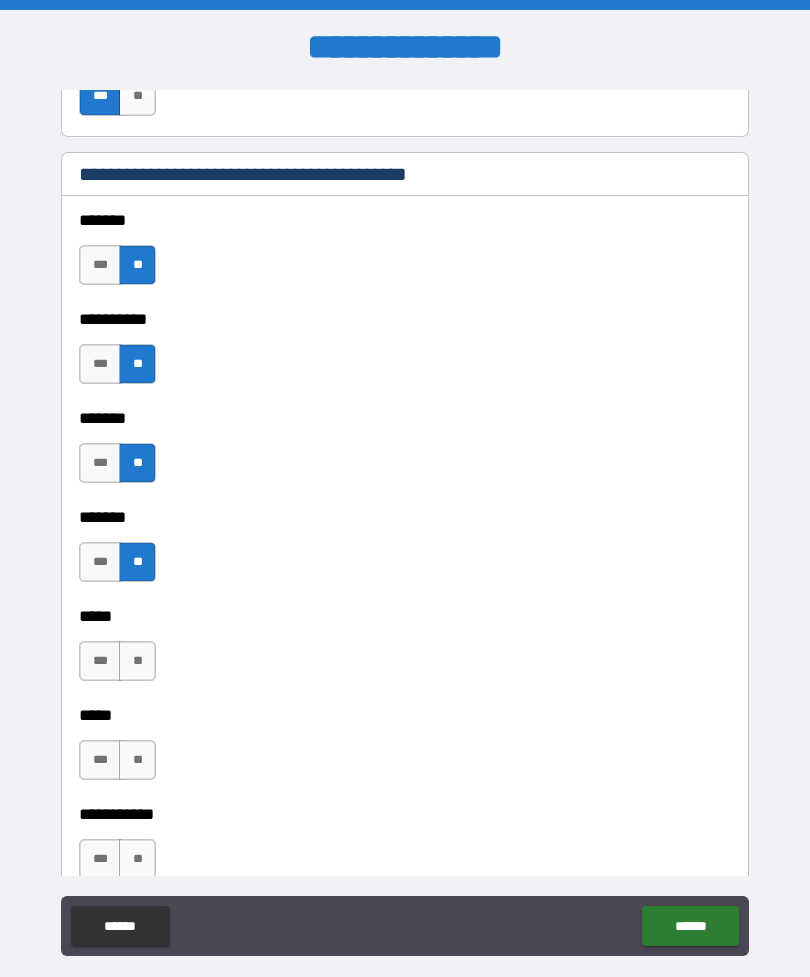 click on "**" at bounding box center [137, 661] 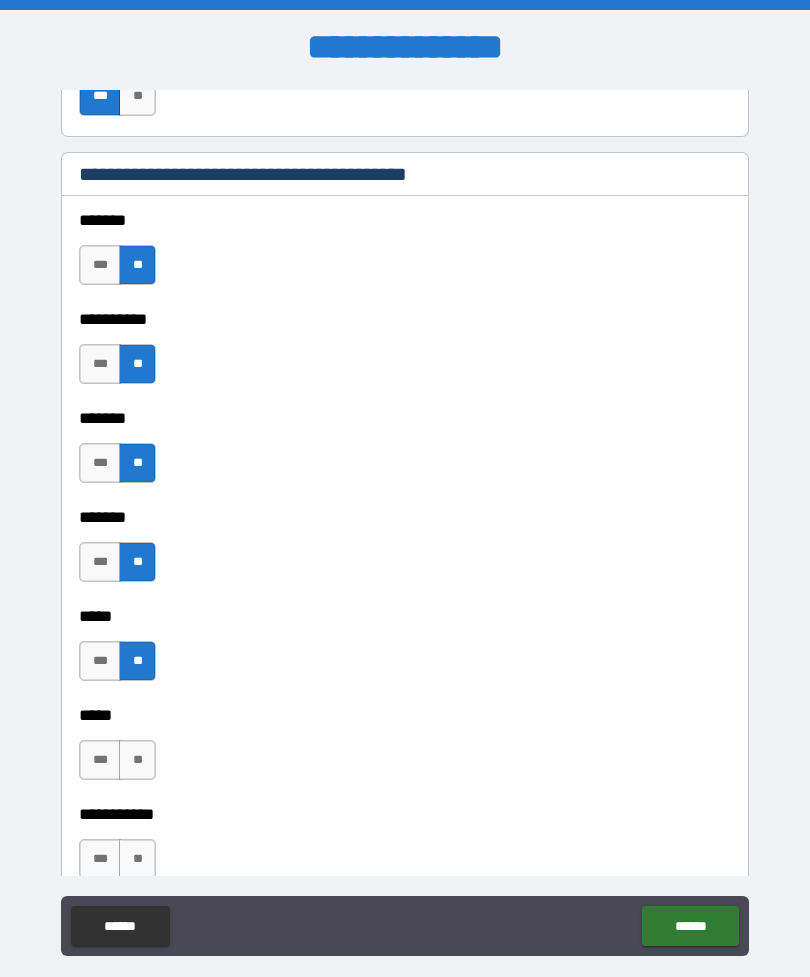 click on "**" at bounding box center (137, 760) 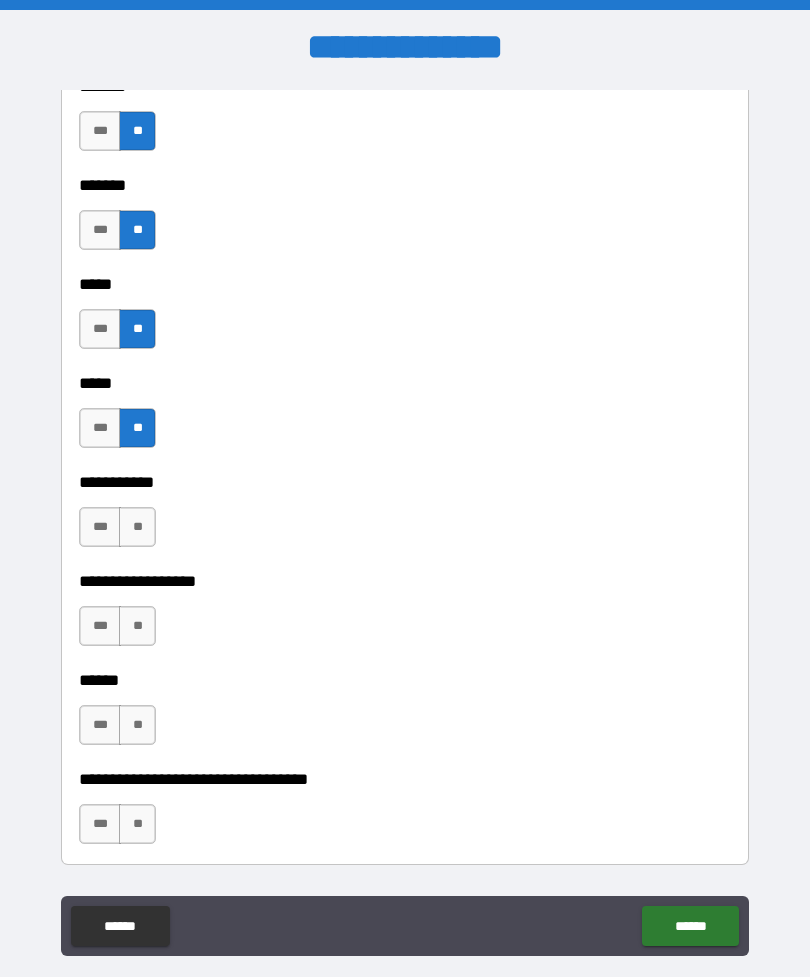 scroll, scrollTop: 1813, scrollLeft: 0, axis: vertical 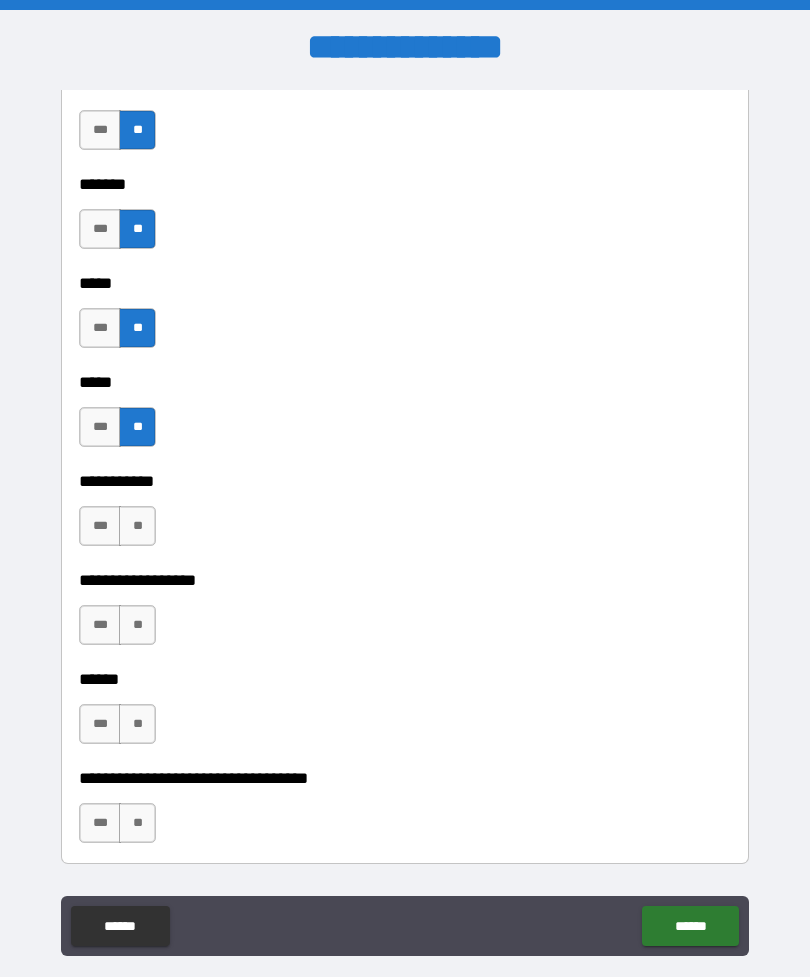 click on "**" at bounding box center (137, 526) 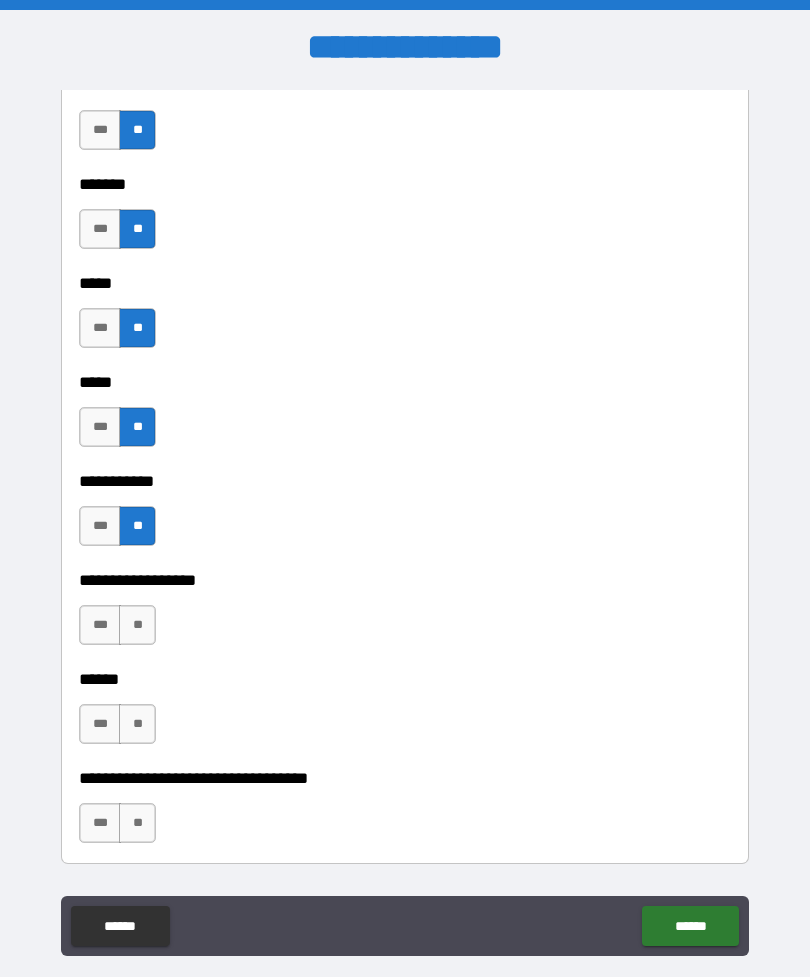 click on "**" at bounding box center [137, 625] 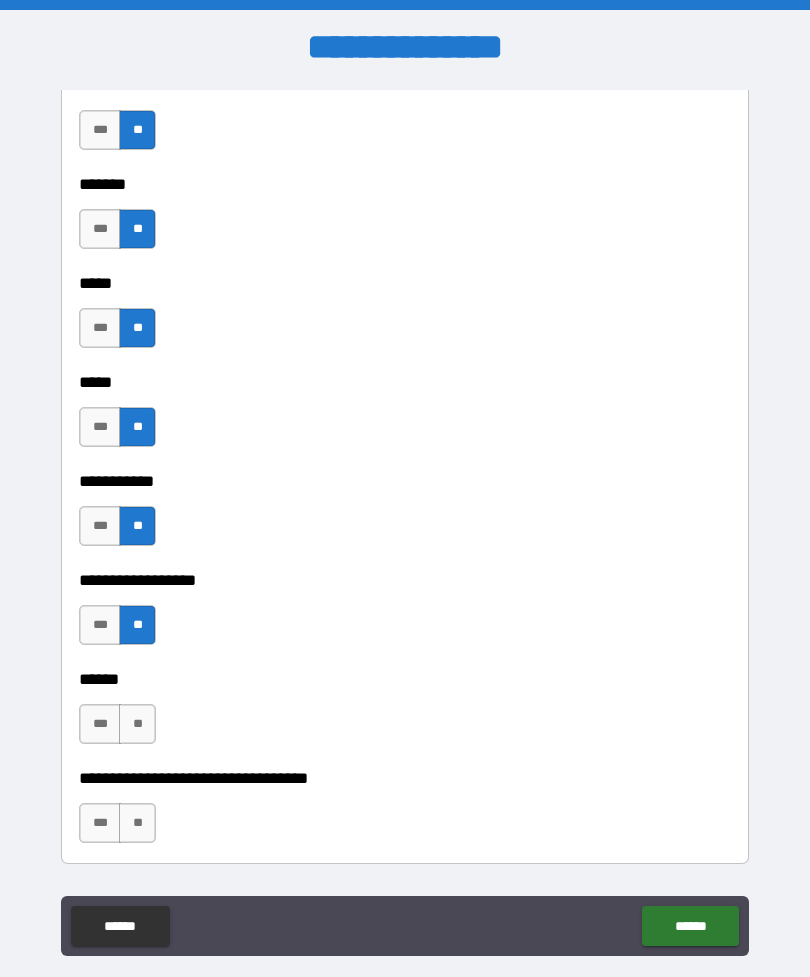 click on "**" at bounding box center [137, 724] 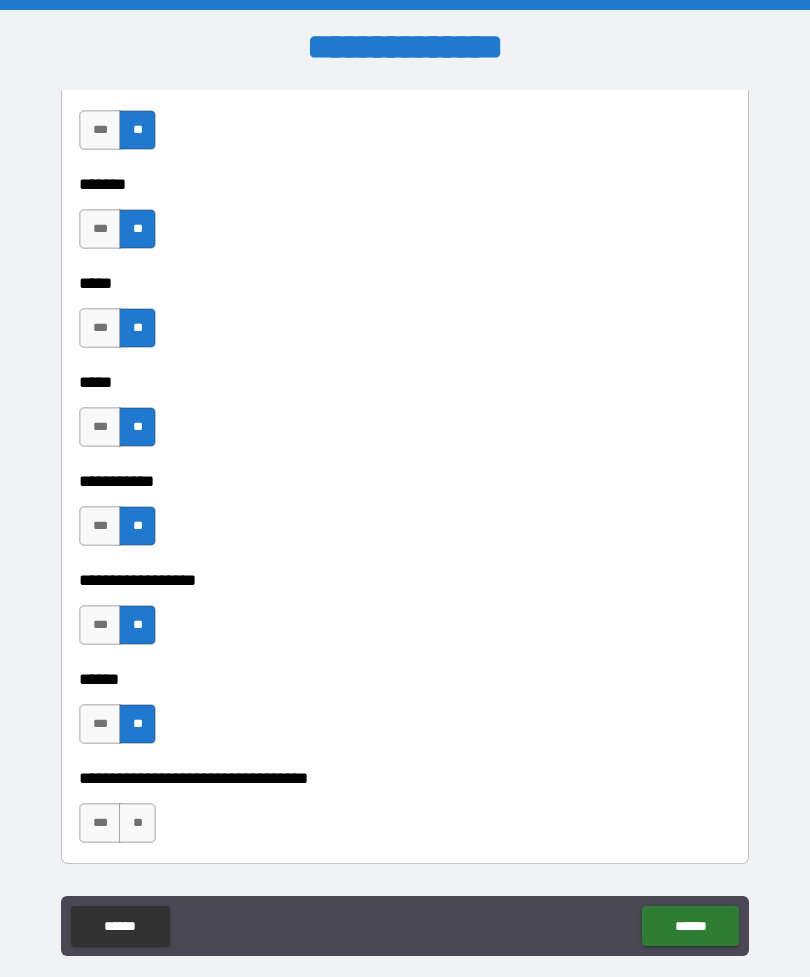 click on "**" at bounding box center (137, 823) 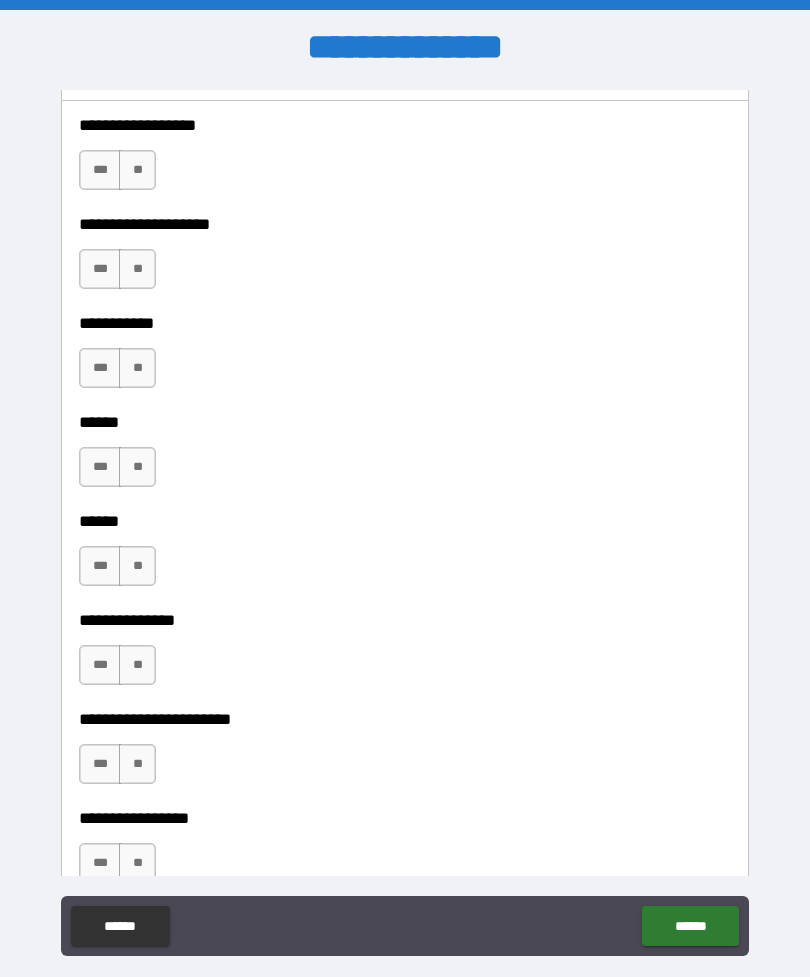 scroll, scrollTop: 2652, scrollLeft: 0, axis: vertical 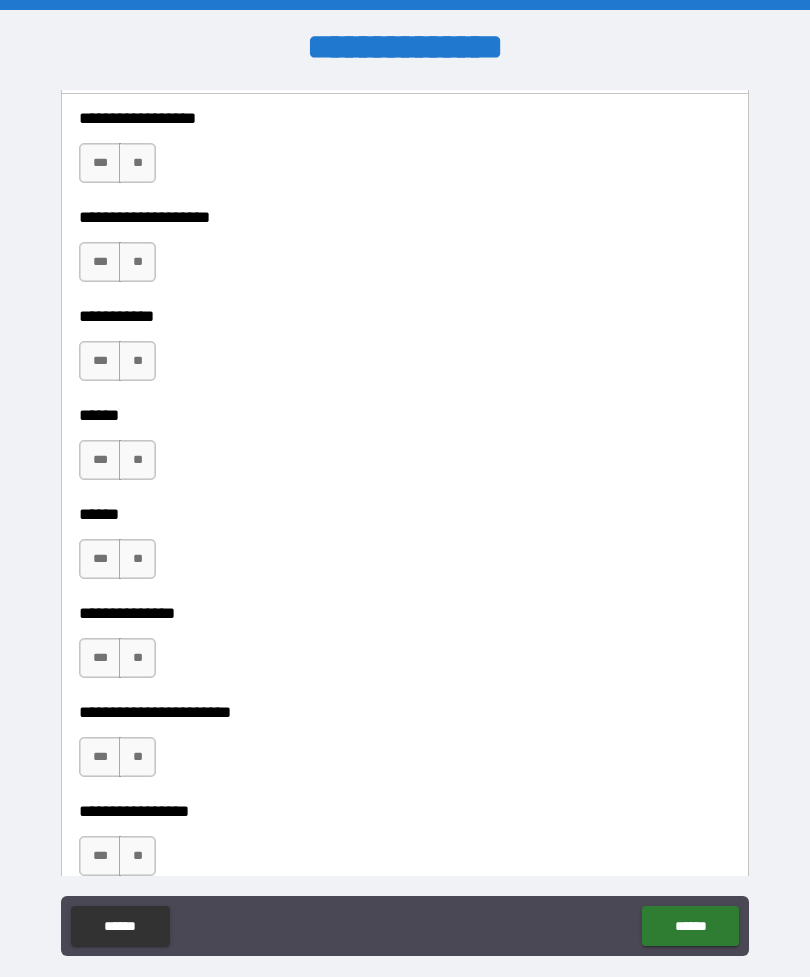 click on "*** **" at bounding box center [120, 168] 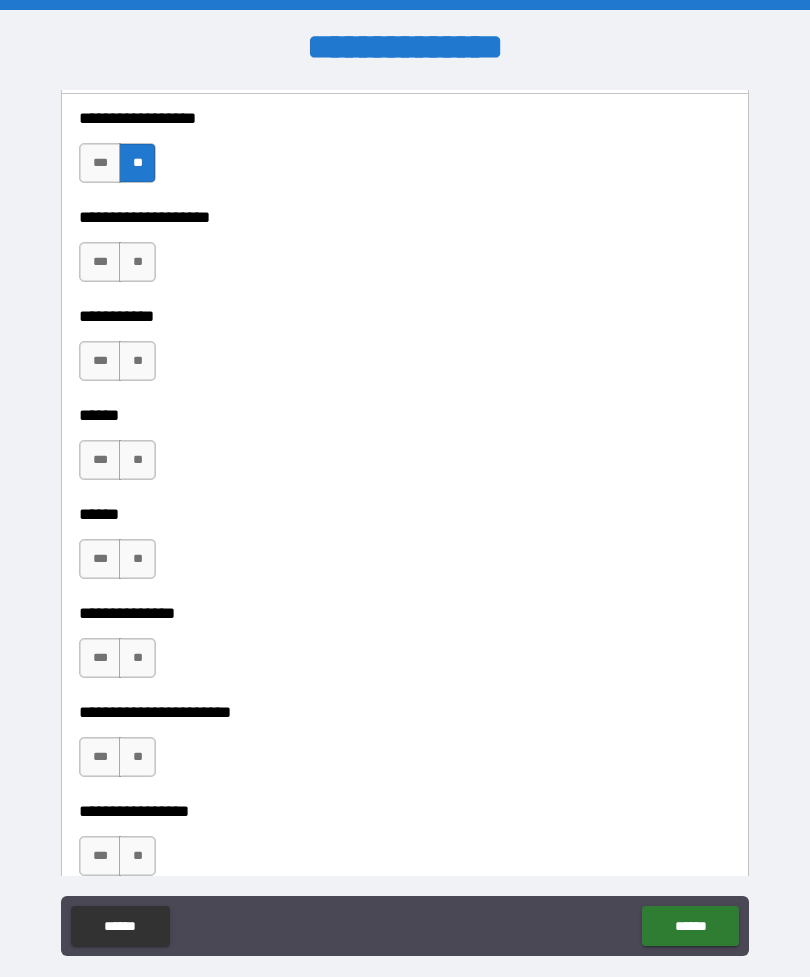 click on "**" at bounding box center (137, 262) 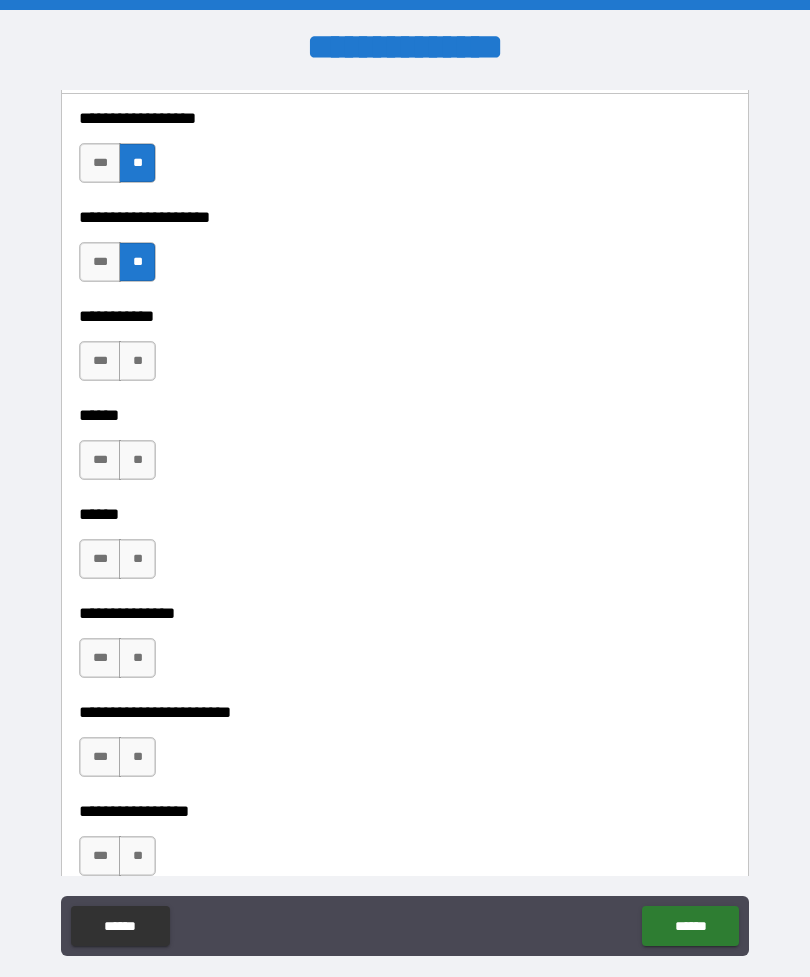 click on "**" at bounding box center (137, 361) 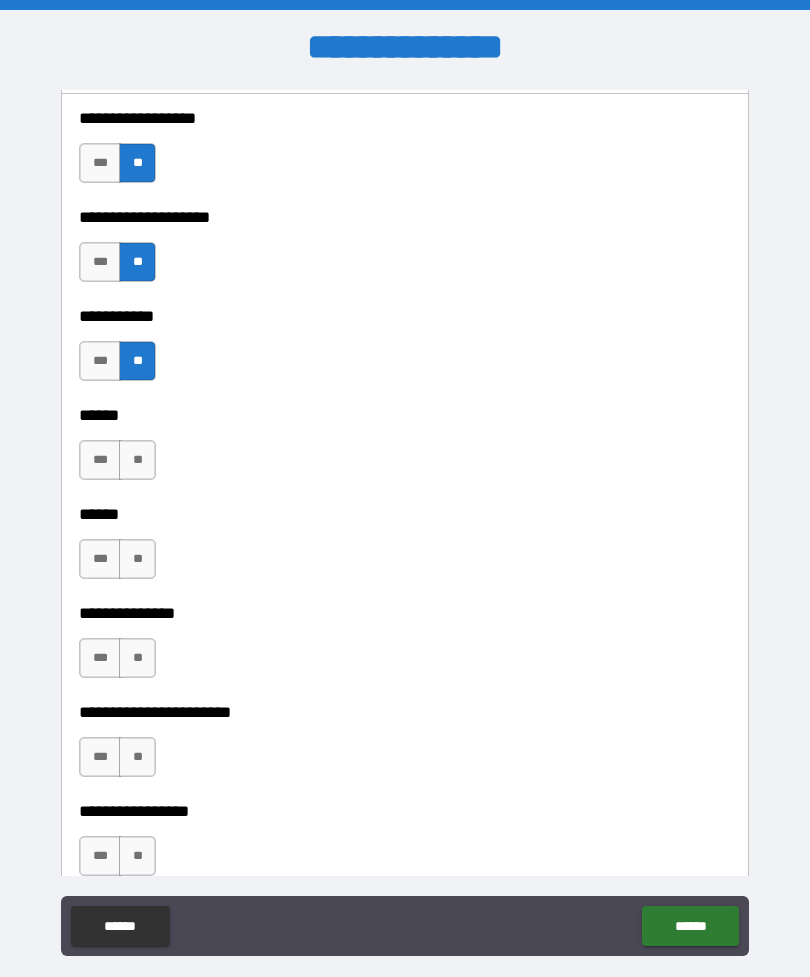 click on "**" at bounding box center [137, 460] 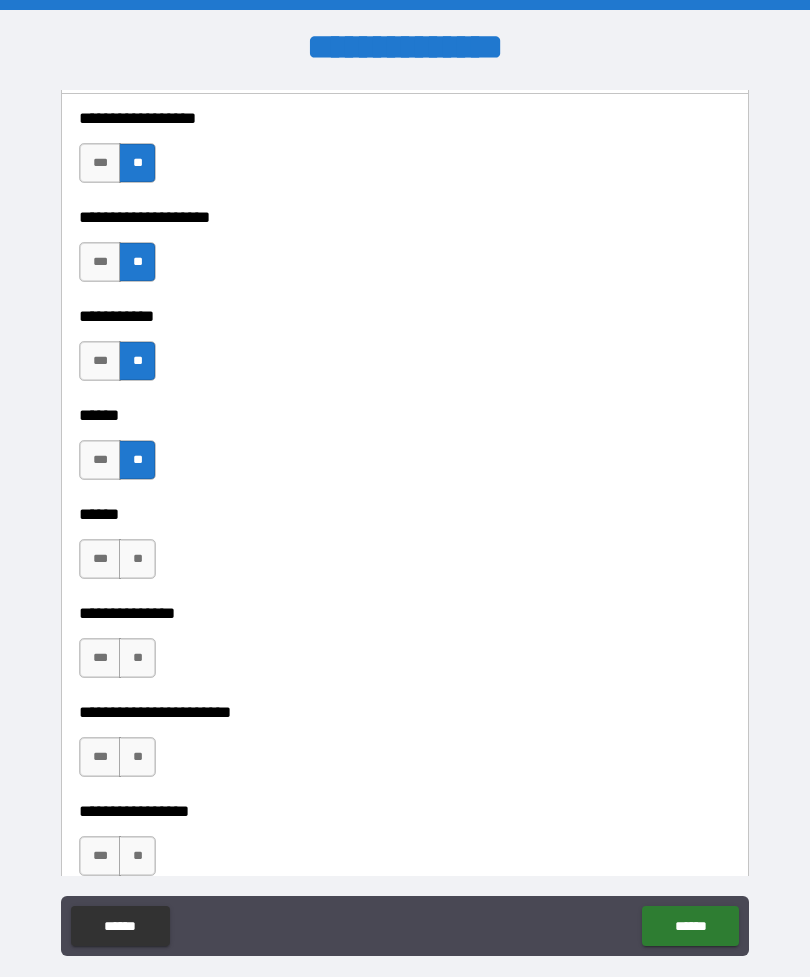 click on "**" at bounding box center (137, 559) 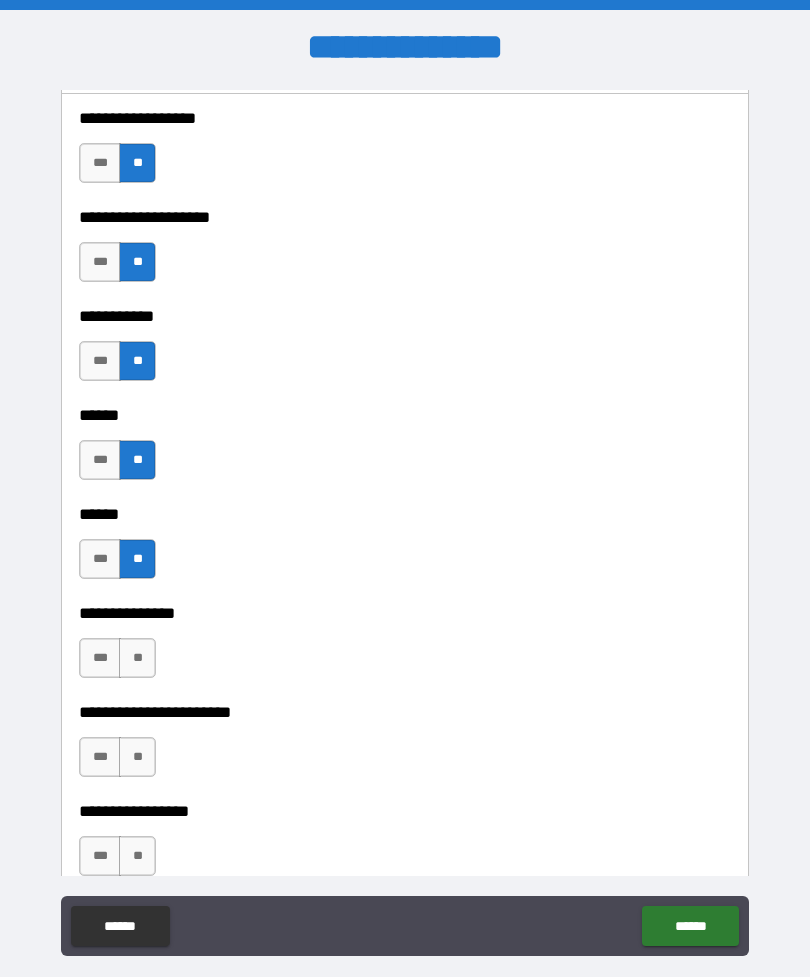 click on "**" at bounding box center [137, 658] 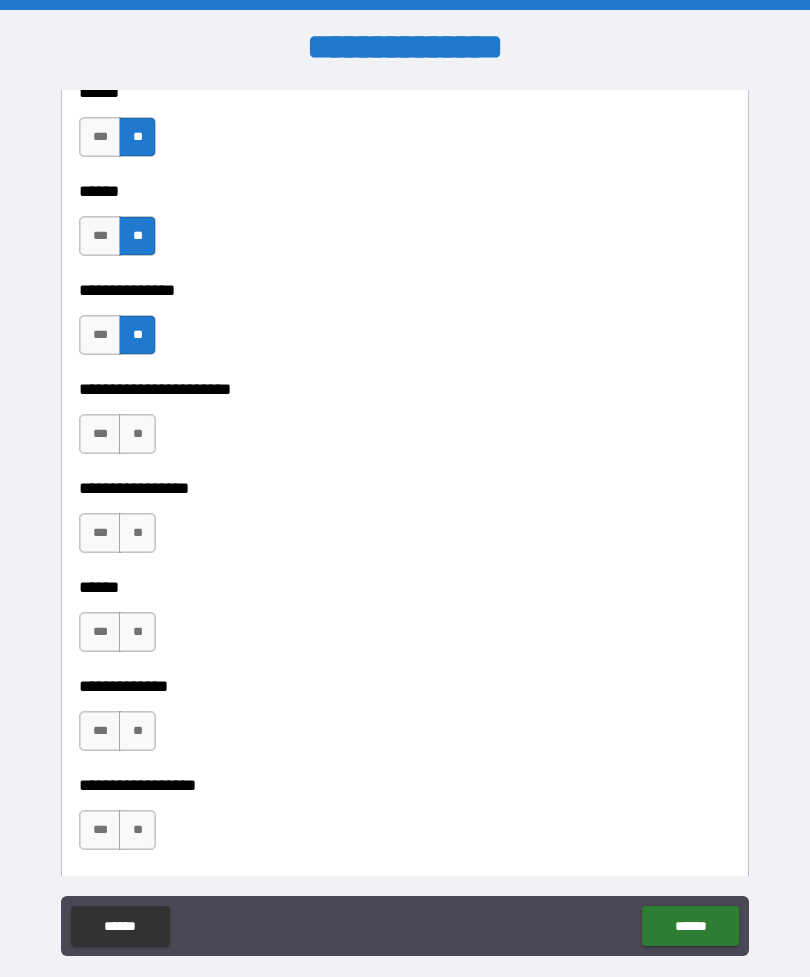 scroll, scrollTop: 2998, scrollLeft: 0, axis: vertical 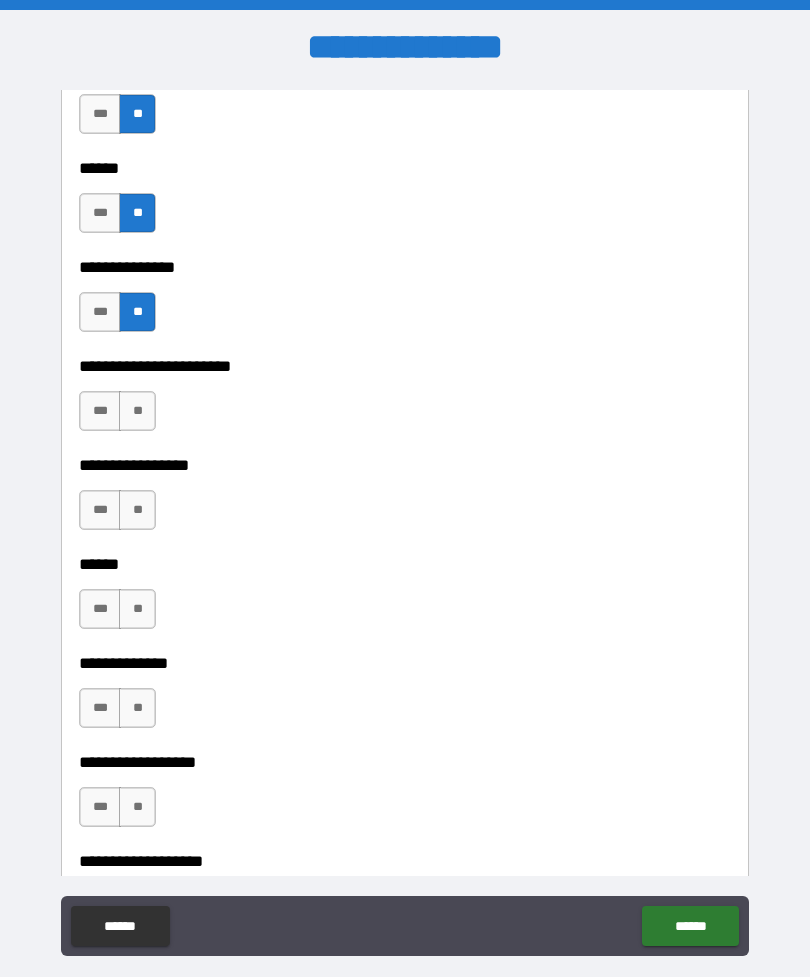 click on "**" at bounding box center (137, 411) 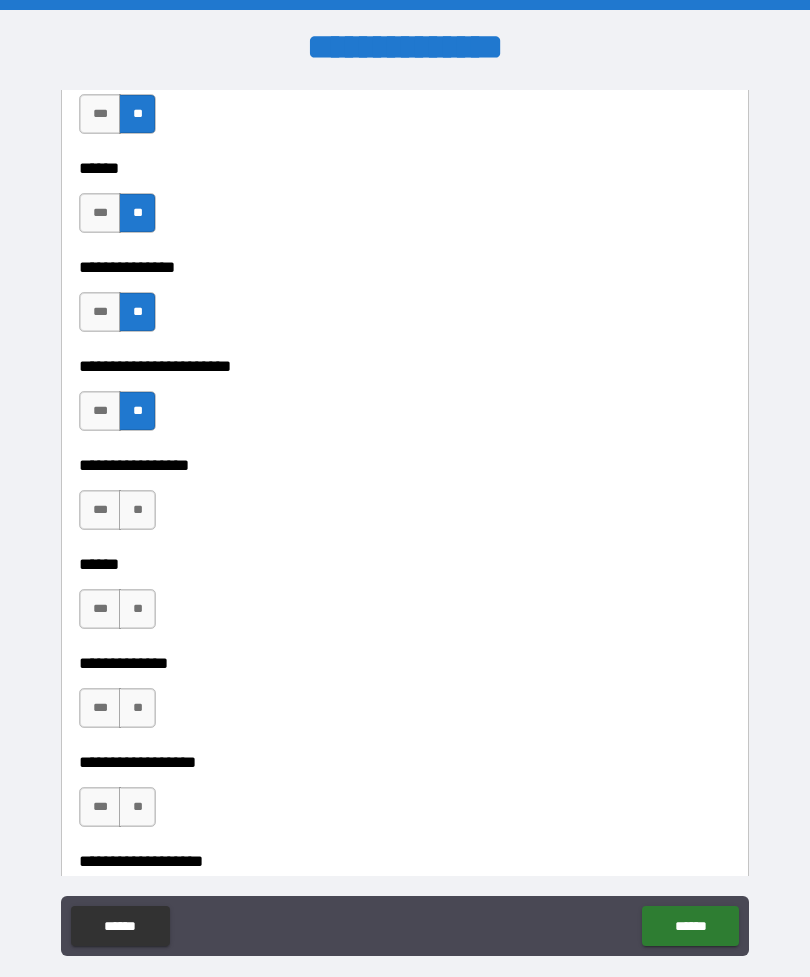 click on "**" at bounding box center [137, 510] 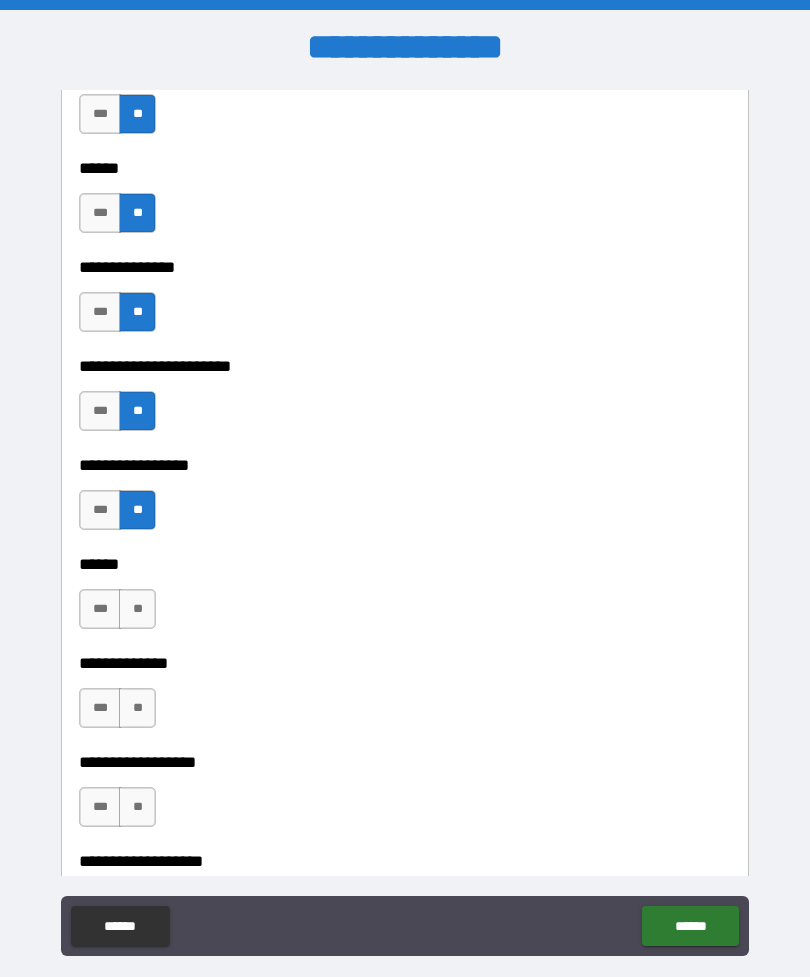 click on "**" at bounding box center [137, 609] 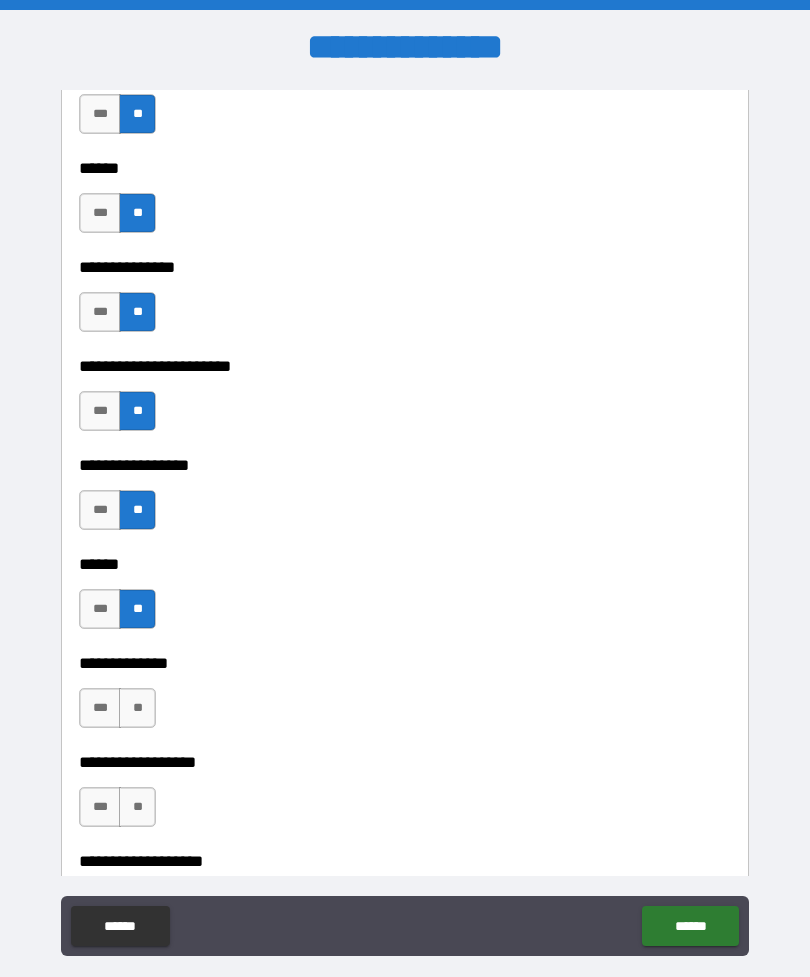 click on "**" at bounding box center (137, 708) 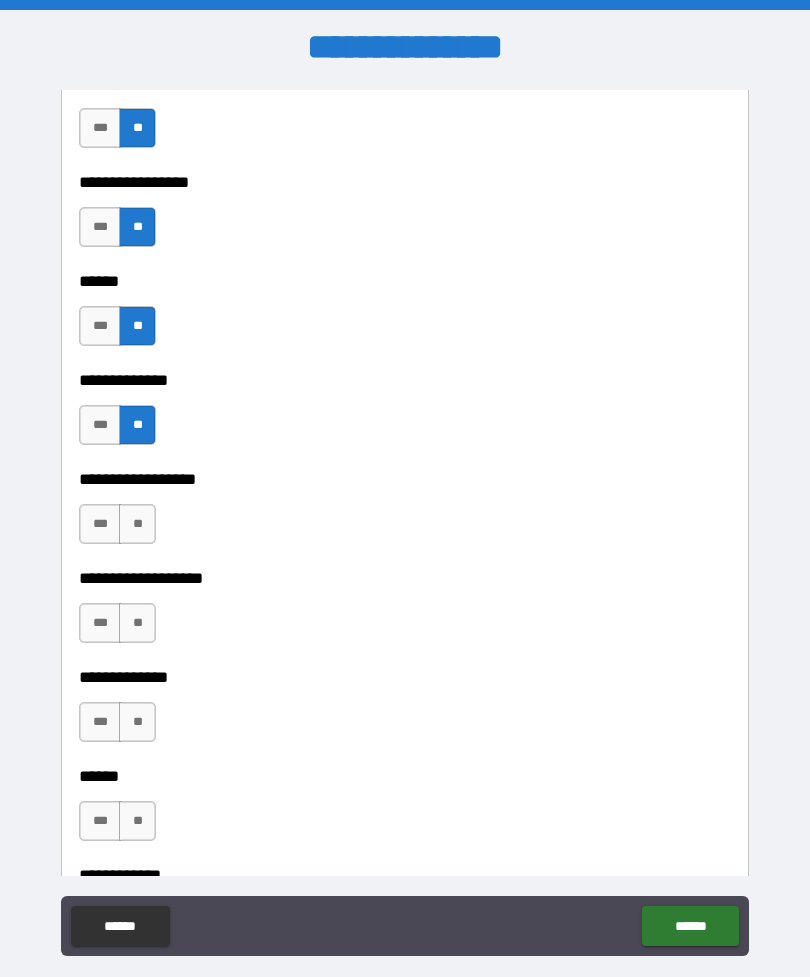 scroll, scrollTop: 3294, scrollLeft: 0, axis: vertical 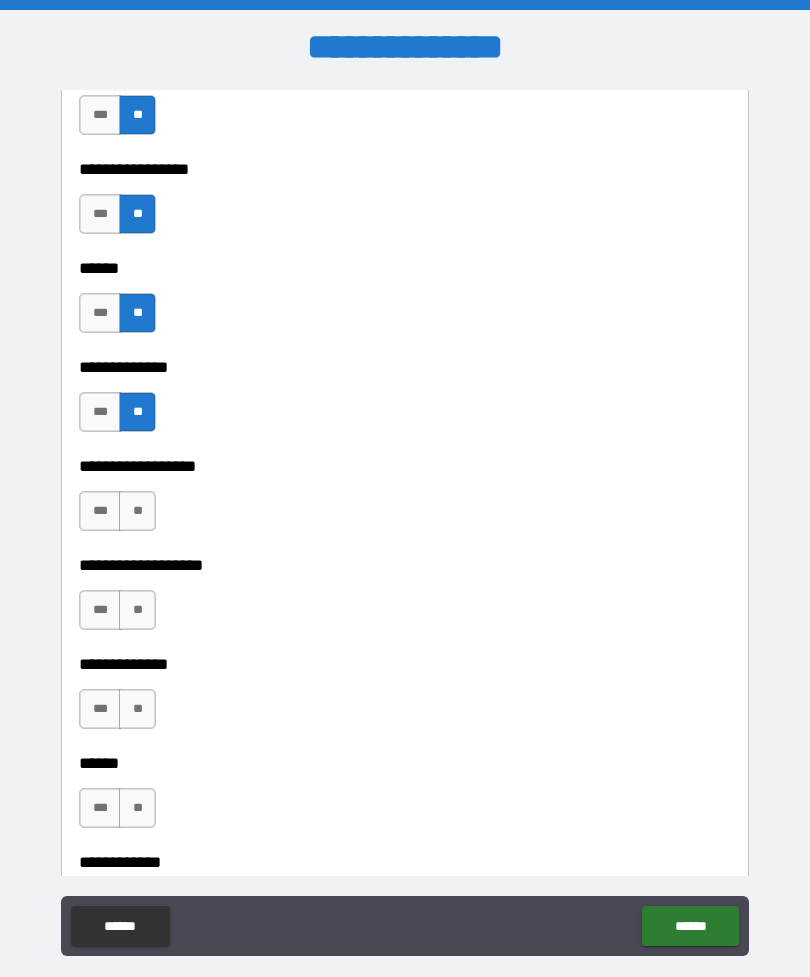 click on "**" at bounding box center (137, 511) 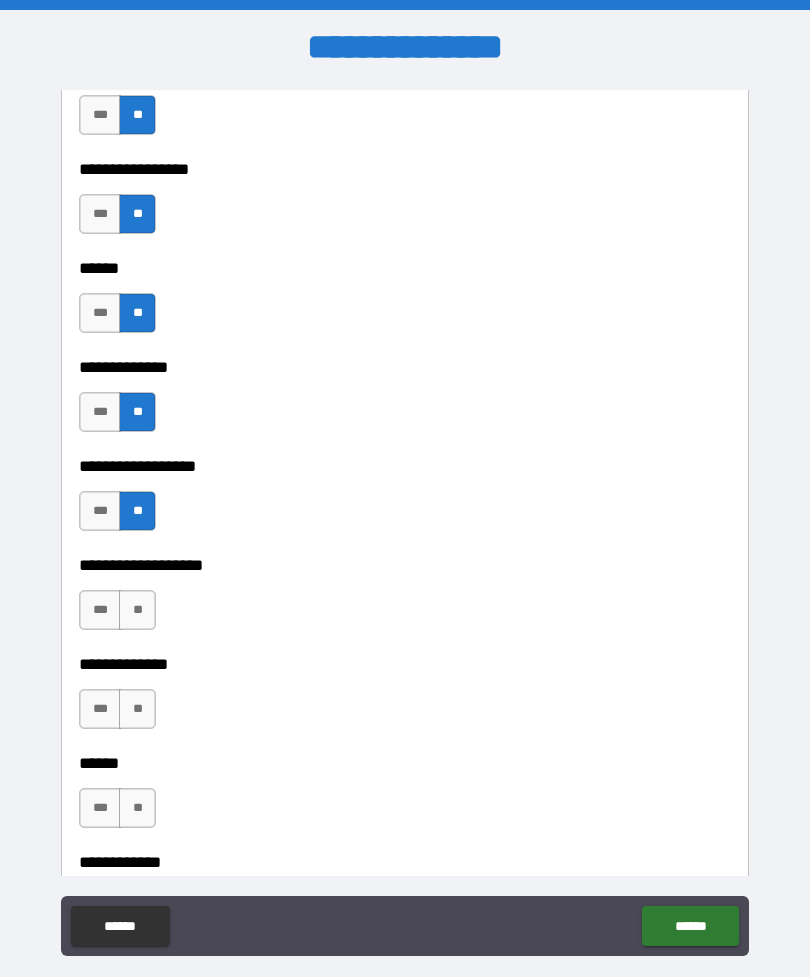click on "**" at bounding box center (137, 610) 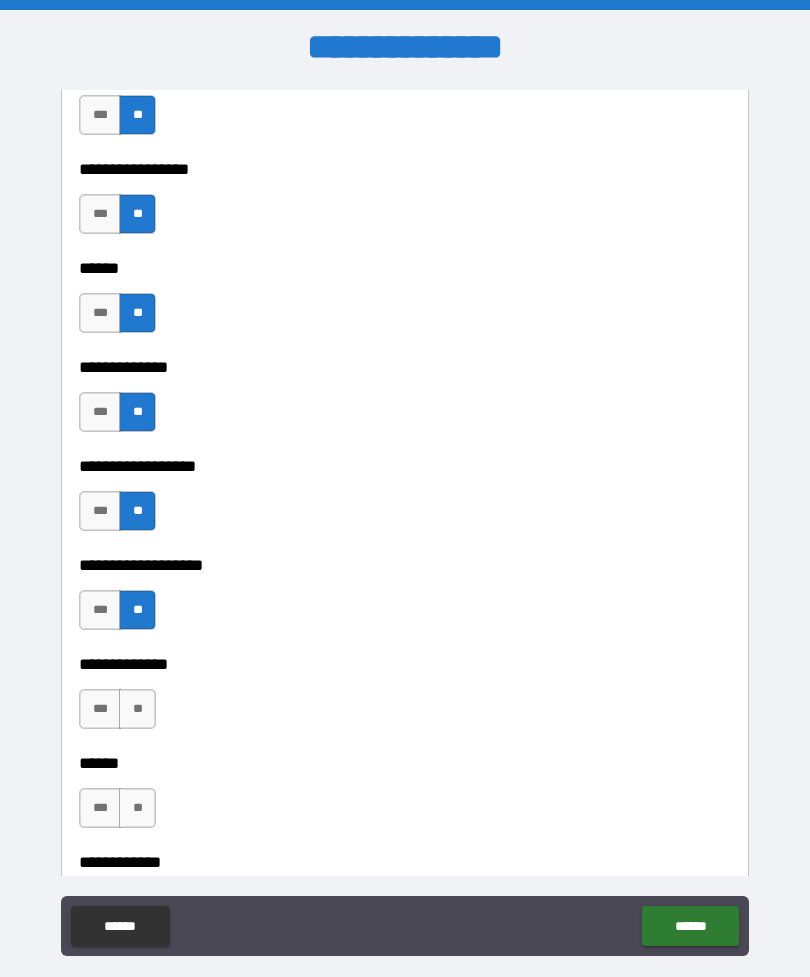 click on "**" at bounding box center (137, 709) 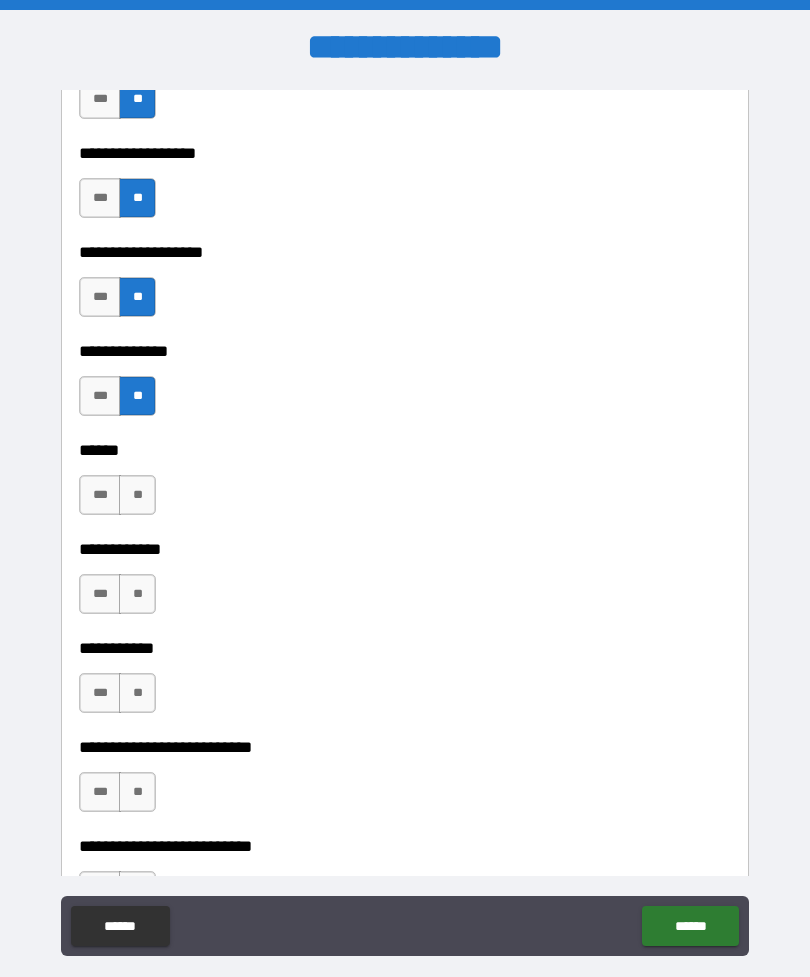 scroll, scrollTop: 3607, scrollLeft: 0, axis: vertical 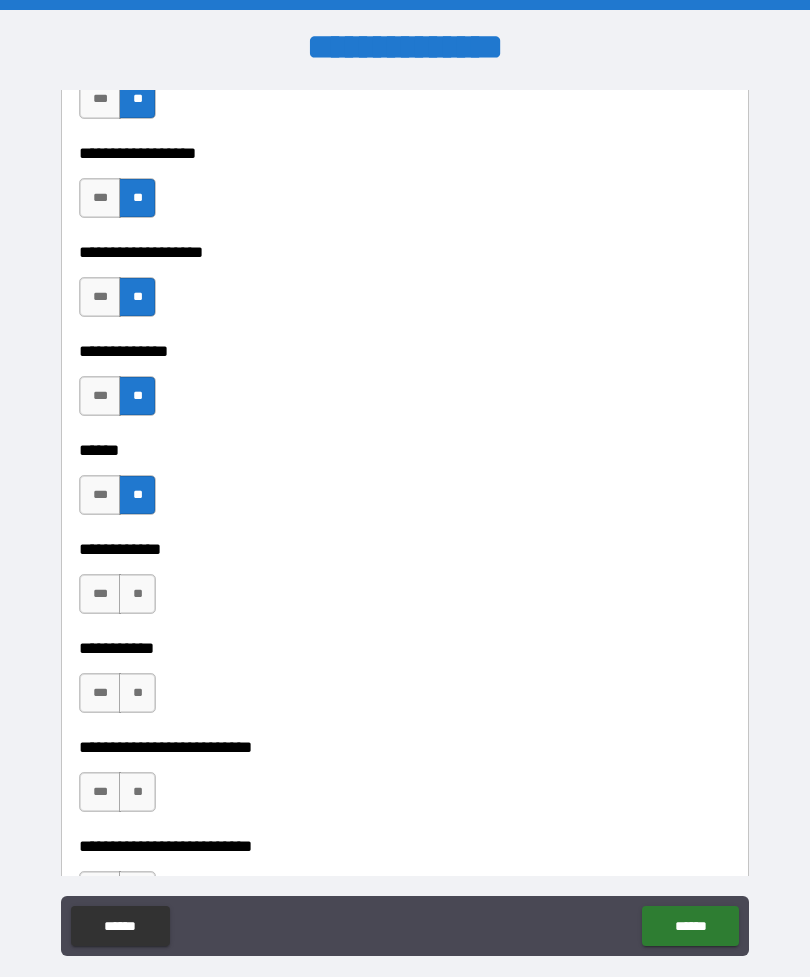 click on "**" at bounding box center (137, 594) 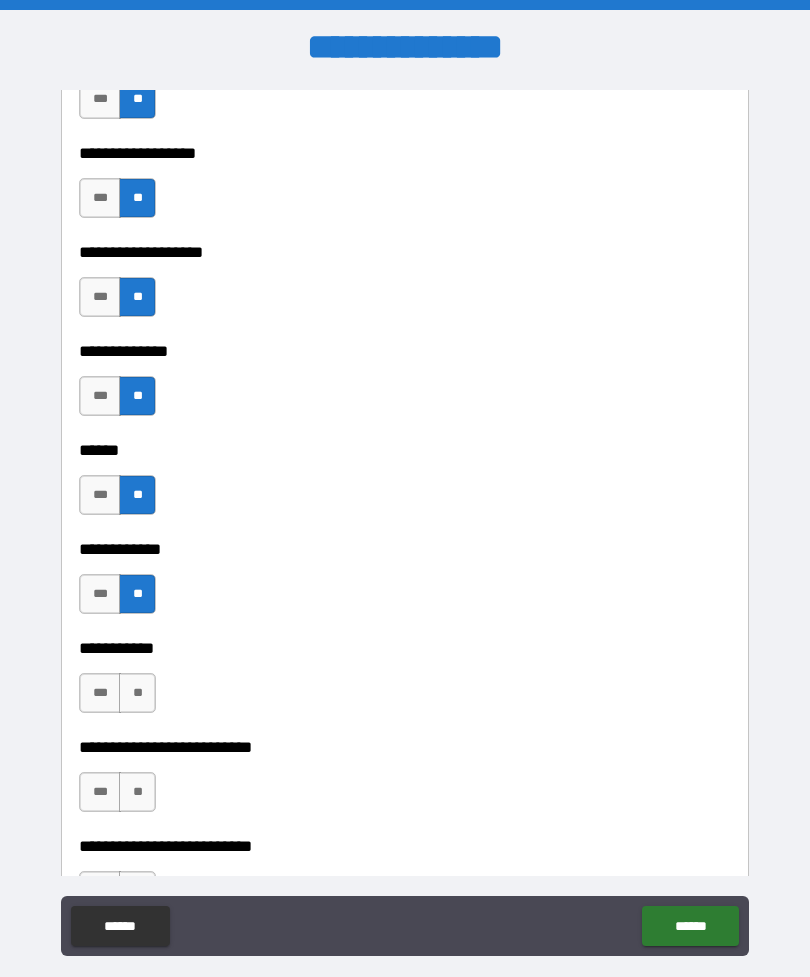 click on "**" at bounding box center [137, 693] 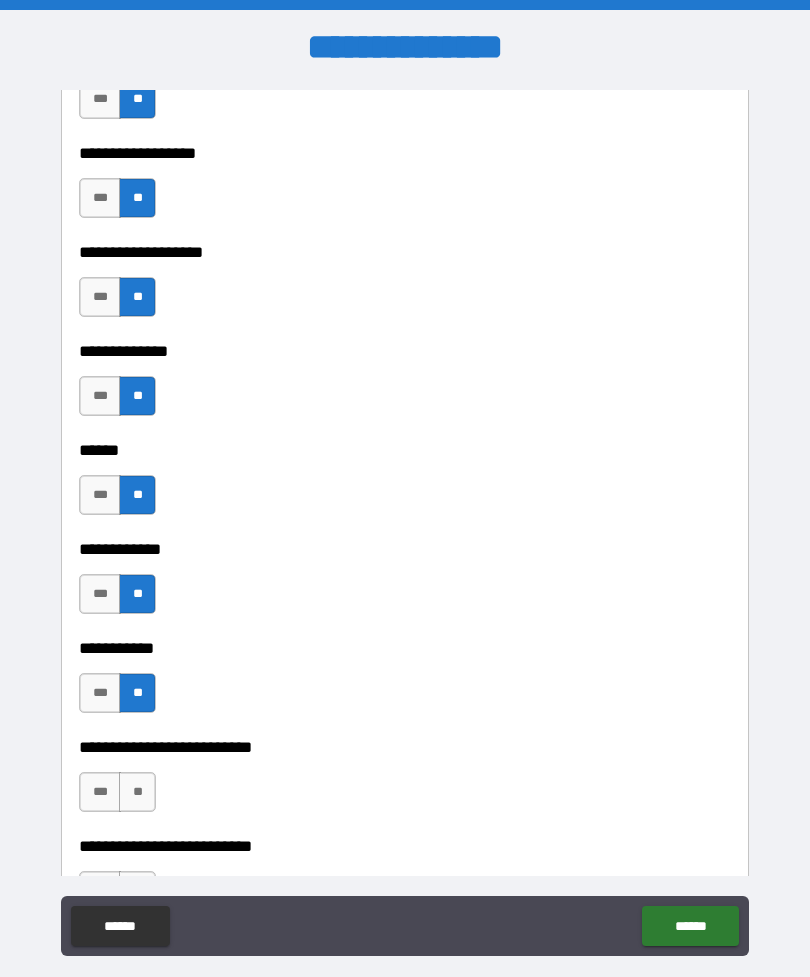 click on "**" at bounding box center [137, 792] 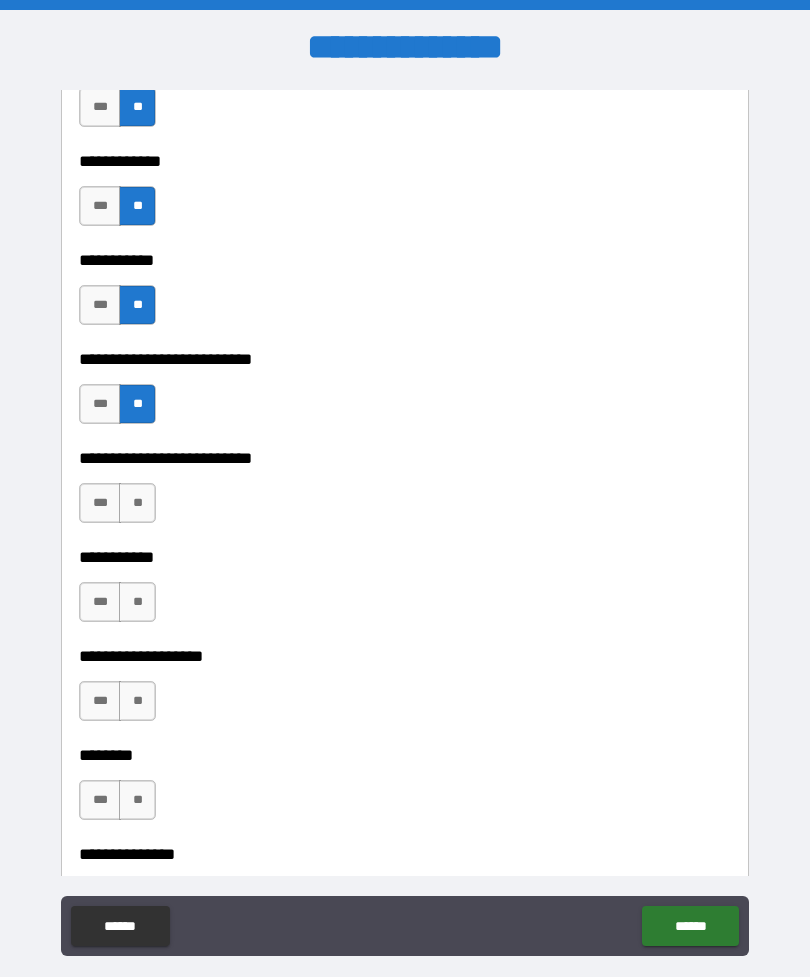 scroll, scrollTop: 4016, scrollLeft: 0, axis: vertical 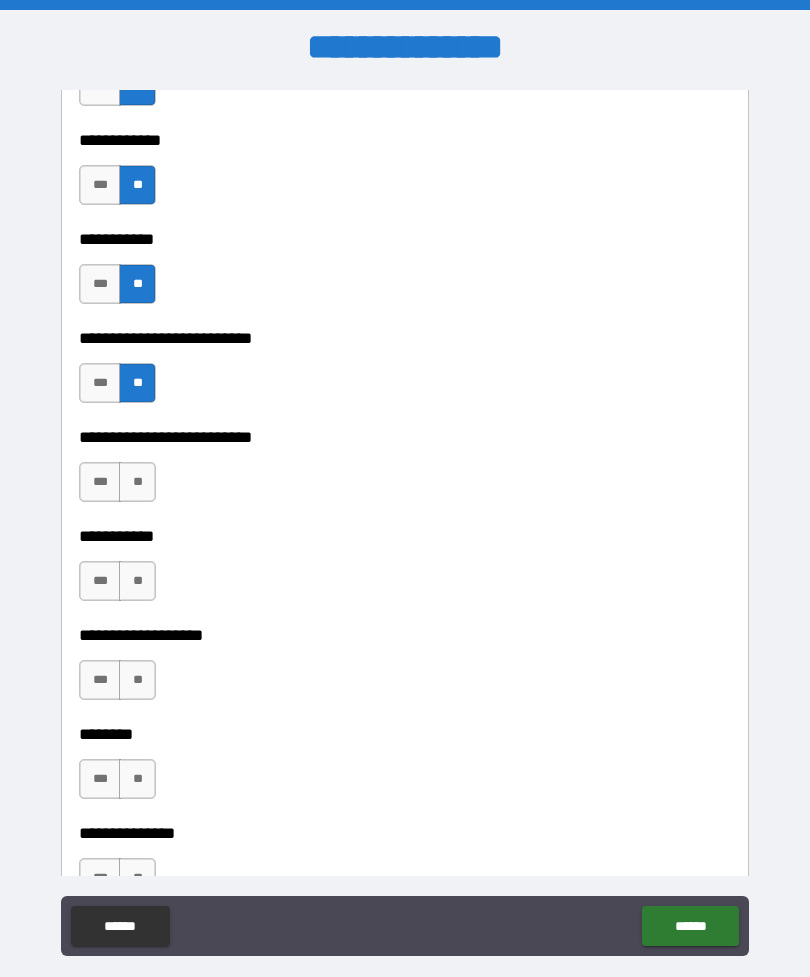 click on "**" at bounding box center (137, 482) 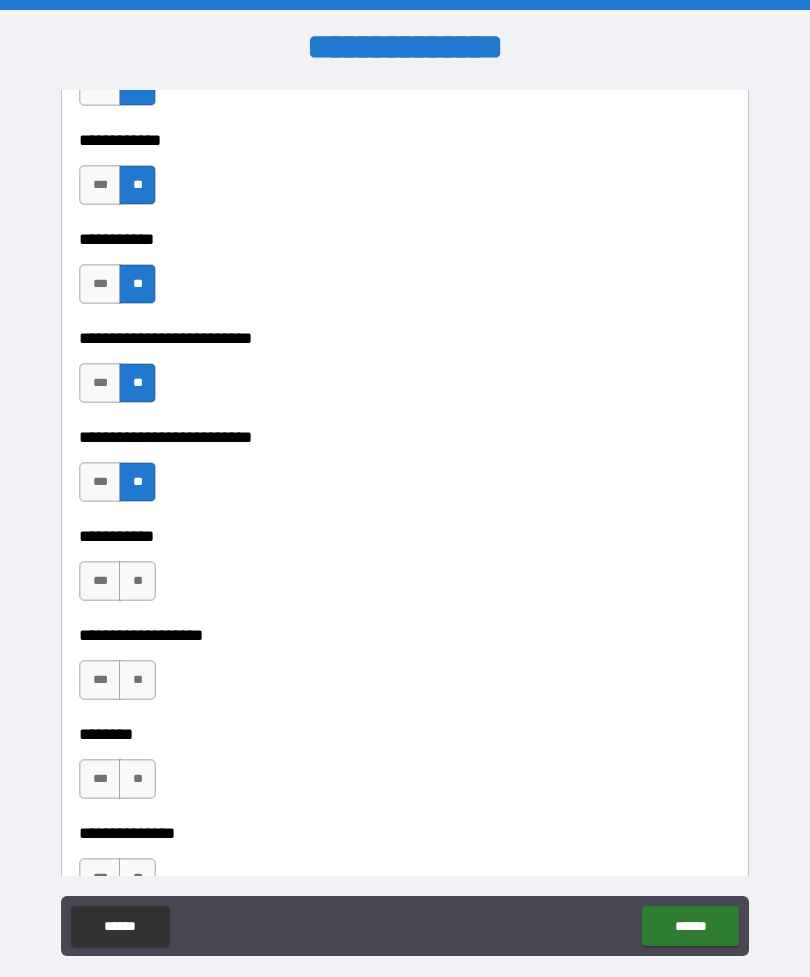 click on "**" at bounding box center [137, 581] 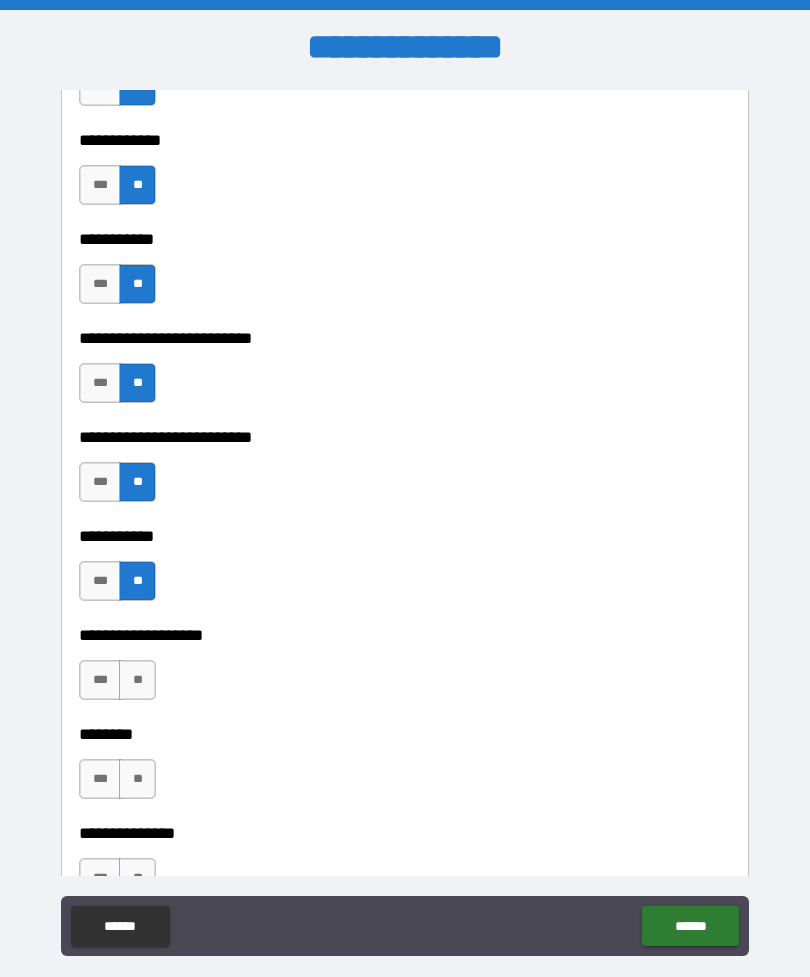 click on "**" at bounding box center [137, 680] 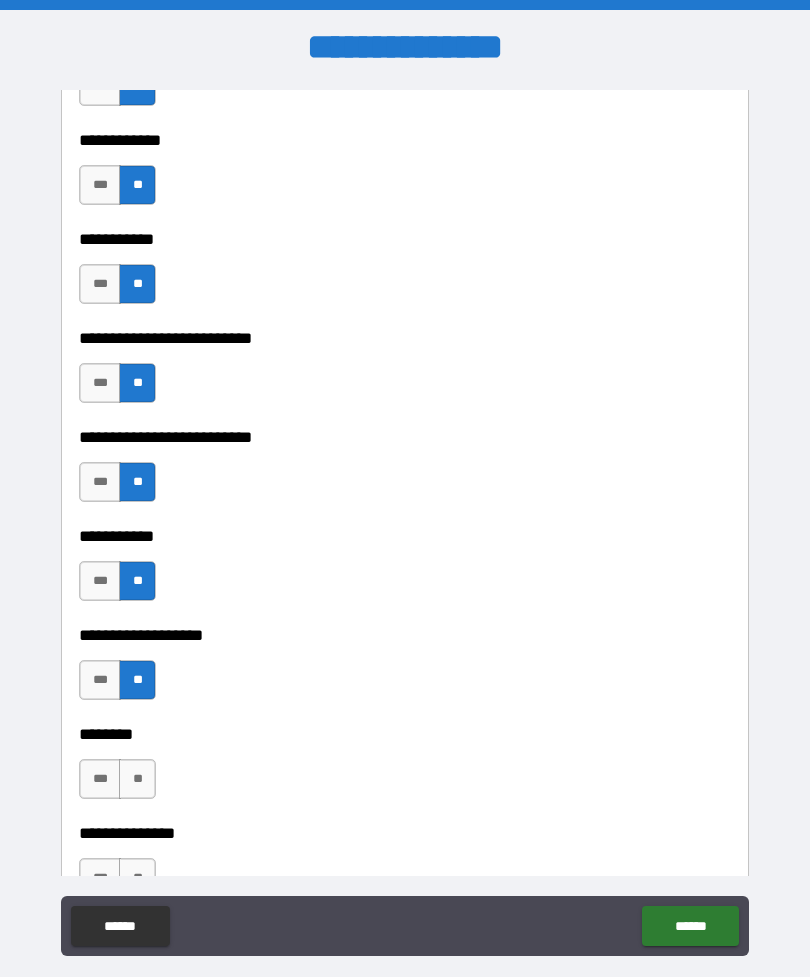 click on "***" at bounding box center (100, 779) 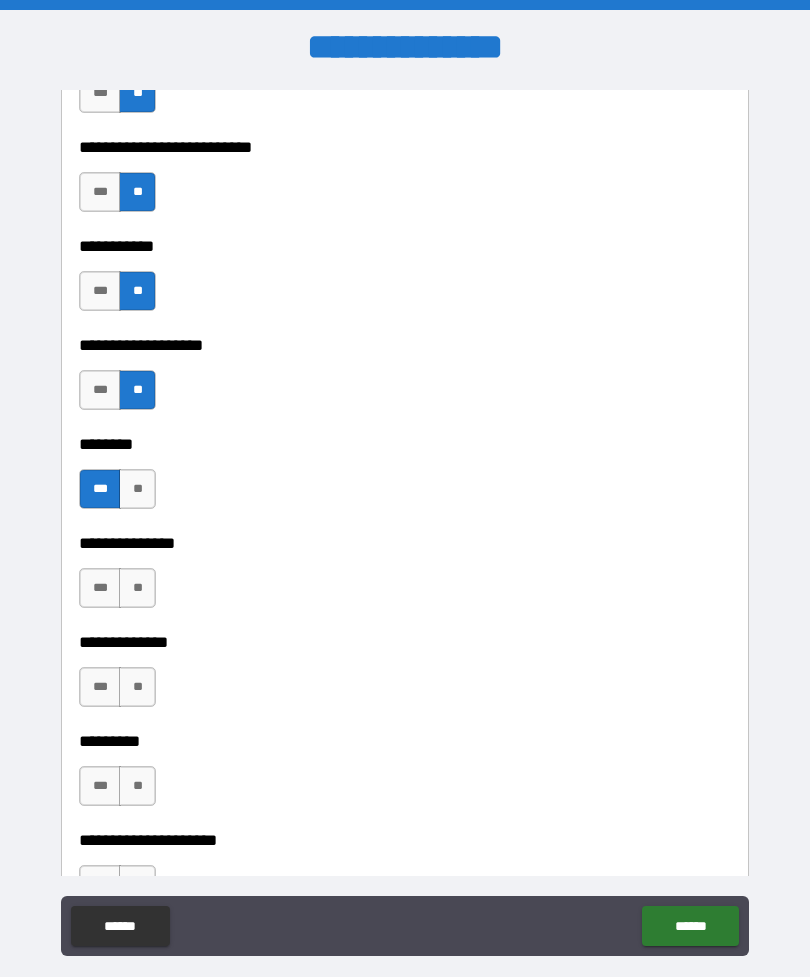 scroll, scrollTop: 4406, scrollLeft: 0, axis: vertical 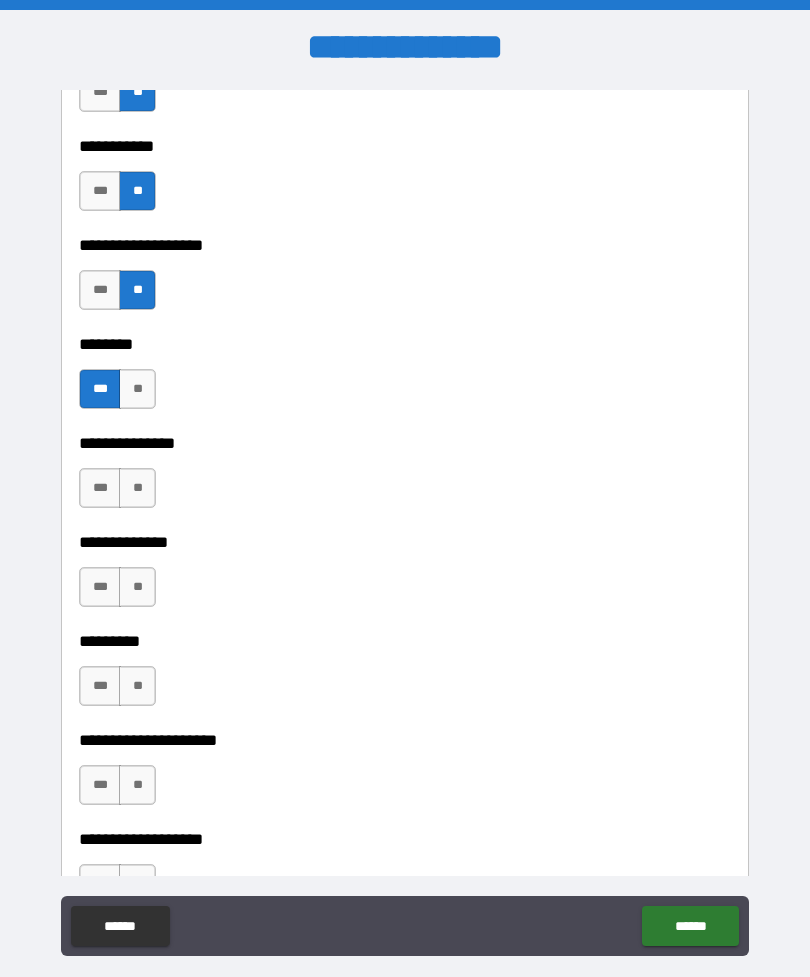 click on "**" at bounding box center (137, 488) 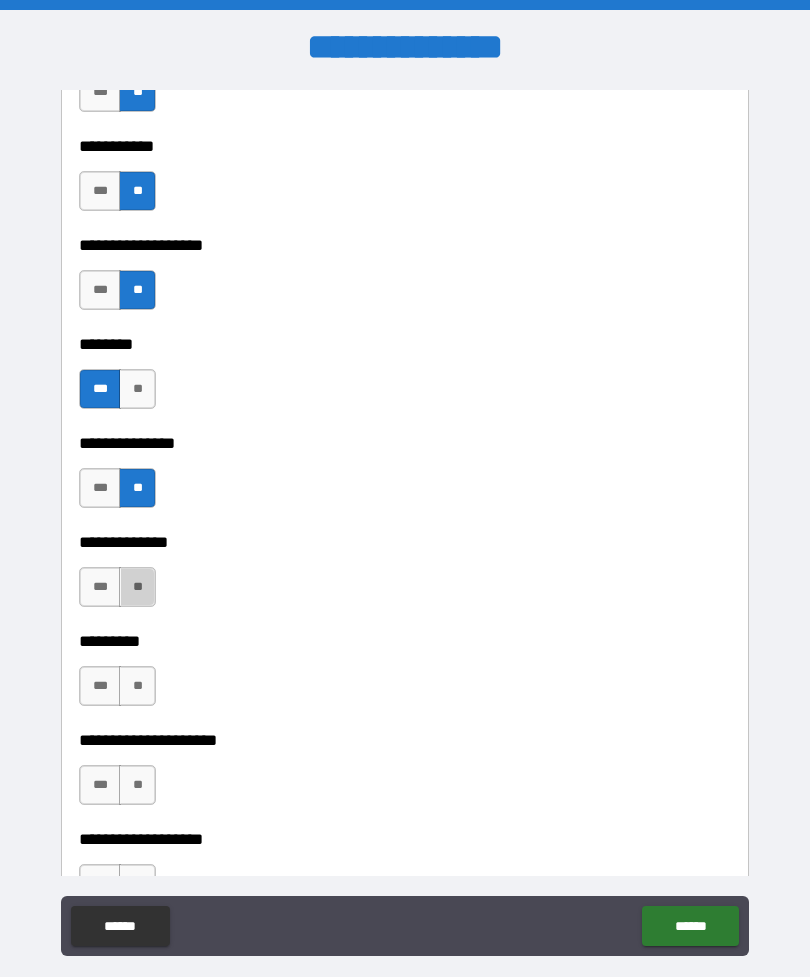 click on "**" at bounding box center (137, 587) 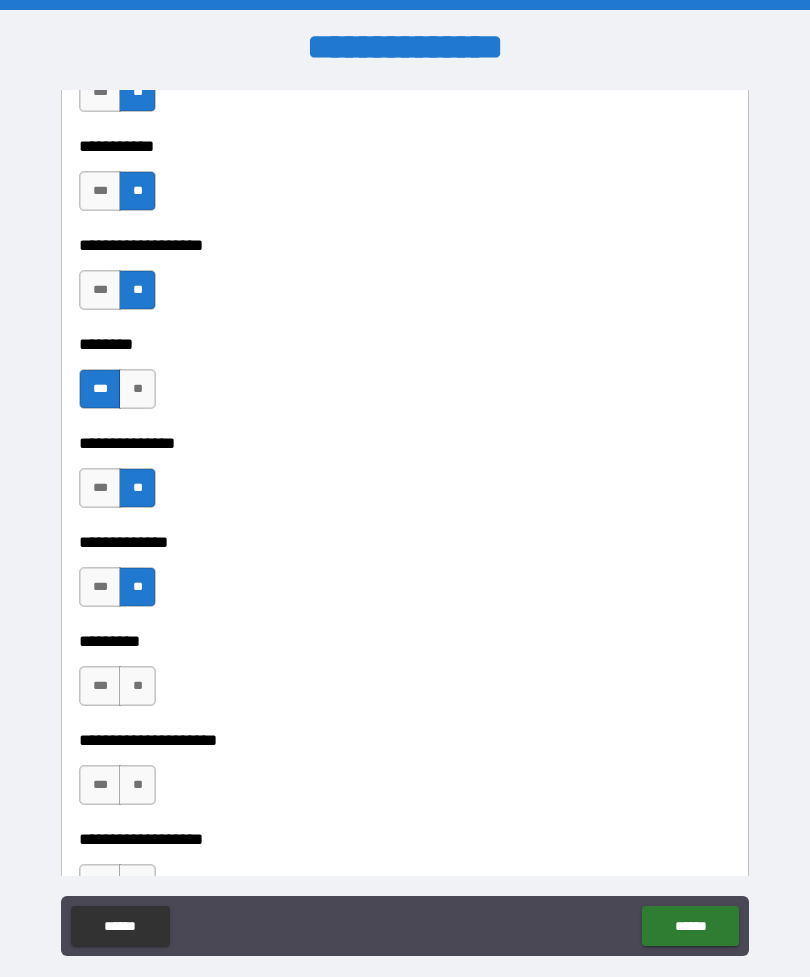 click on "**" at bounding box center (137, 686) 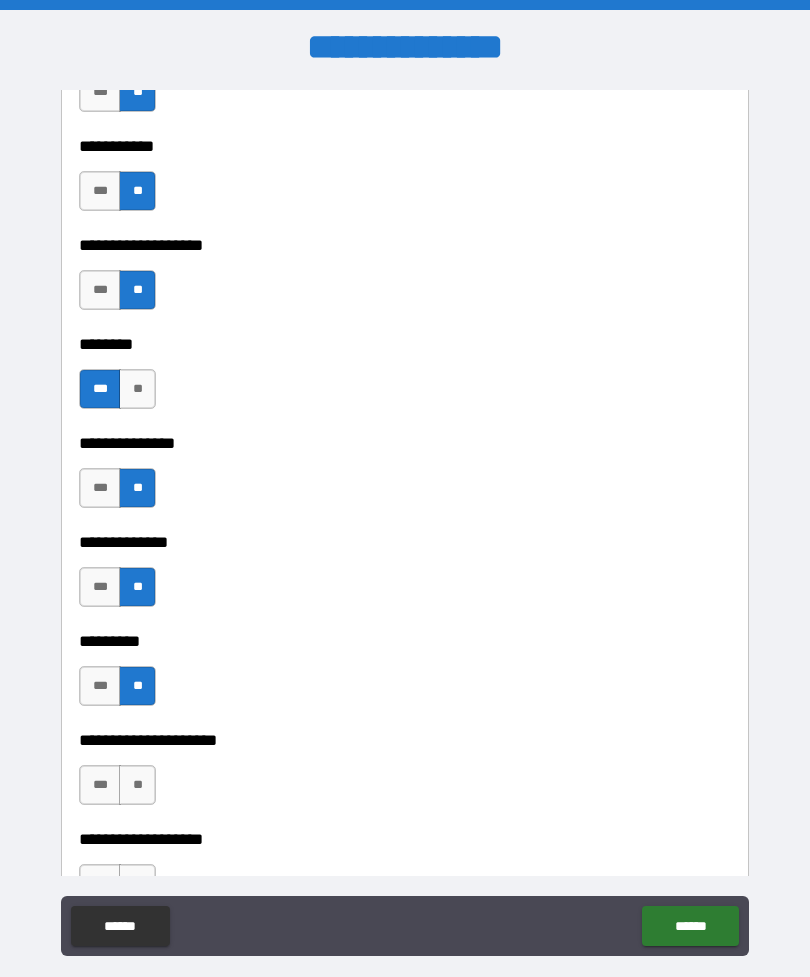 click on "**" at bounding box center (137, 785) 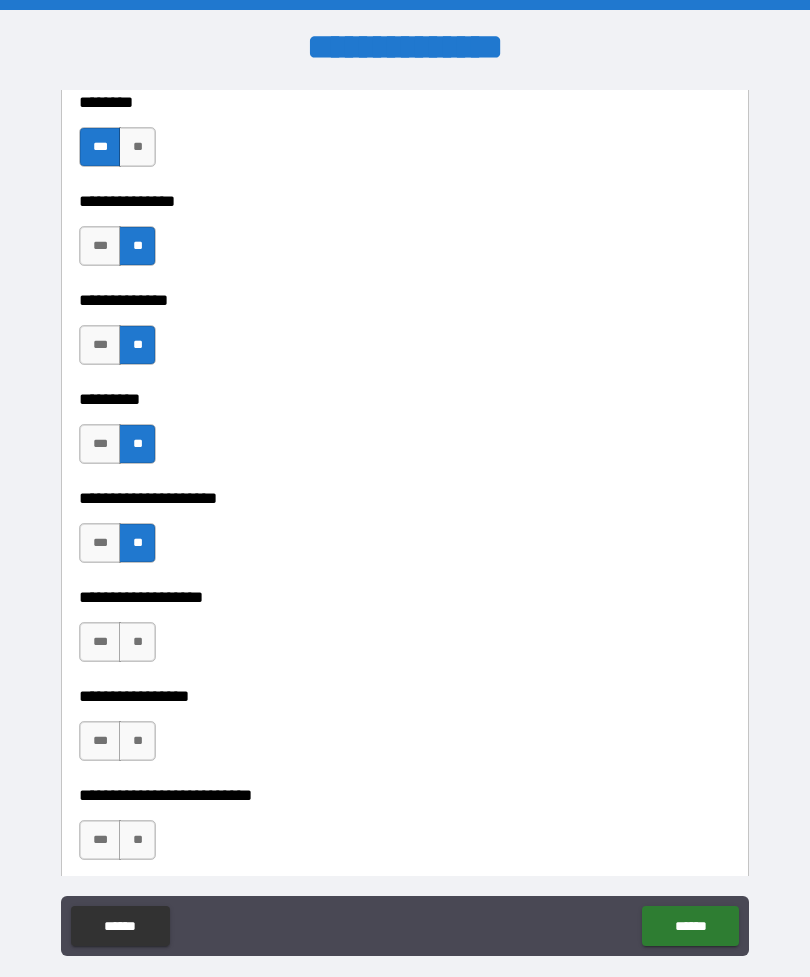 scroll, scrollTop: 4703, scrollLeft: 0, axis: vertical 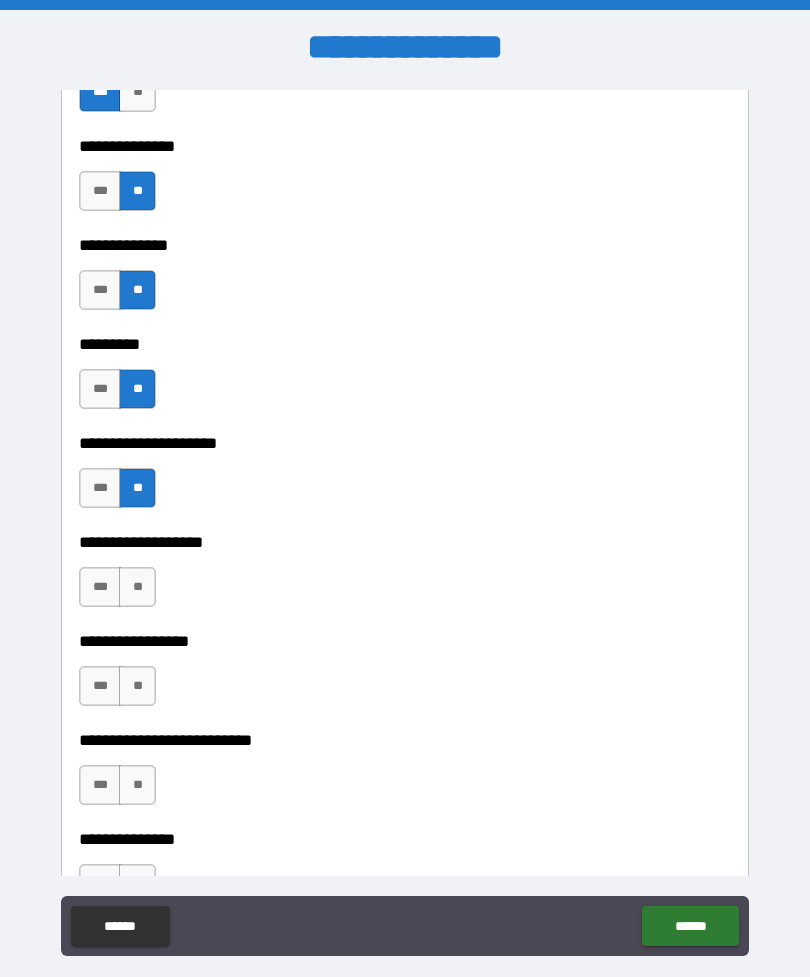 click on "**" at bounding box center [137, 587] 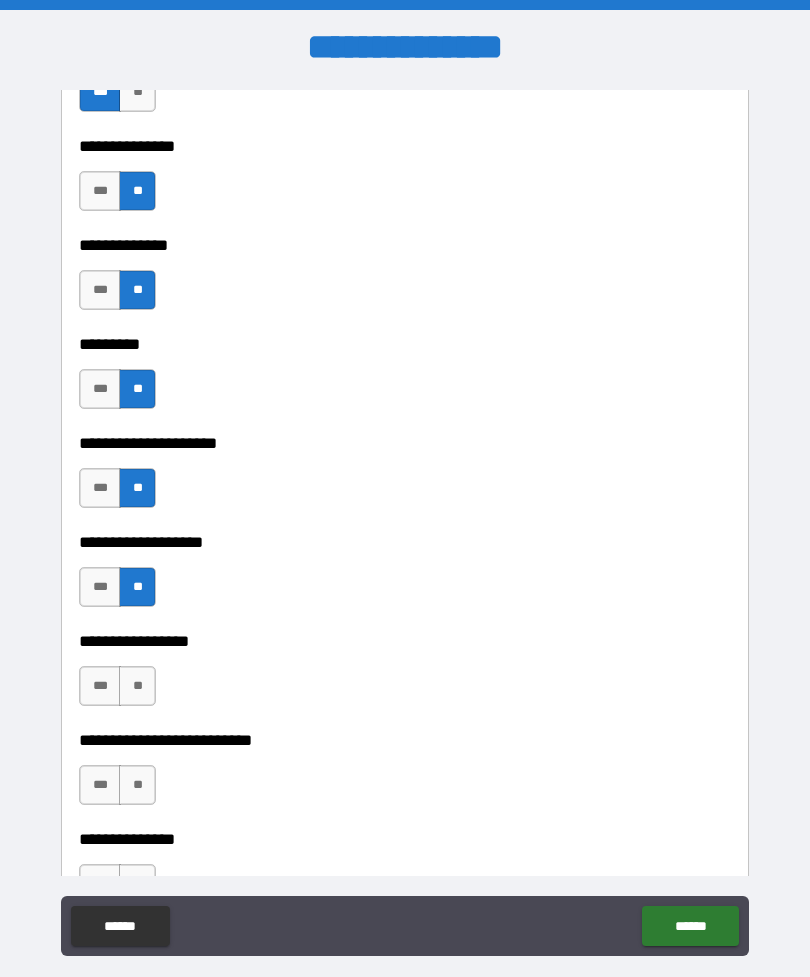 click on "**" at bounding box center [137, 686] 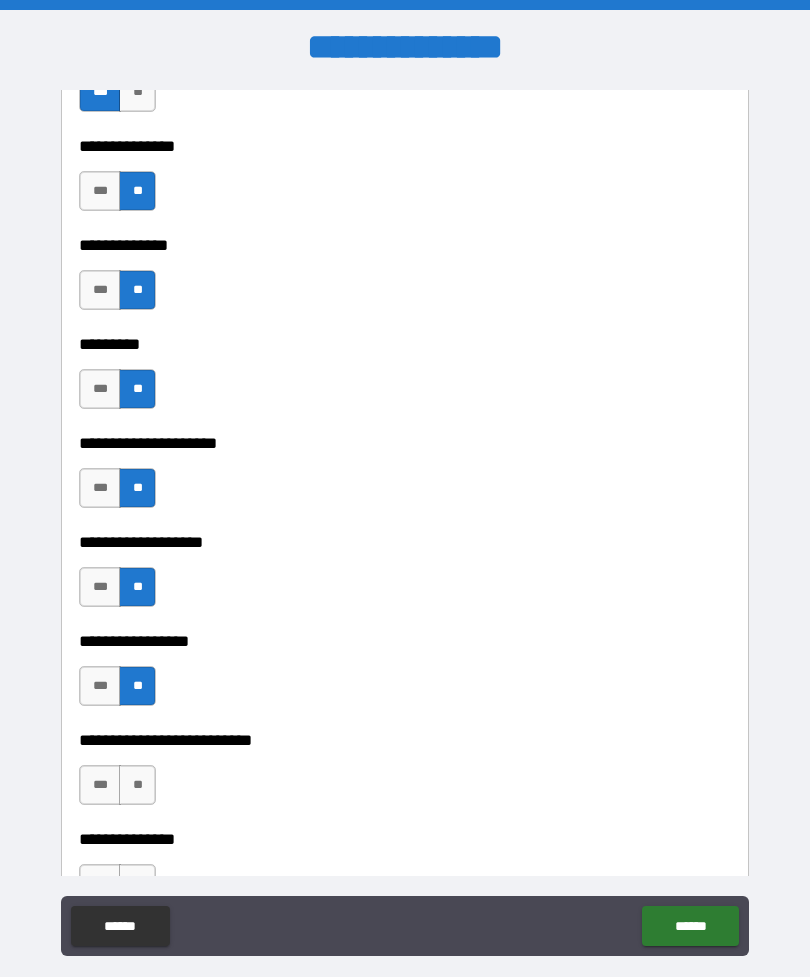 click on "**" at bounding box center [137, 785] 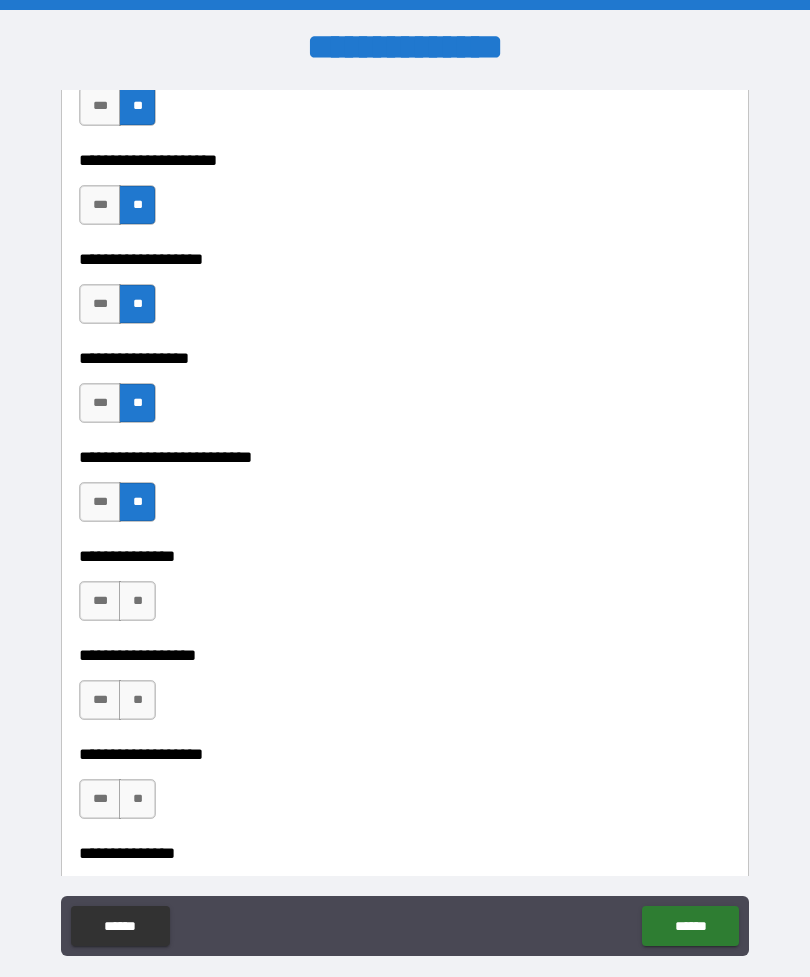 scroll, scrollTop: 4984, scrollLeft: 0, axis: vertical 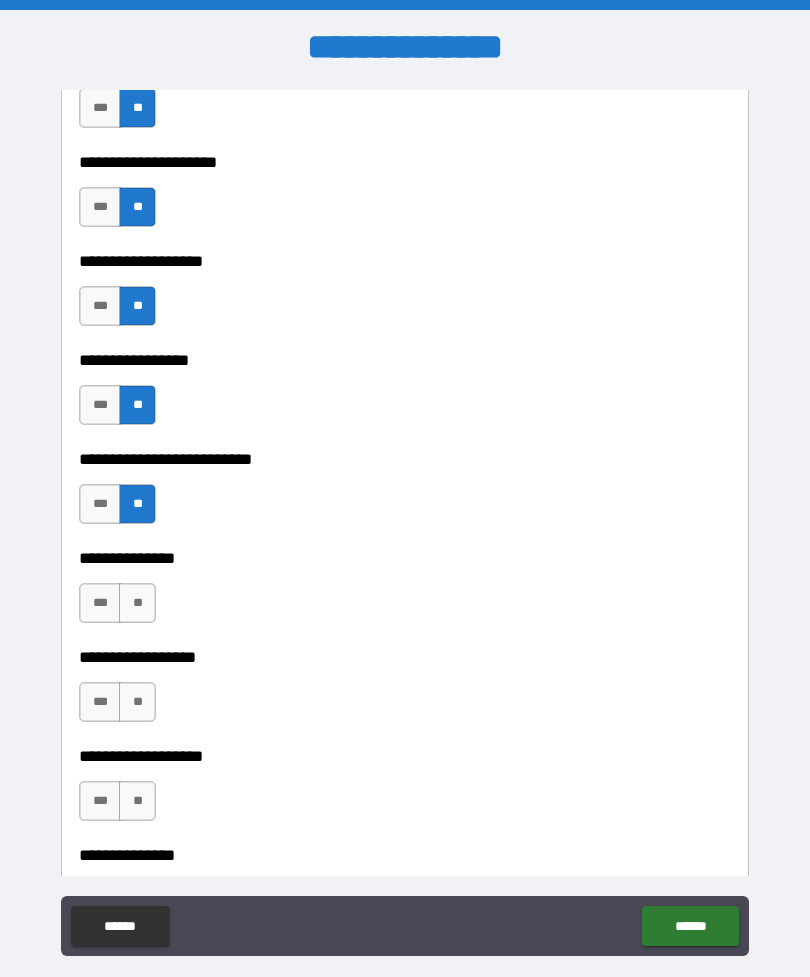 click on "**" at bounding box center (137, 603) 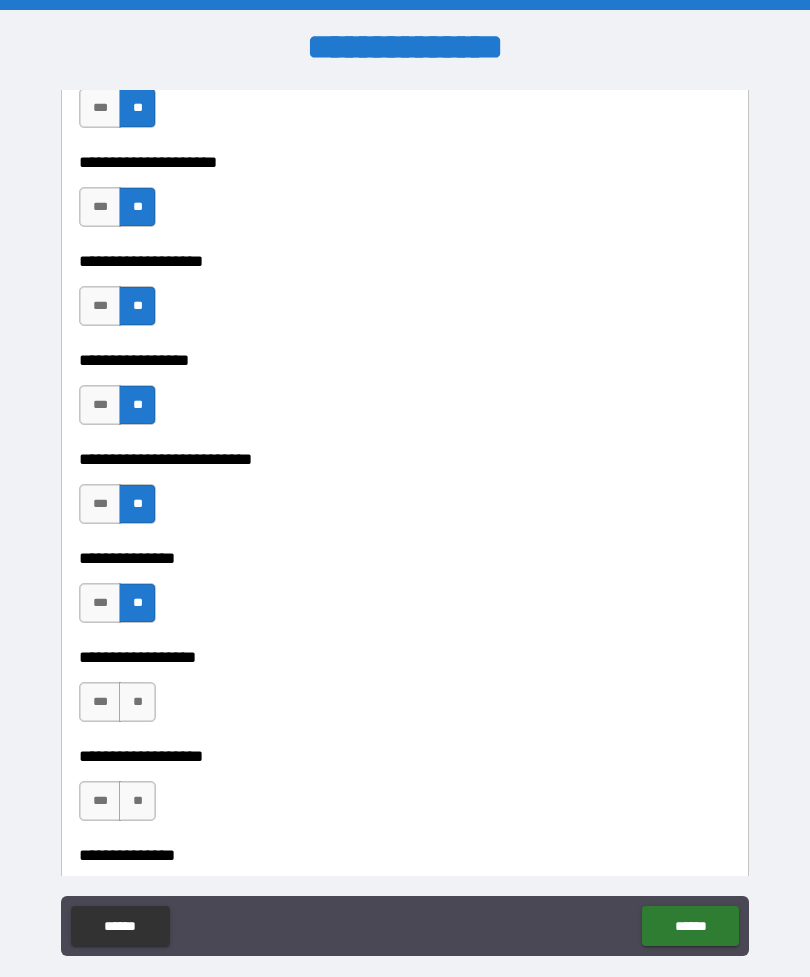 click on "**" at bounding box center [137, 702] 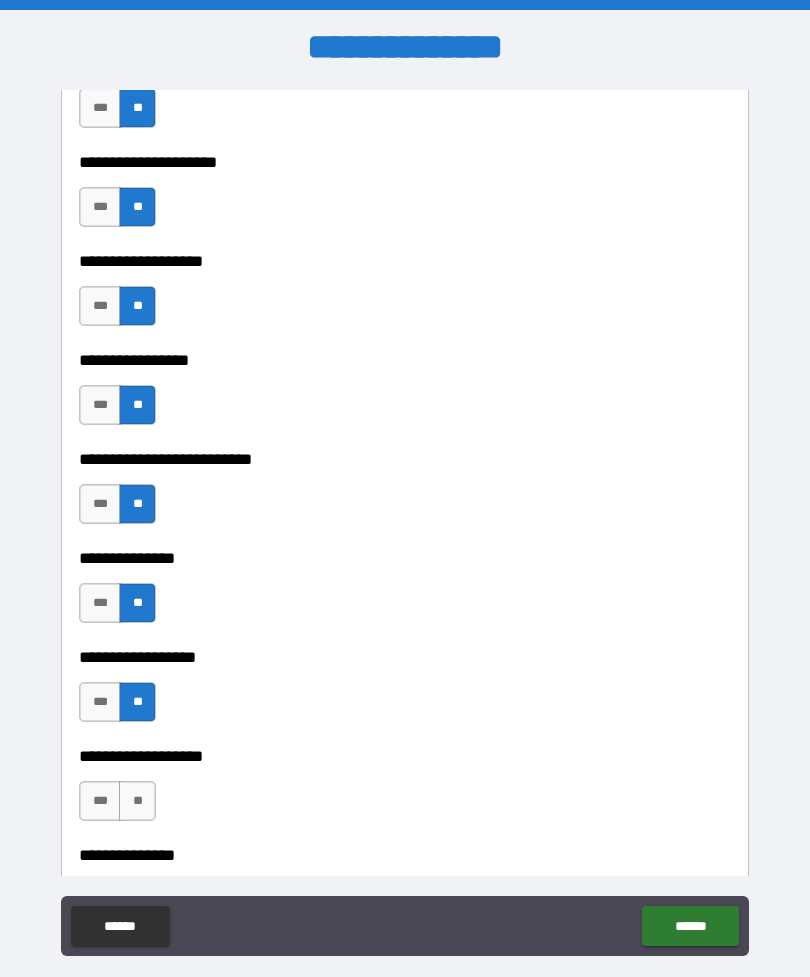click on "**" at bounding box center (137, 801) 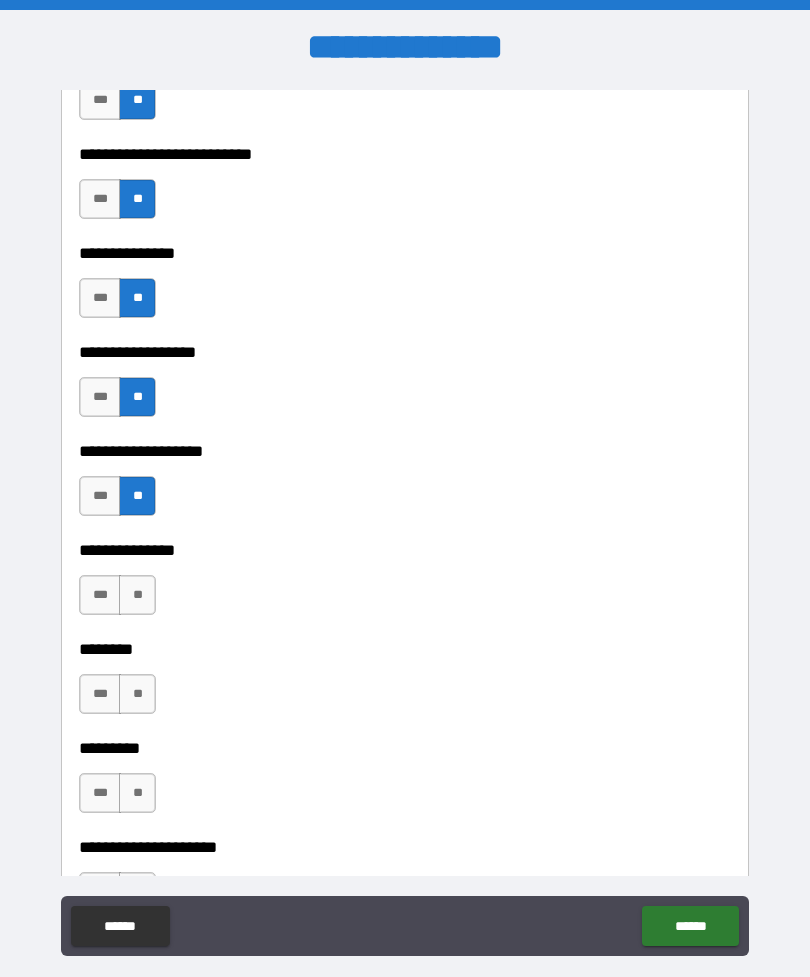 scroll, scrollTop: 5303, scrollLeft: 0, axis: vertical 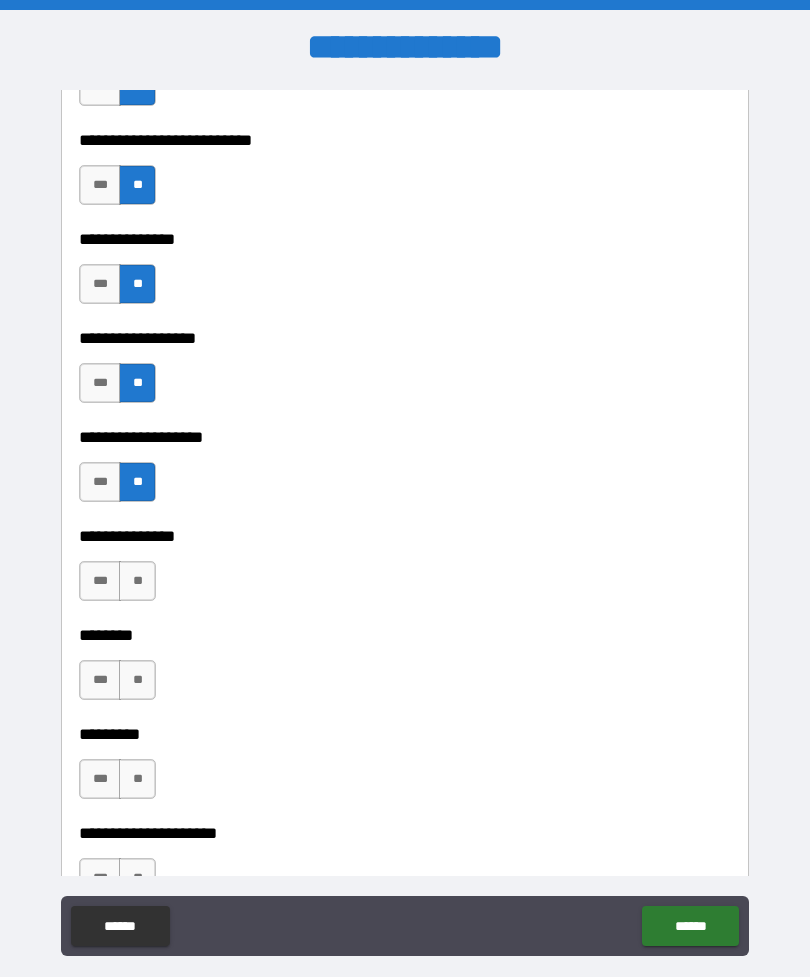 click on "**" at bounding box center [137, 581] 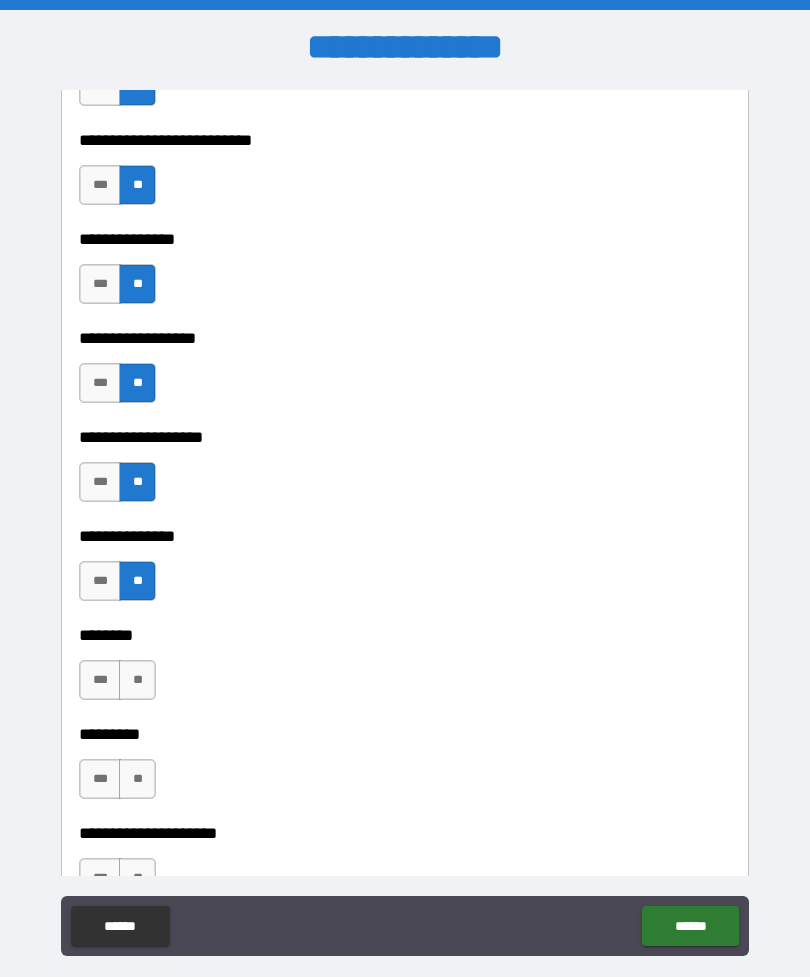 click on "**" at bounding box center [137, 680] 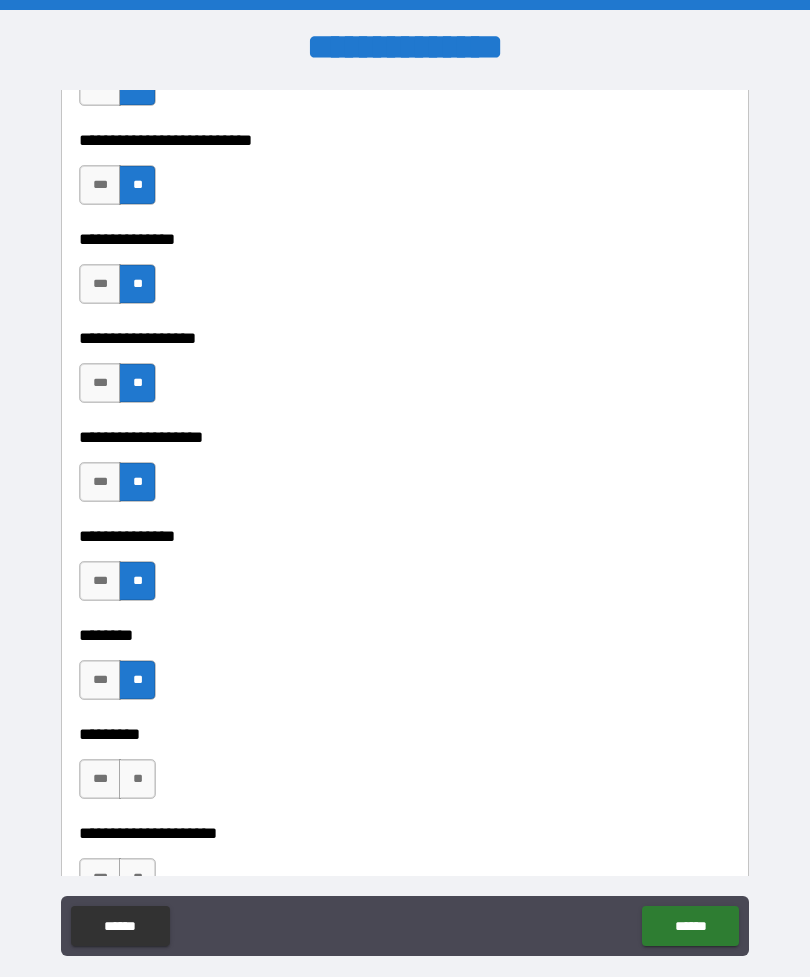 click on "**" at bounding box center [137, 779] 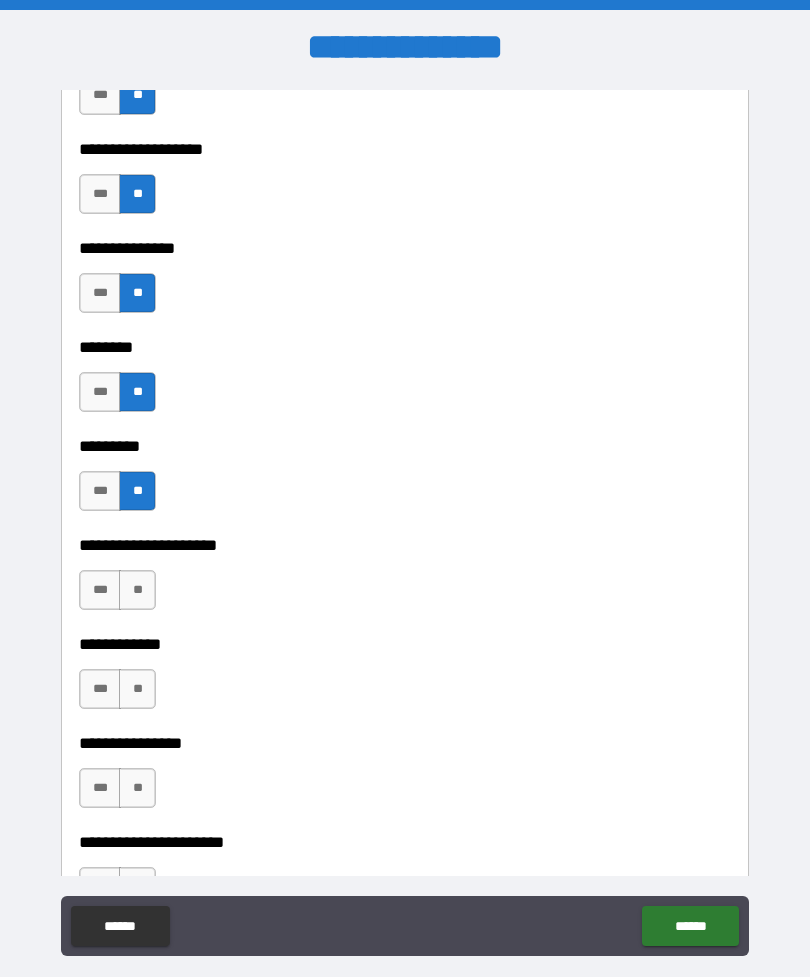 scroll, scrollTop: 5687, scrollLeft: 0, axis: vertical 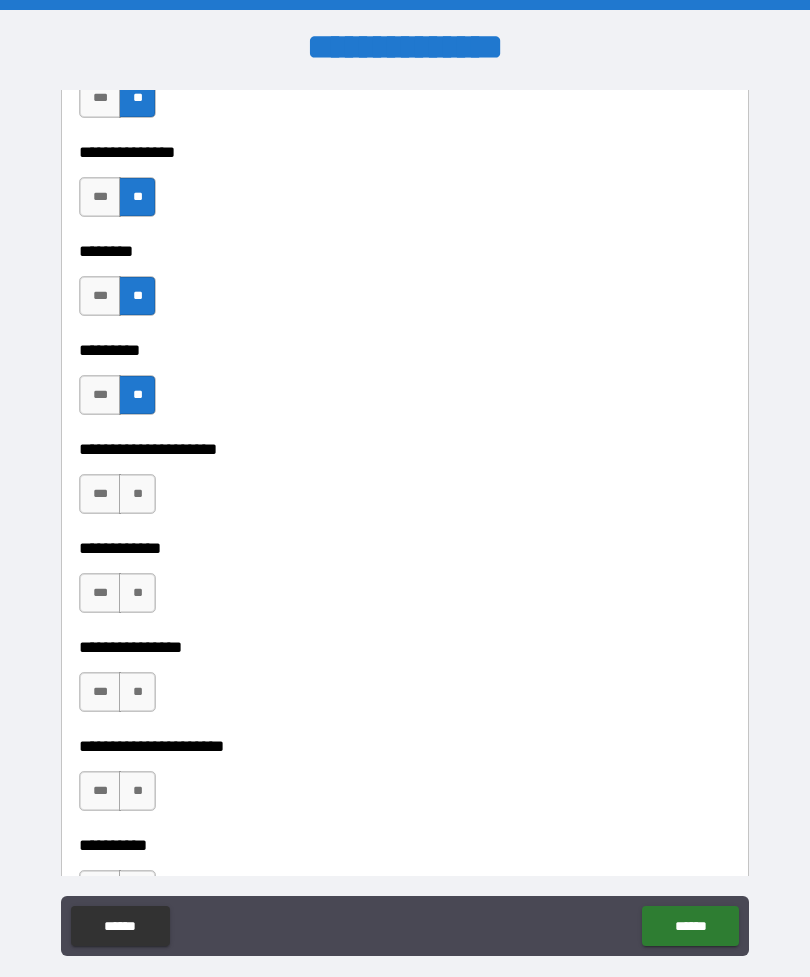 click on "**" at bounding box center [137, 494] 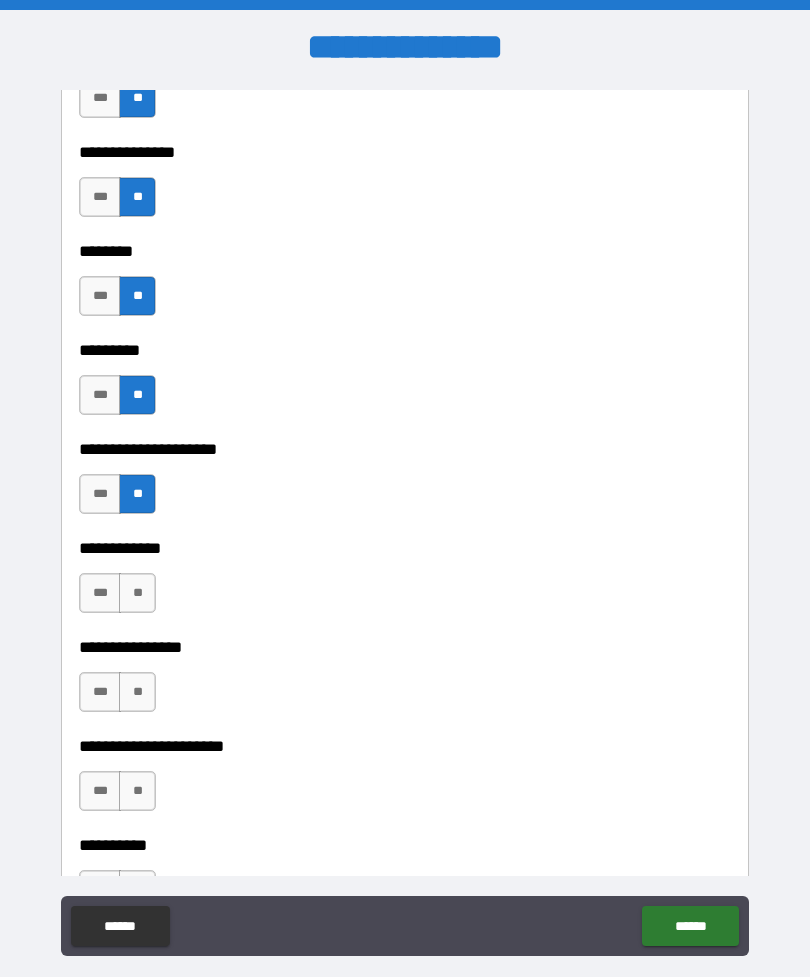 click on "**" at bounding box center [137, 593] 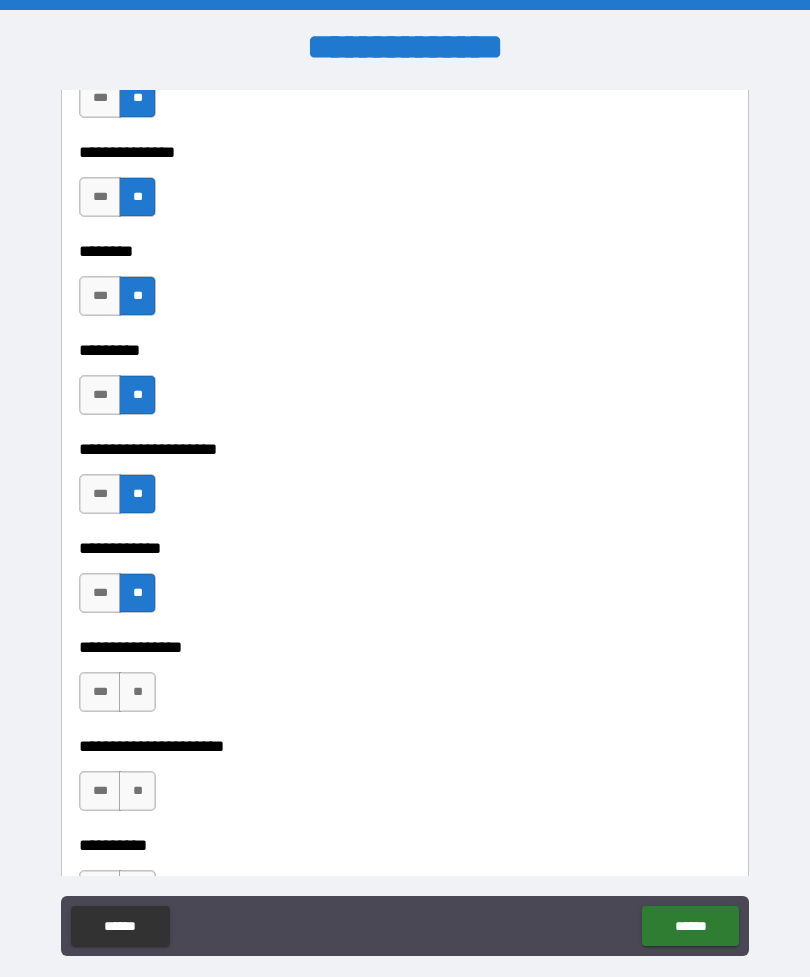 click on "**" at bounding box center [137, 692] 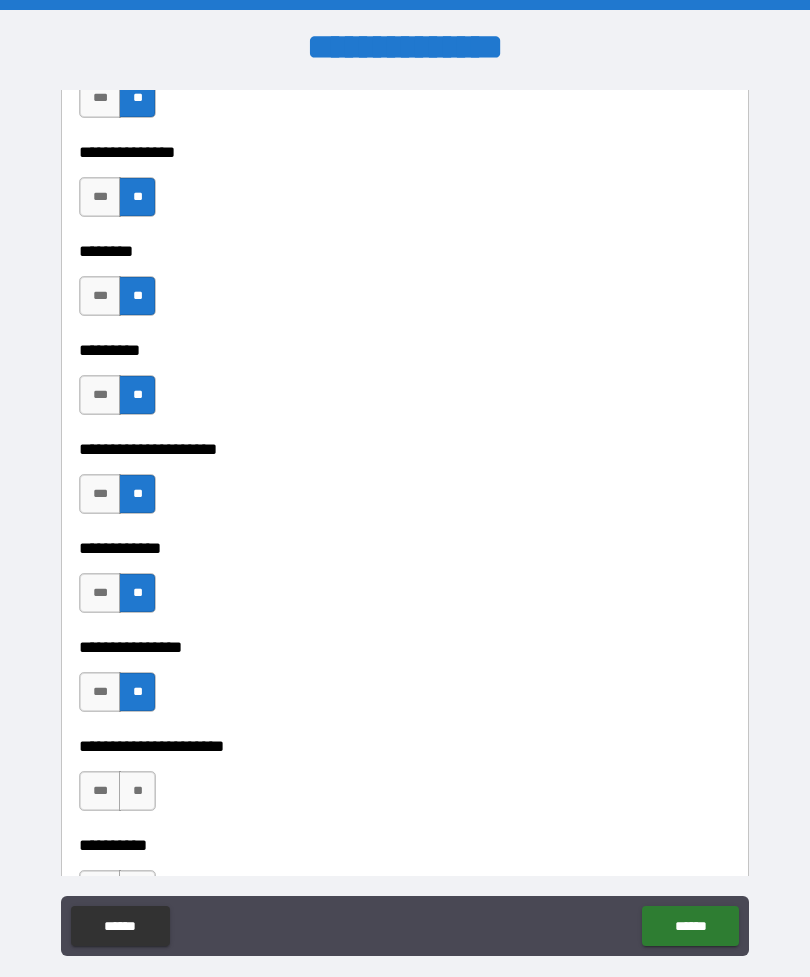 click on "**" at bounding box center [137, 791] 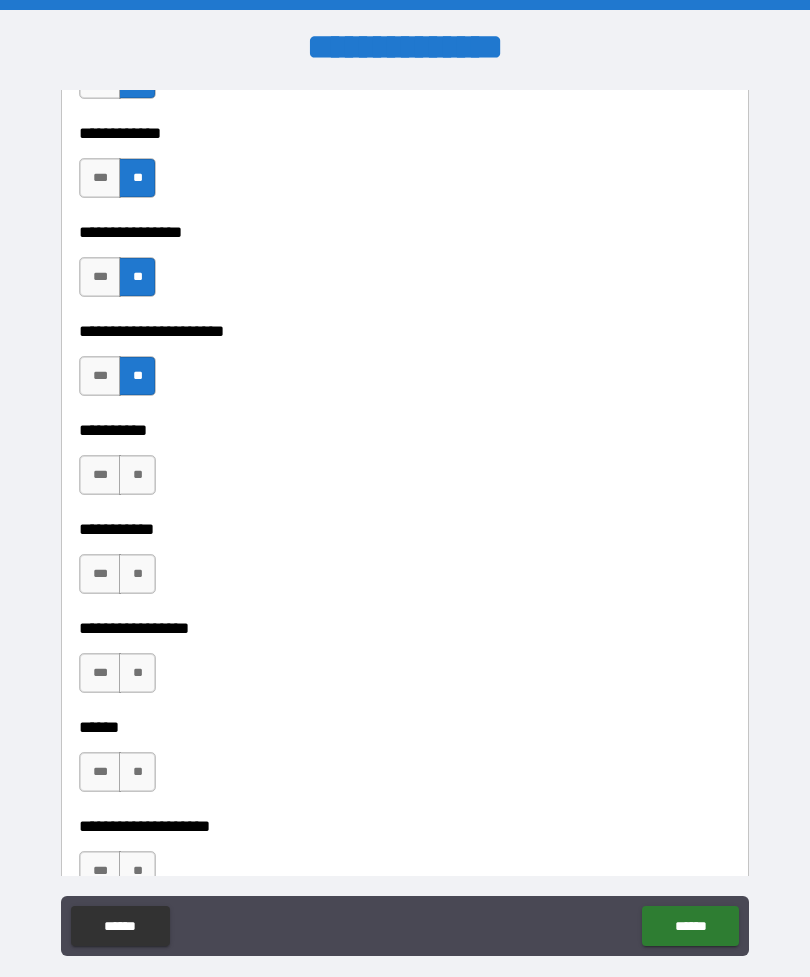 scroll, scrollTop: 6105, scrollLeft: 0, axis: vertical 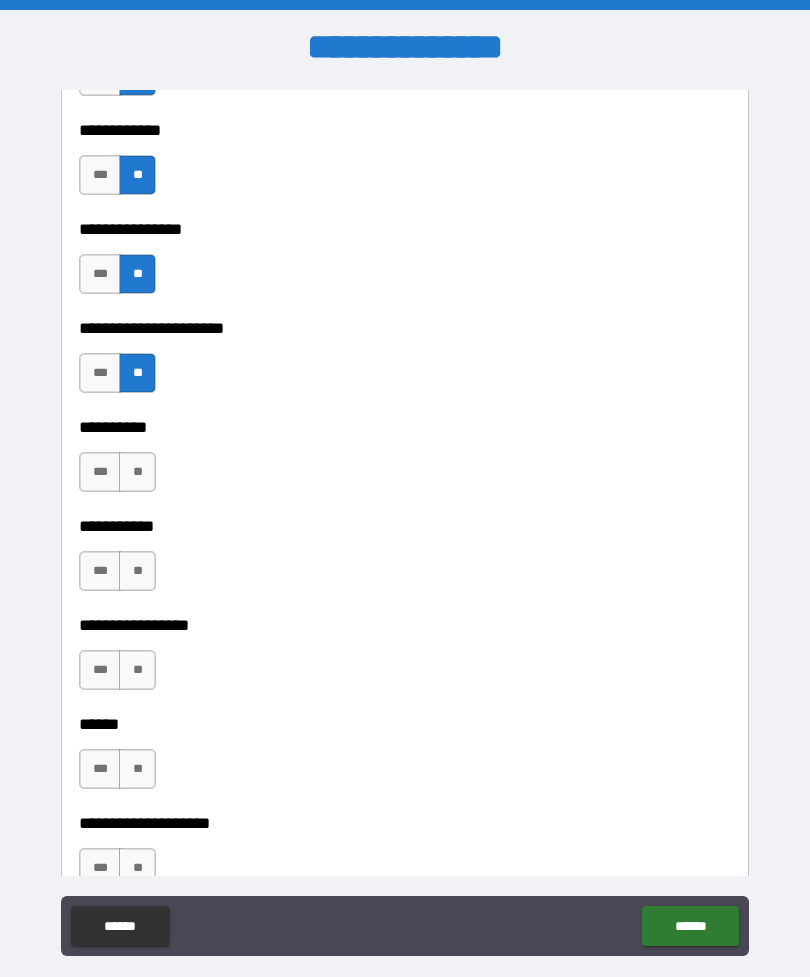 click on "**" at bounding box center [137, 472] 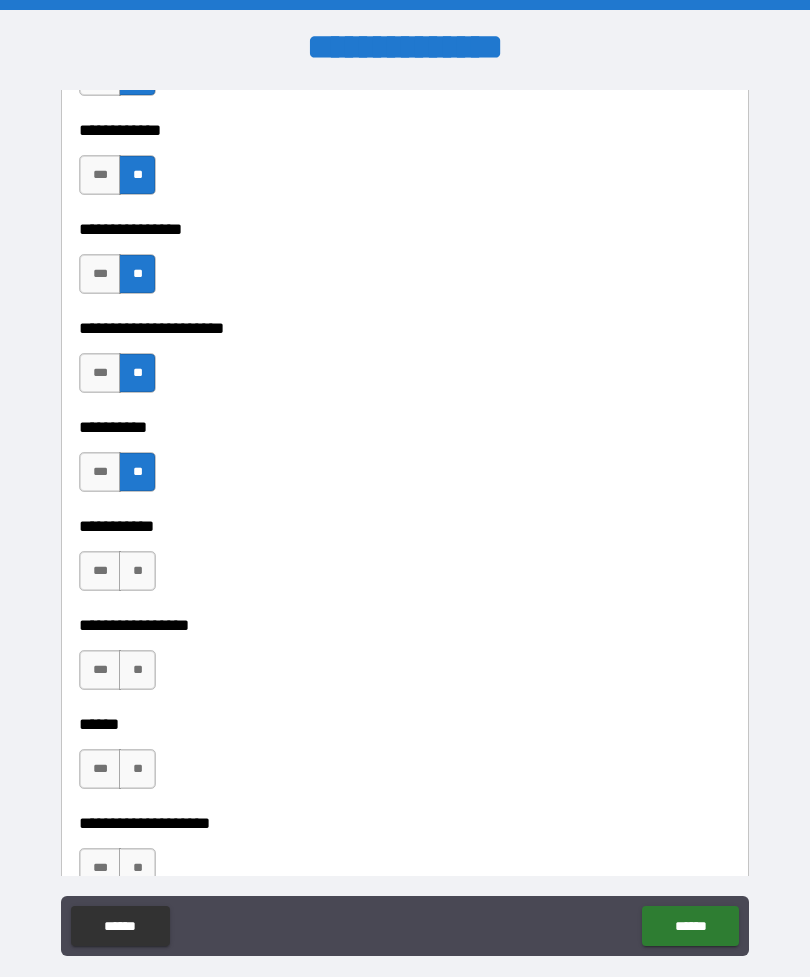 click on "**" at bounding box center [137, 571] 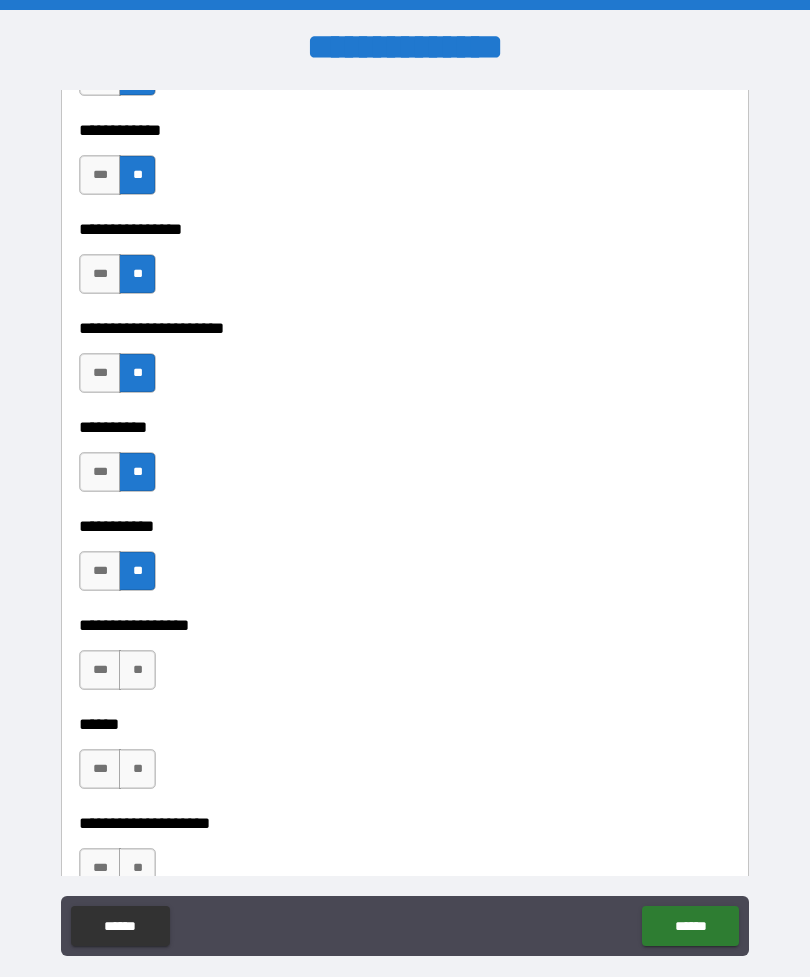 click on "**" at bounding box center [137, 670] 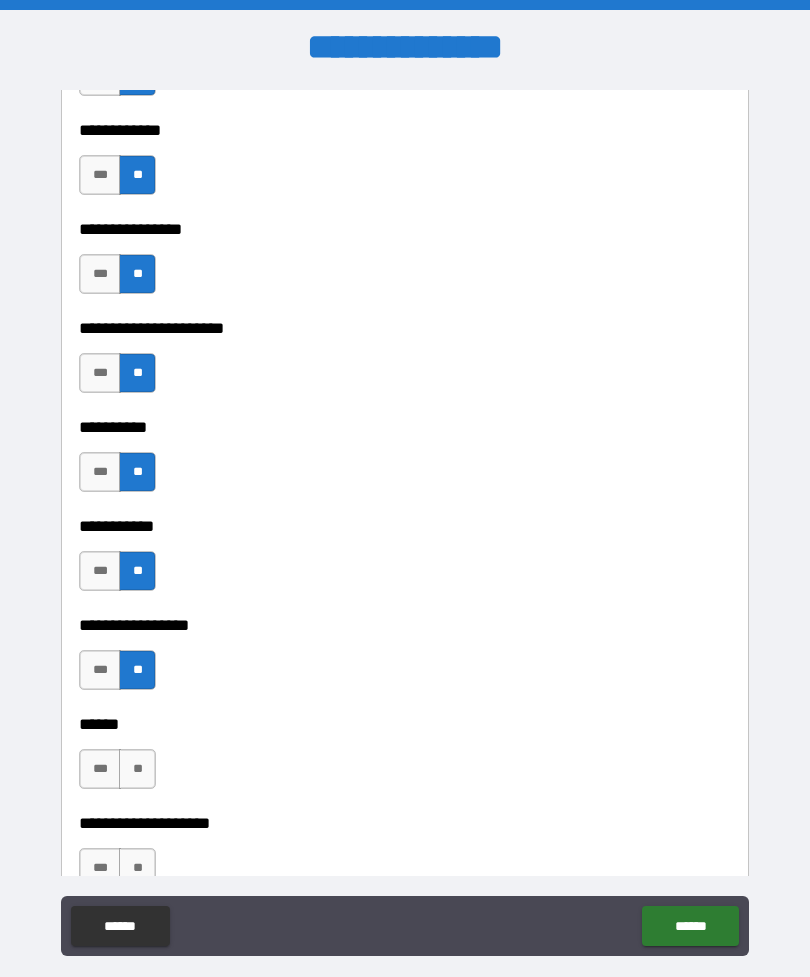 click on "**" at bounding box center (137, 769) 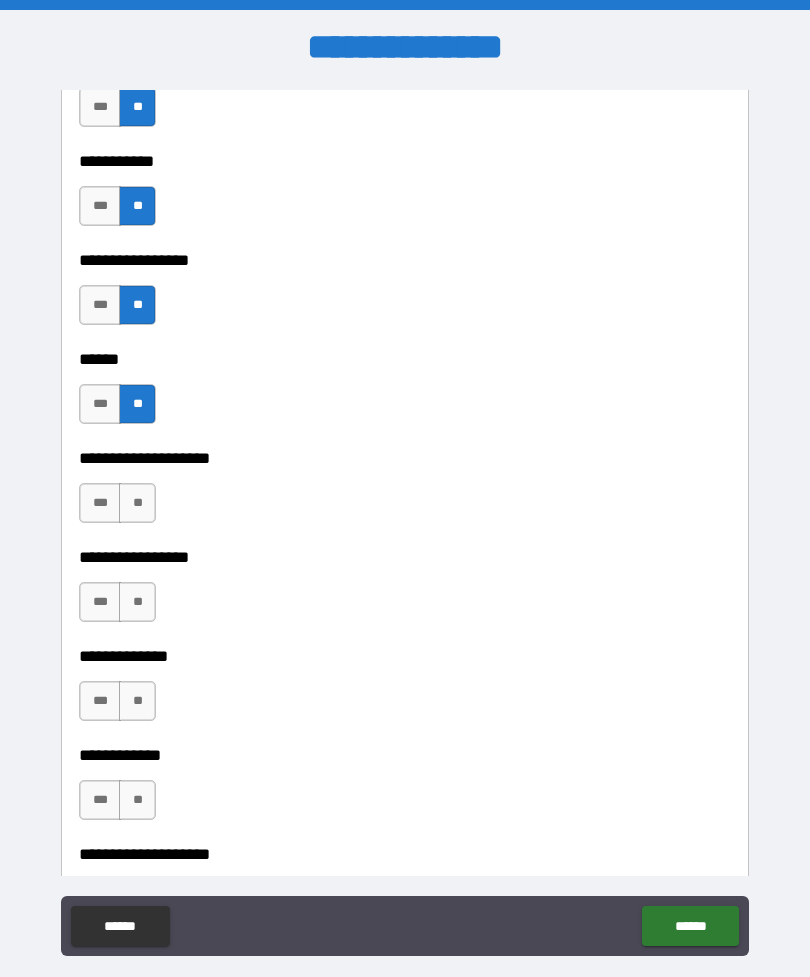 scroll, scrollTop: 6476, scrollLeft: 0, axis: vertical 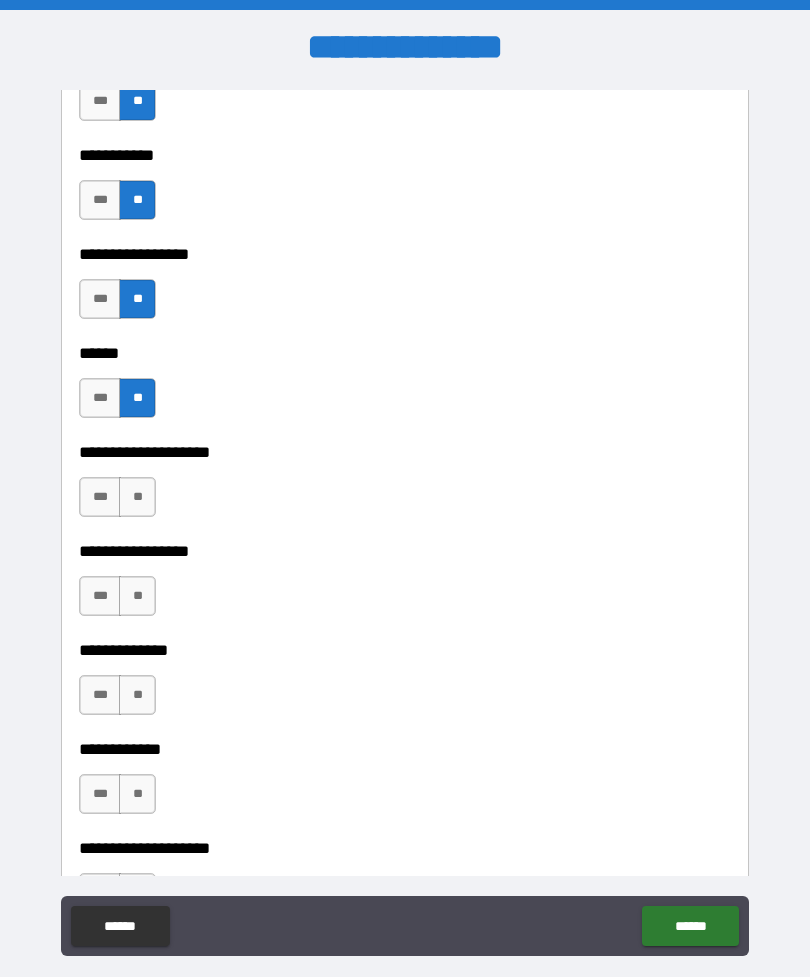 click on "***" at bounding box center [100, 497] 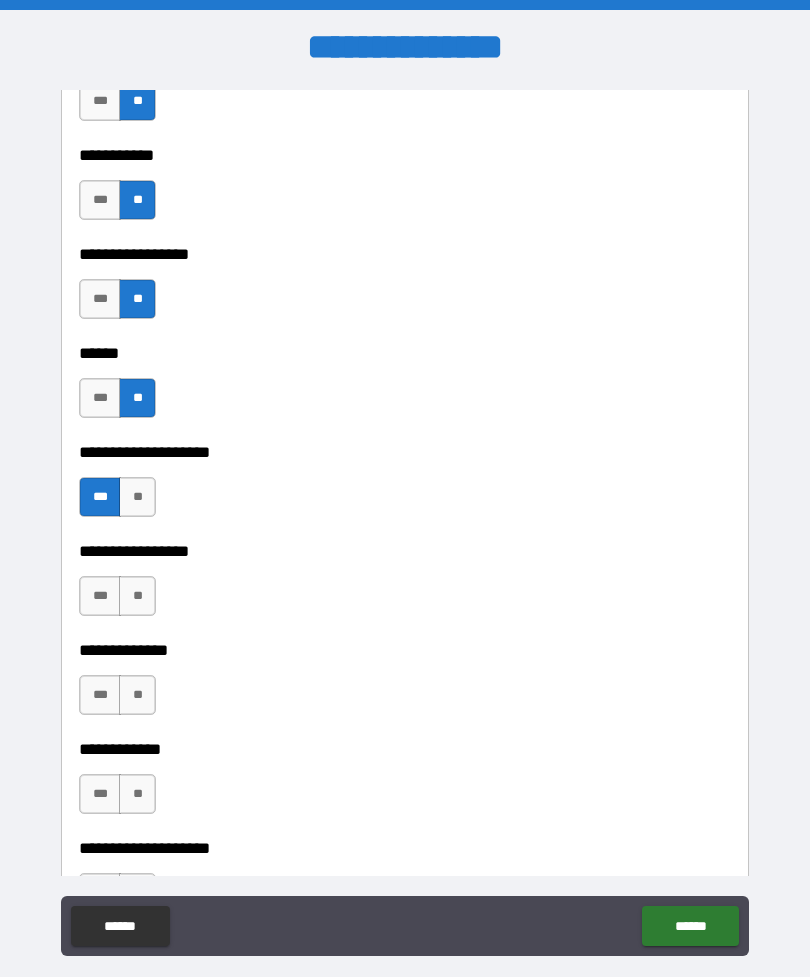 click on "***" at bounding box center (100, 596) 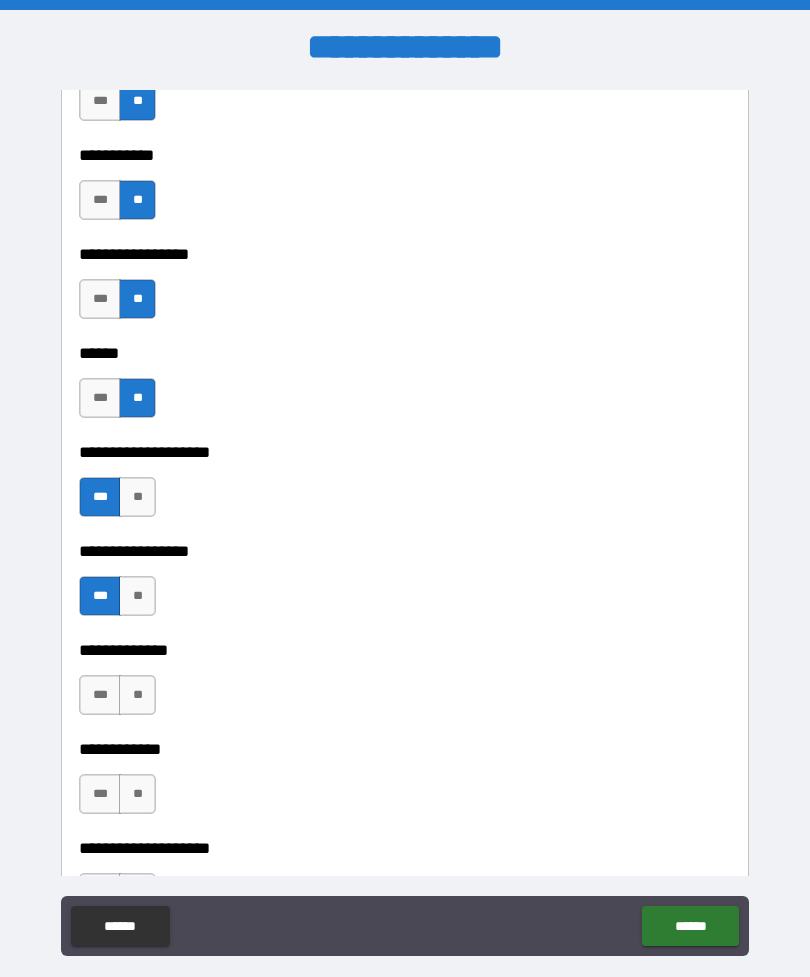 click on "**" at bounding box center (137, 695) 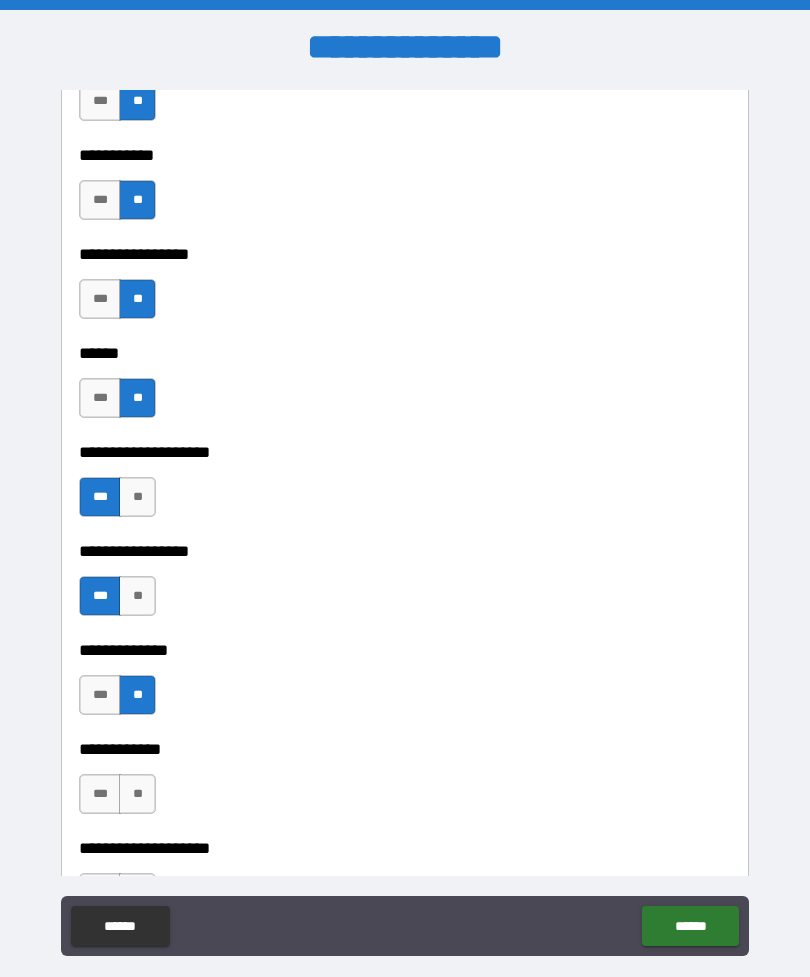 click on "**" at bounding box center (137, 794) 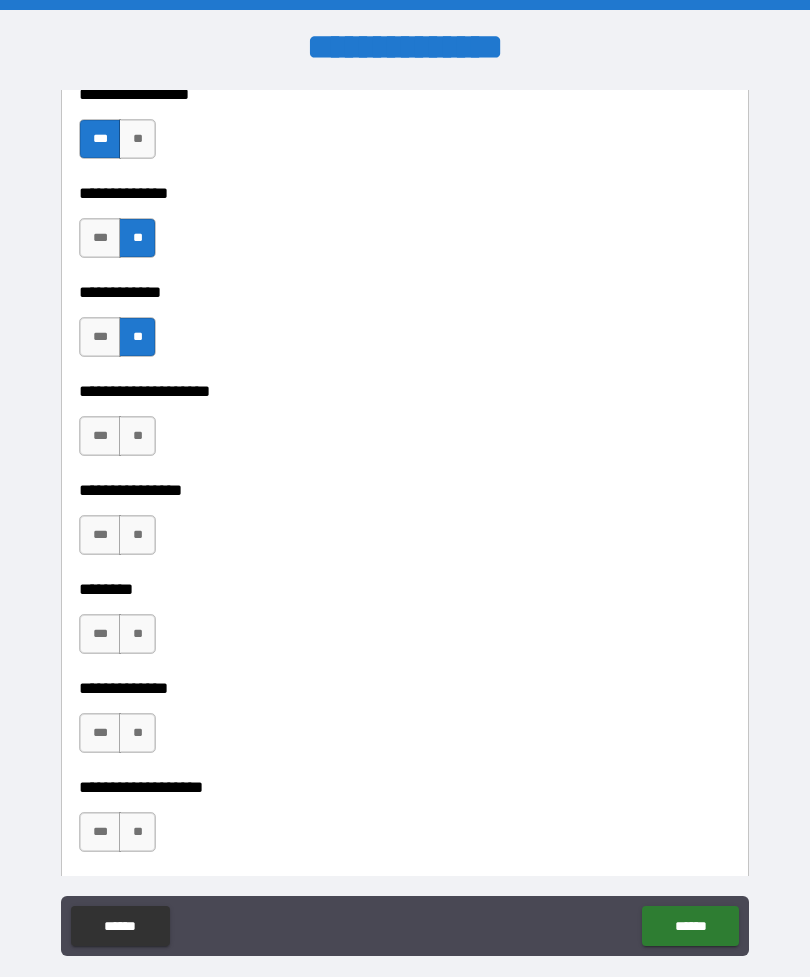 scroll, scrollTop: 6949, scrollLeft: 0, axis: vertical 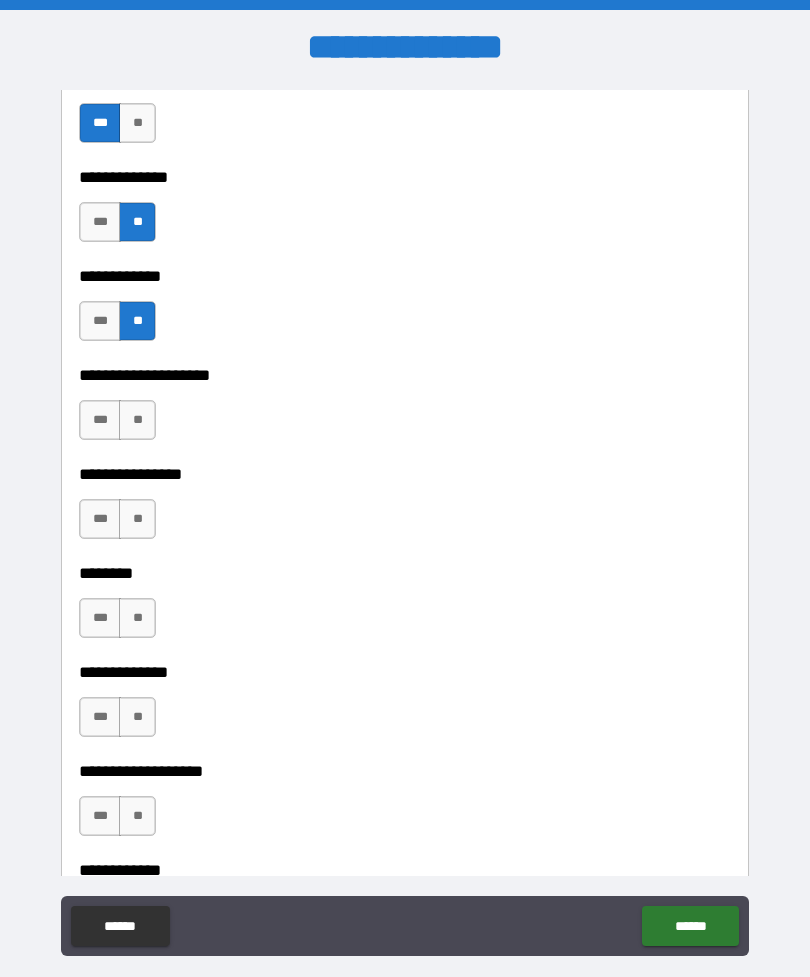 click on "**" at bounding box center [137, 420] 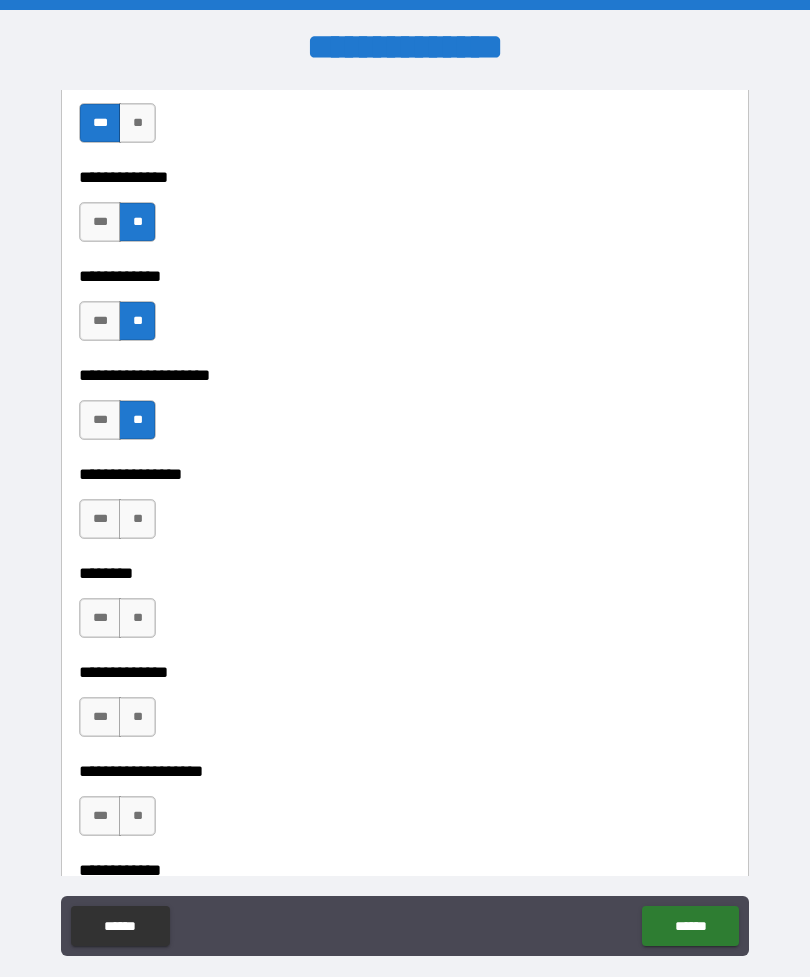 click on "**" at bounding box center (137, 519) 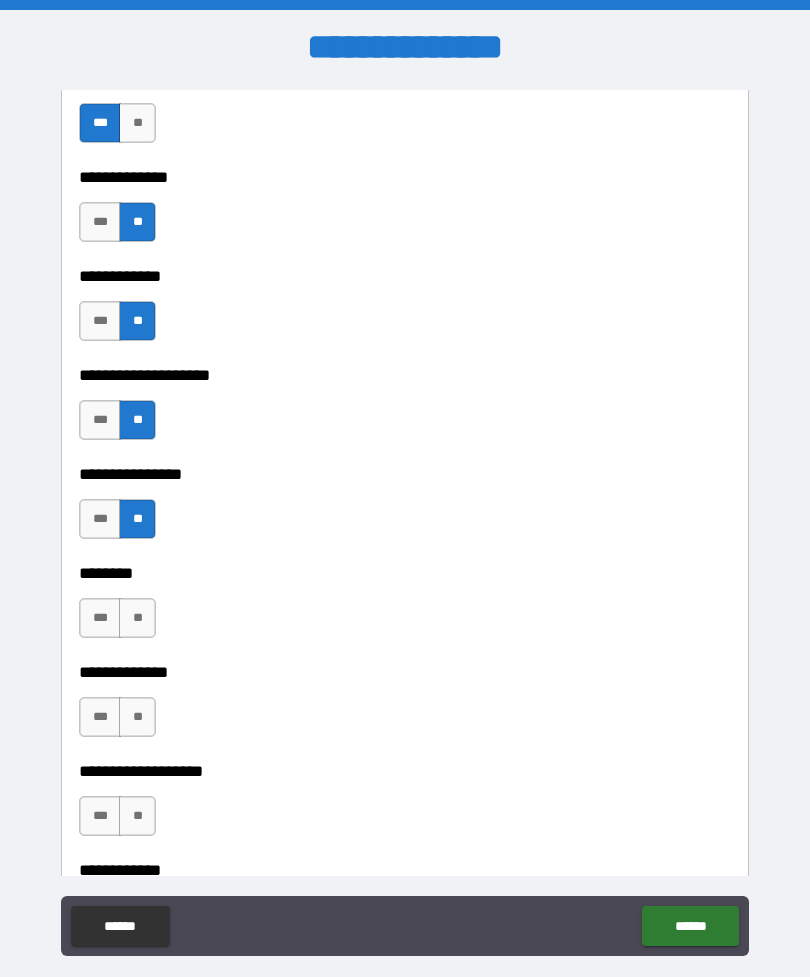 click on "**" at bounding box center [137, 618] 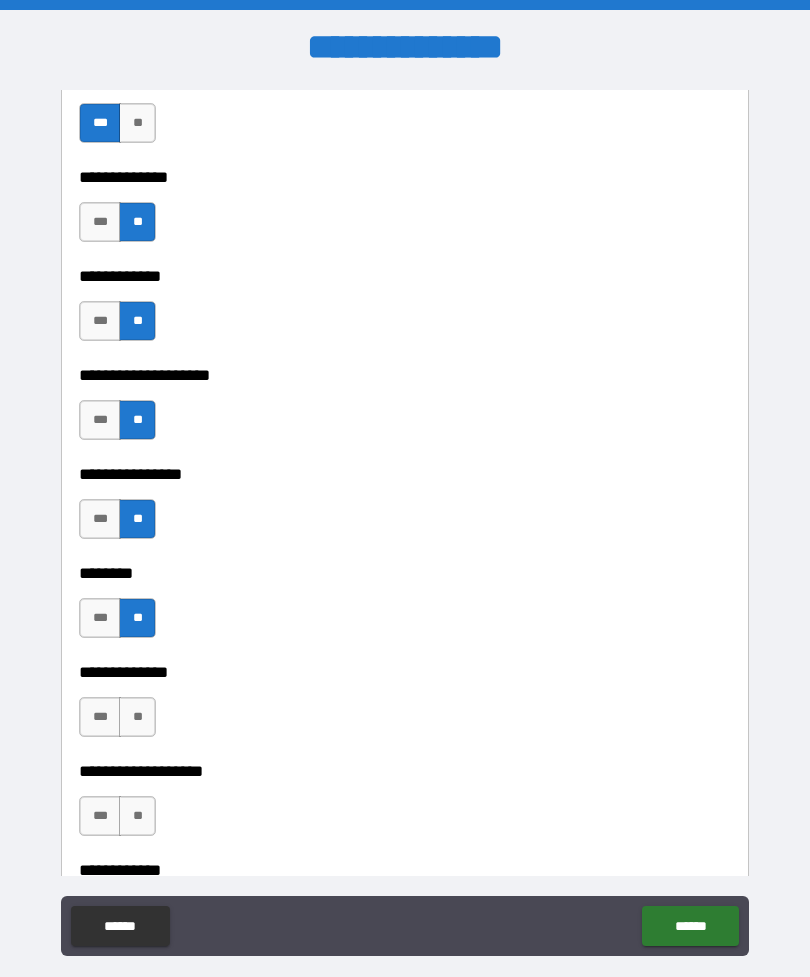 click on "**" at bounding box center (137, 717) 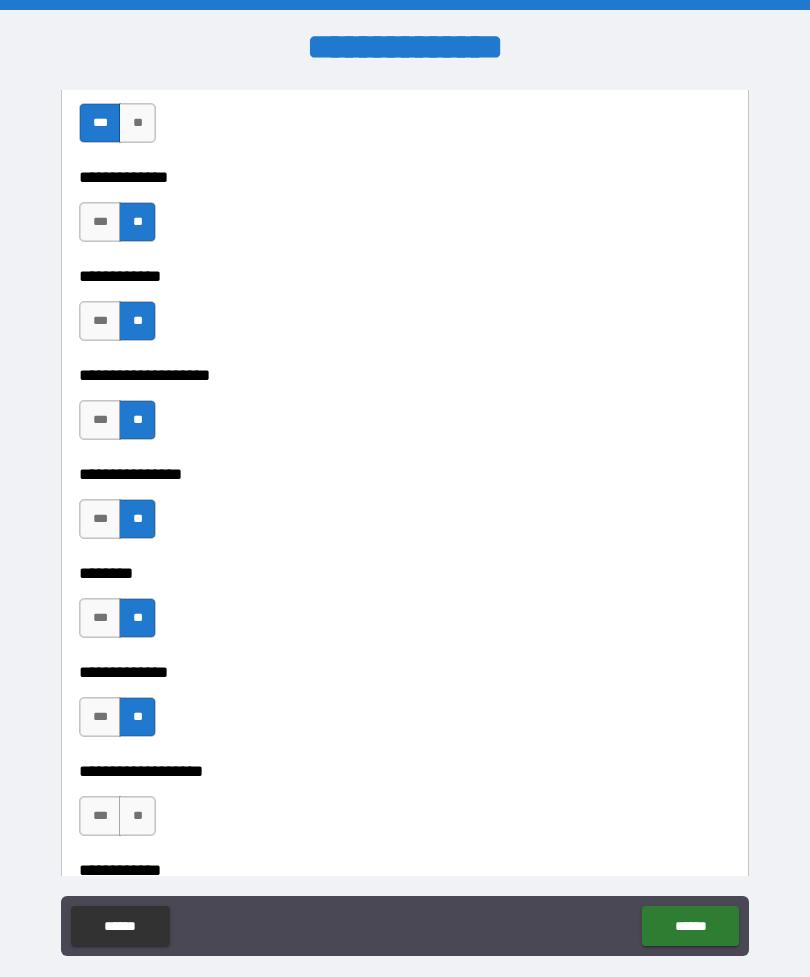click on "**" at bounding box center [137, 816] 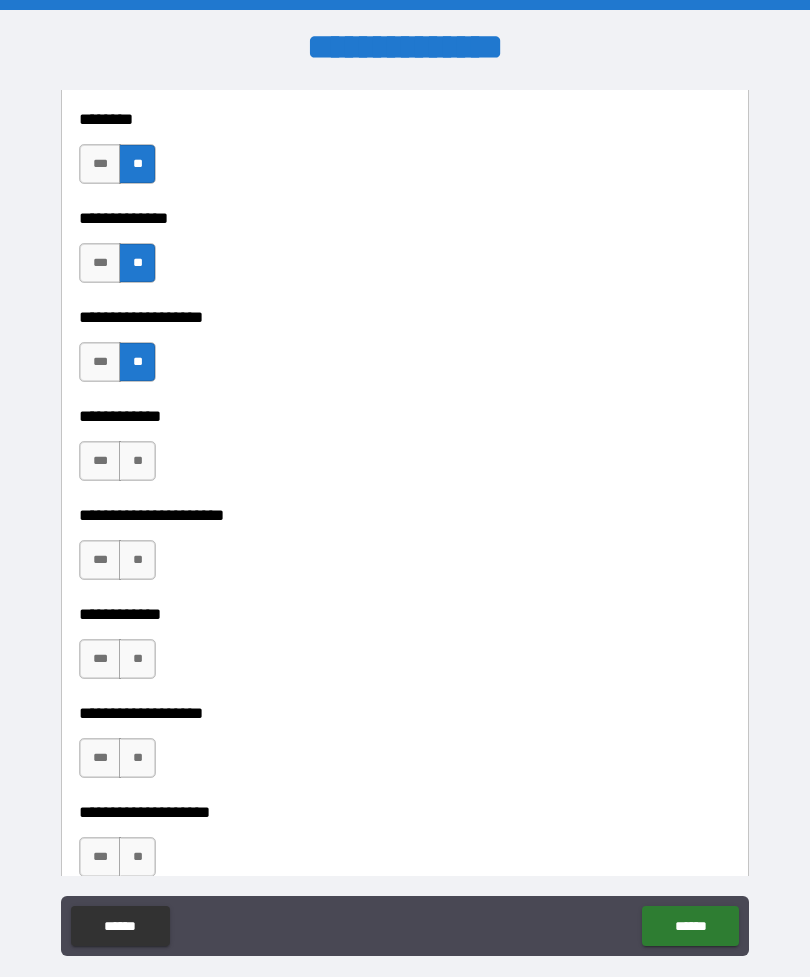 scroll, scrollTop: 7426, scrollLeft: 0, axis: vertical 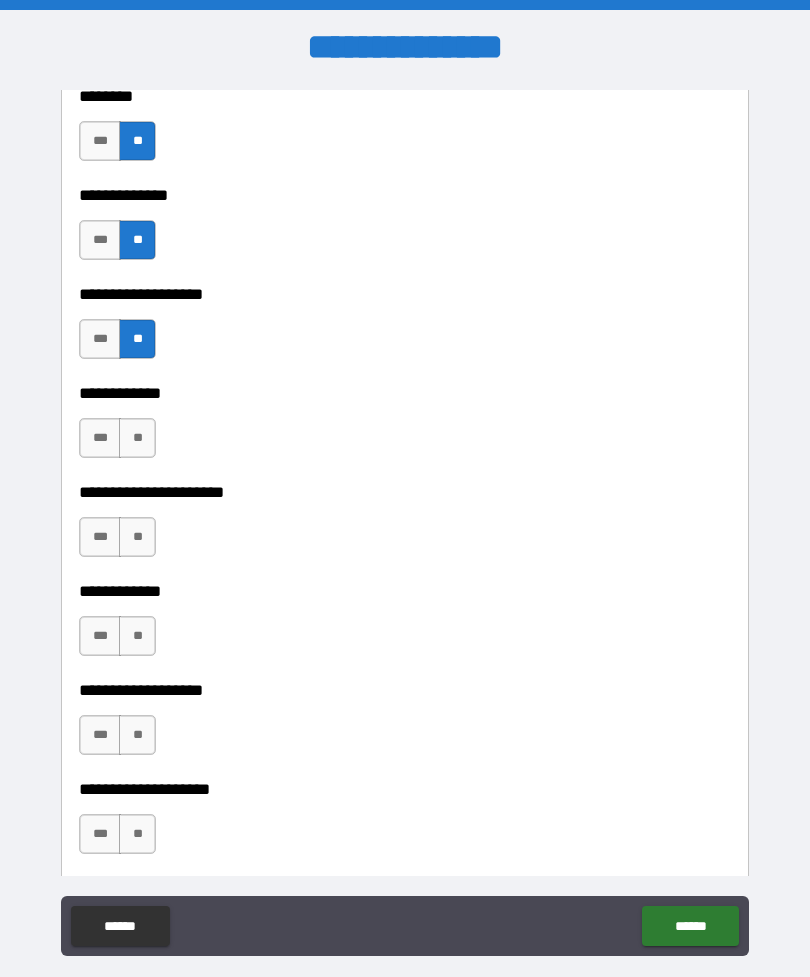 click on "**" at bounding box center (137, 438) 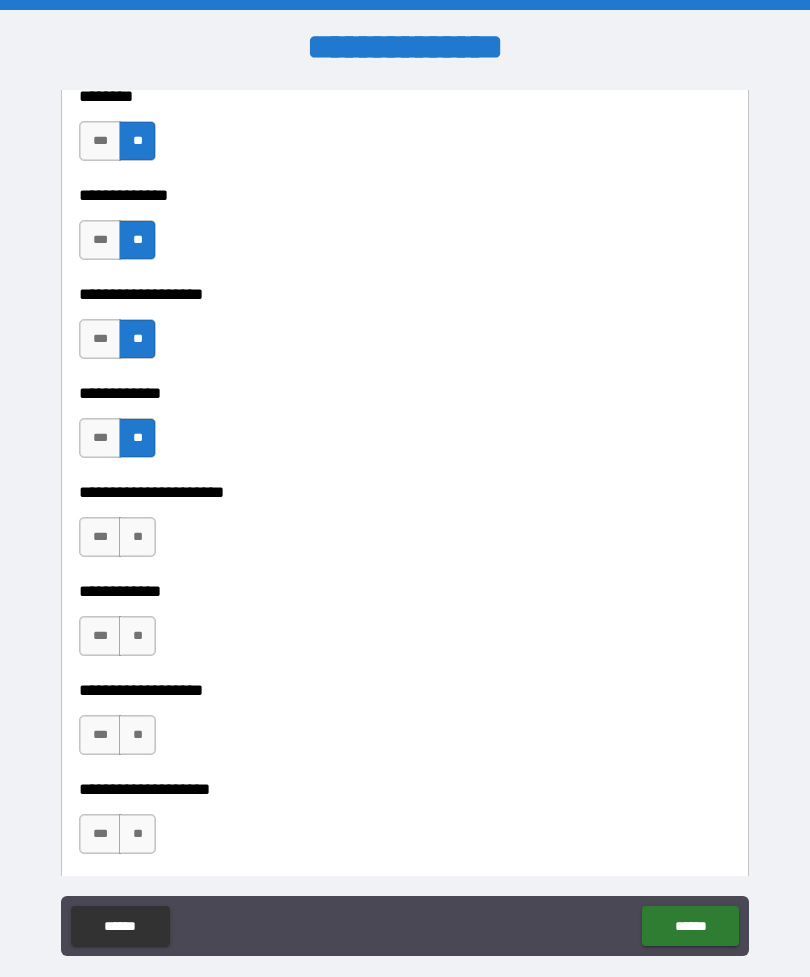 click on "**" at bounding box center [137, 537] 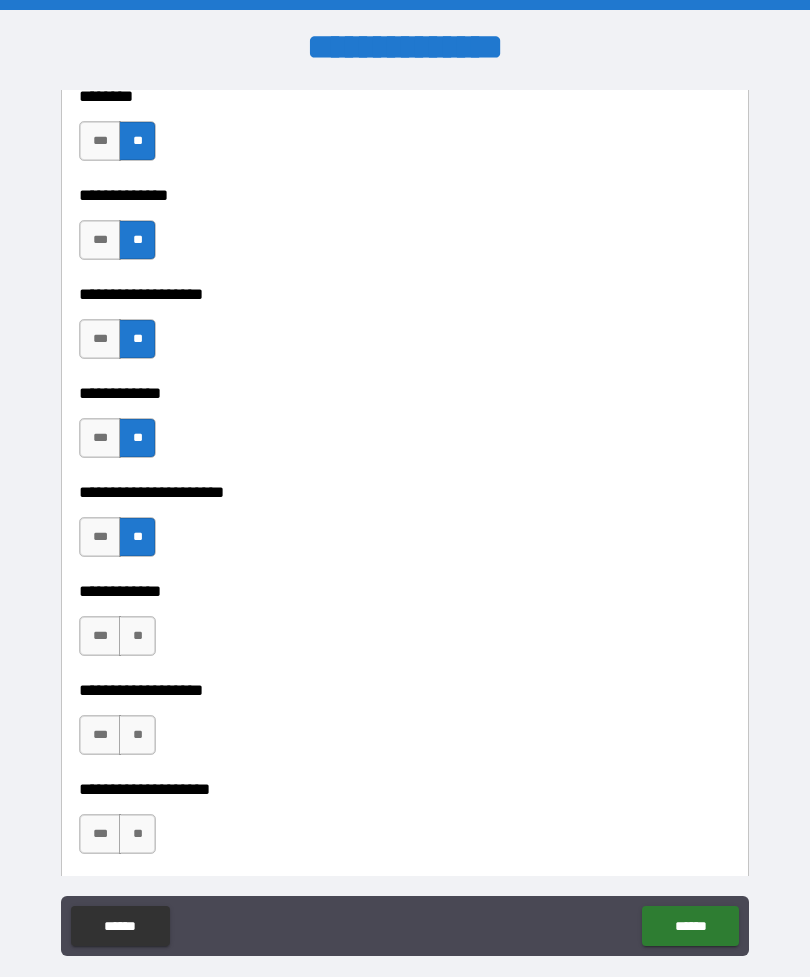 click on "**" at bounding box center (137, 636) 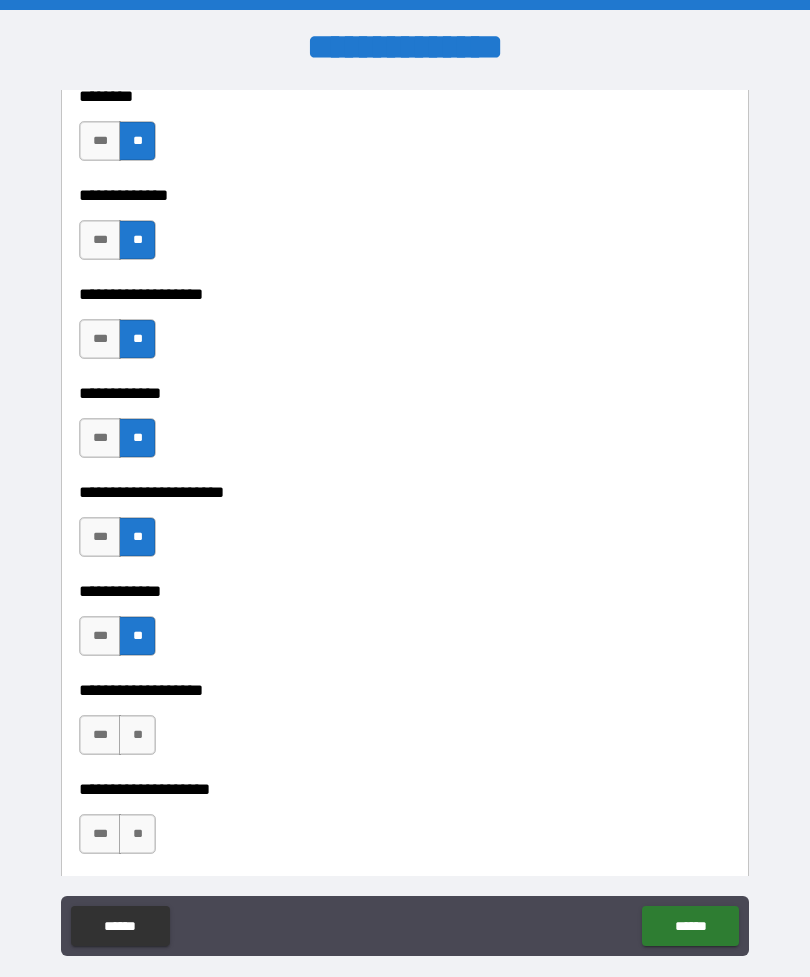 click on "**" at bounding box center (137, 735) 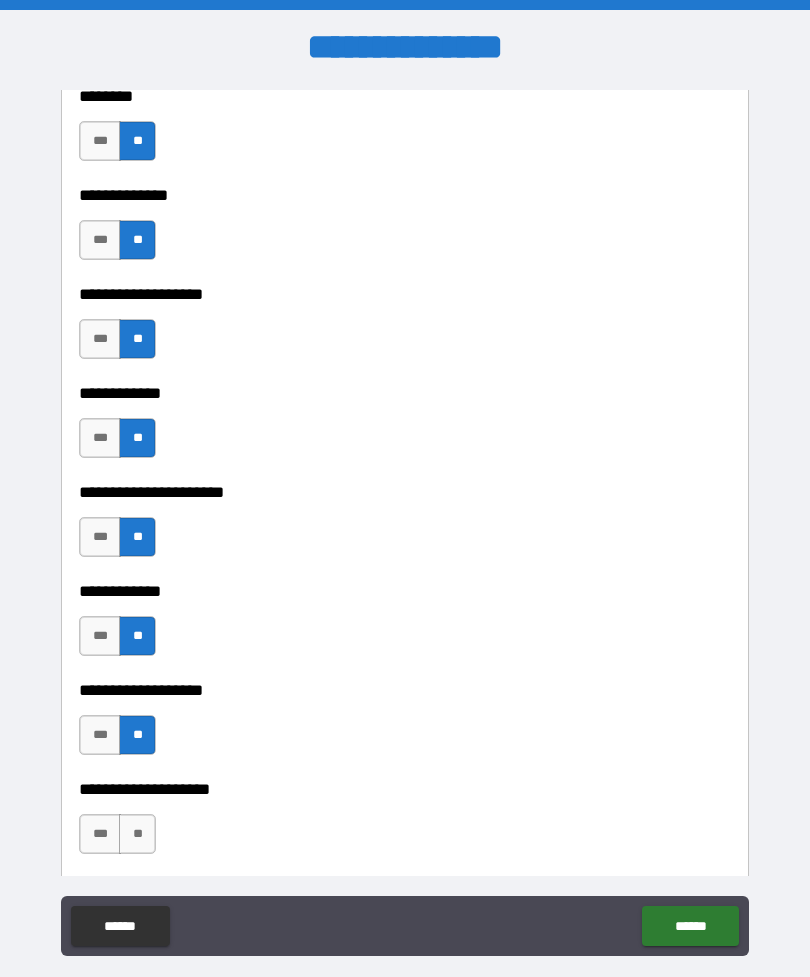 click on "**" at bounding box center [137, 834] 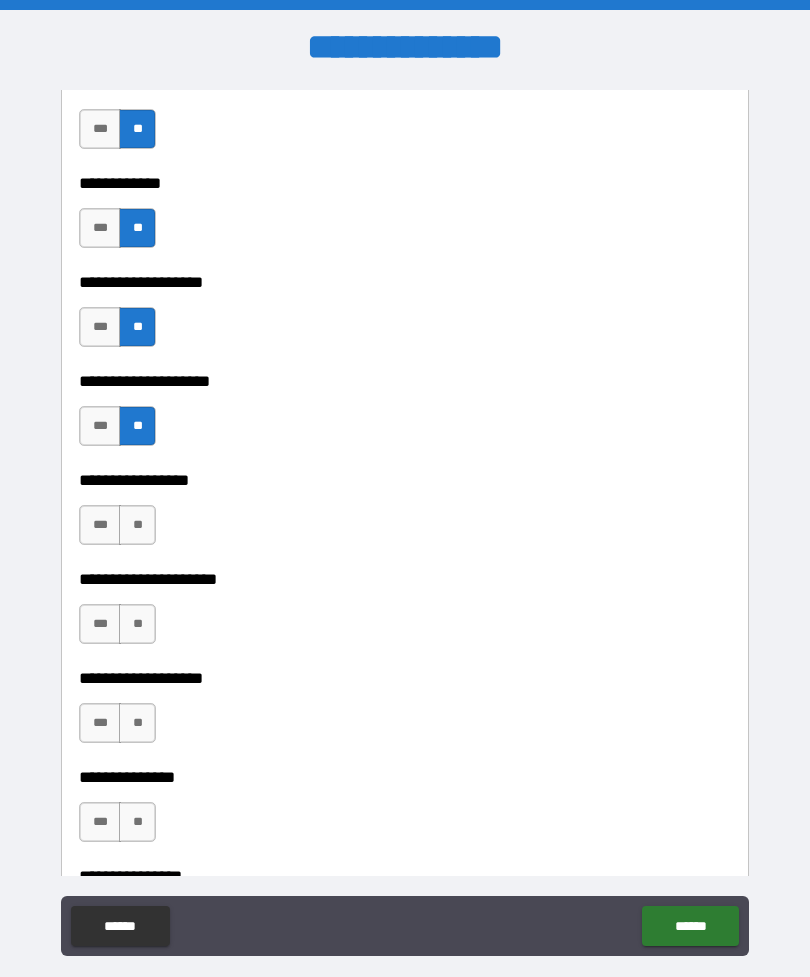 scroll, scrollTop: 7832, scrollLeft: 0, axis: vertical 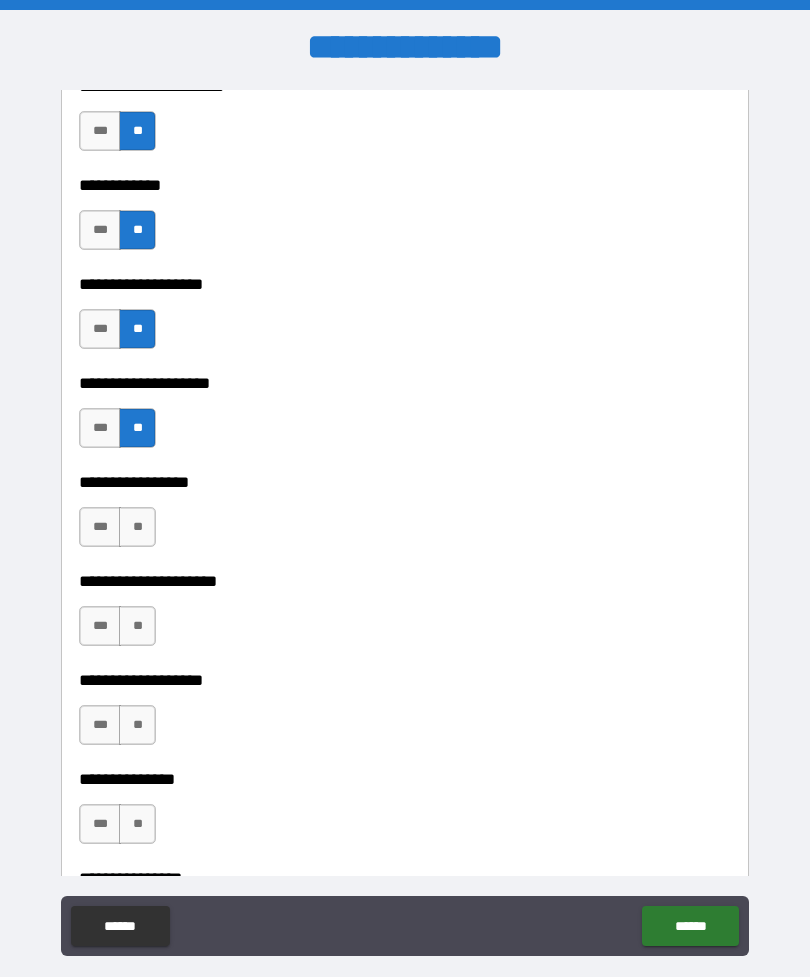click on "**" at bounding box center [137, 527] 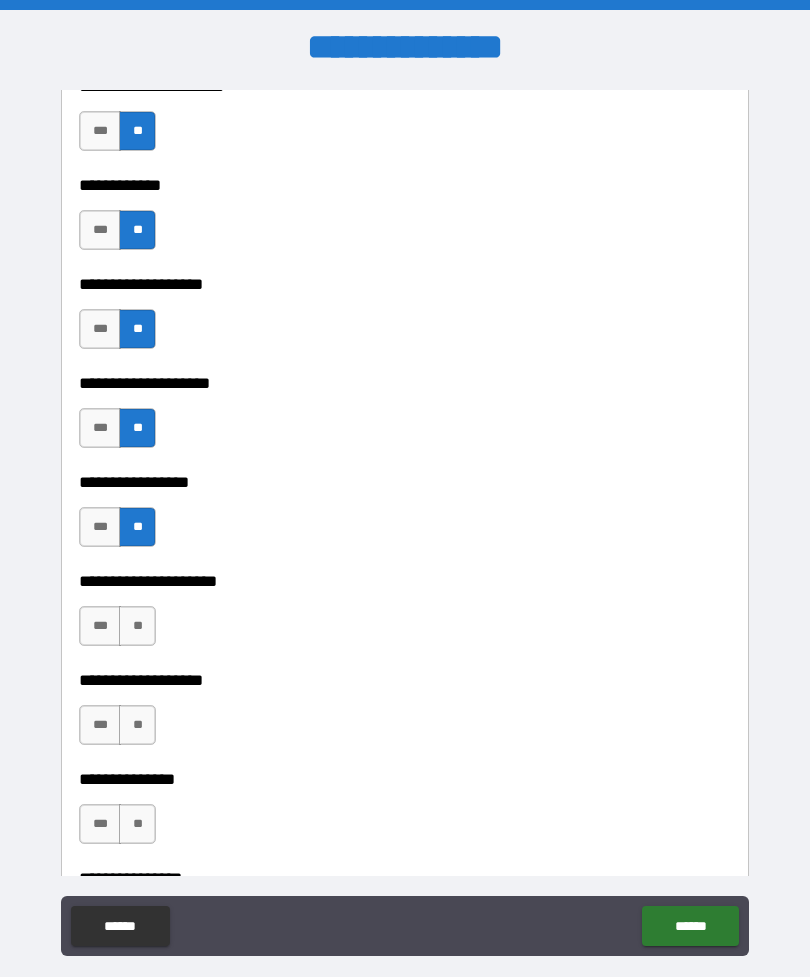 click on "**" at bounding box center (137, 626) 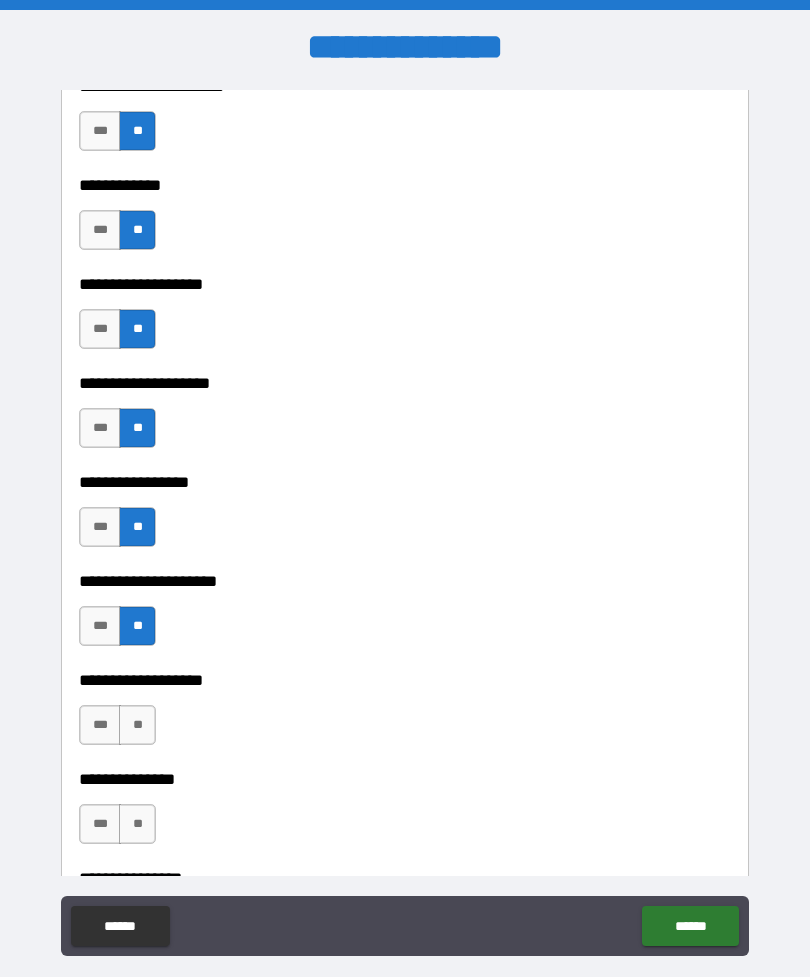 click on "**" at bounding box center [137, 725] 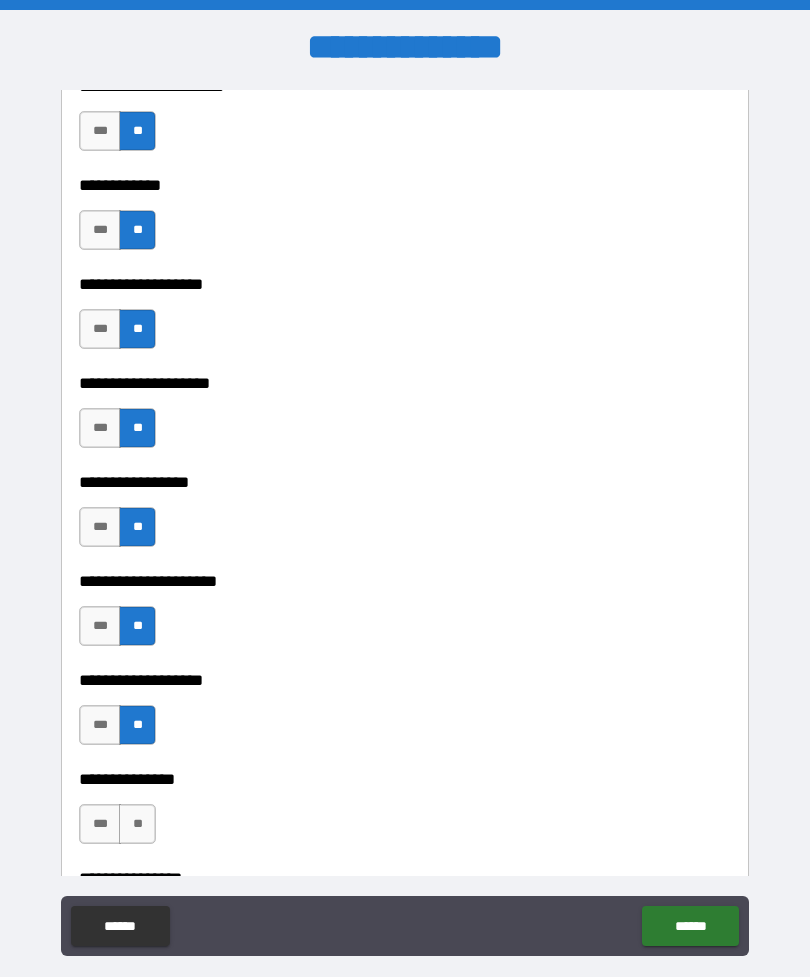 click on "**" at bounding box center [137, 824] 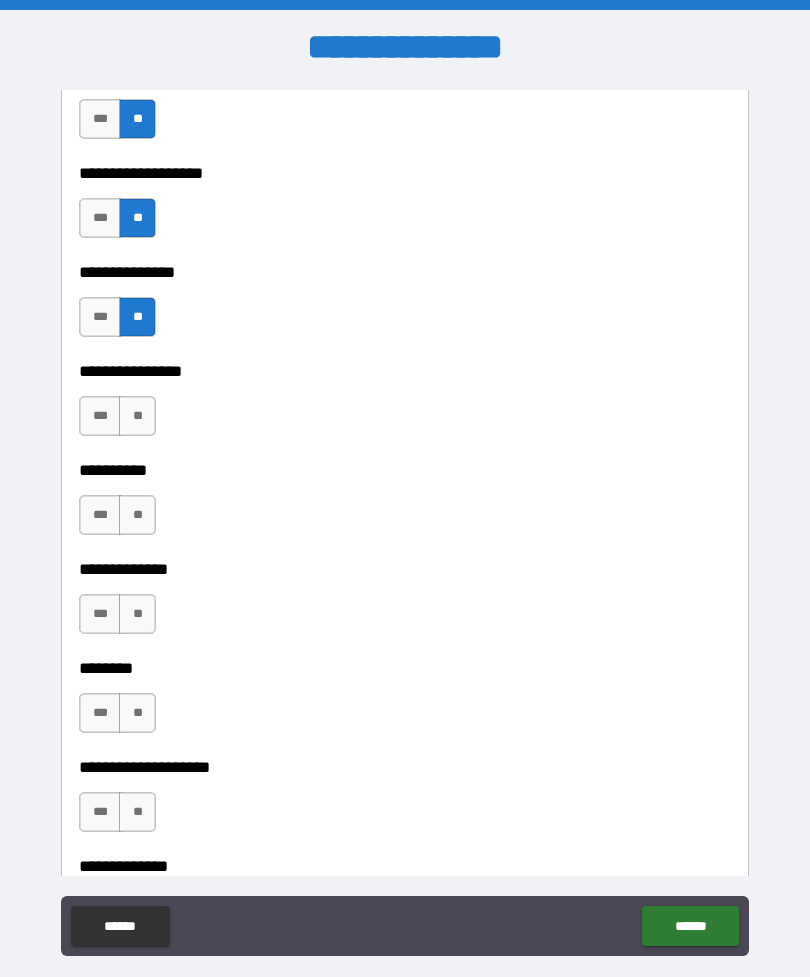scroll, scrollTop: 8337, scrollLeft: 0, axis: vertical 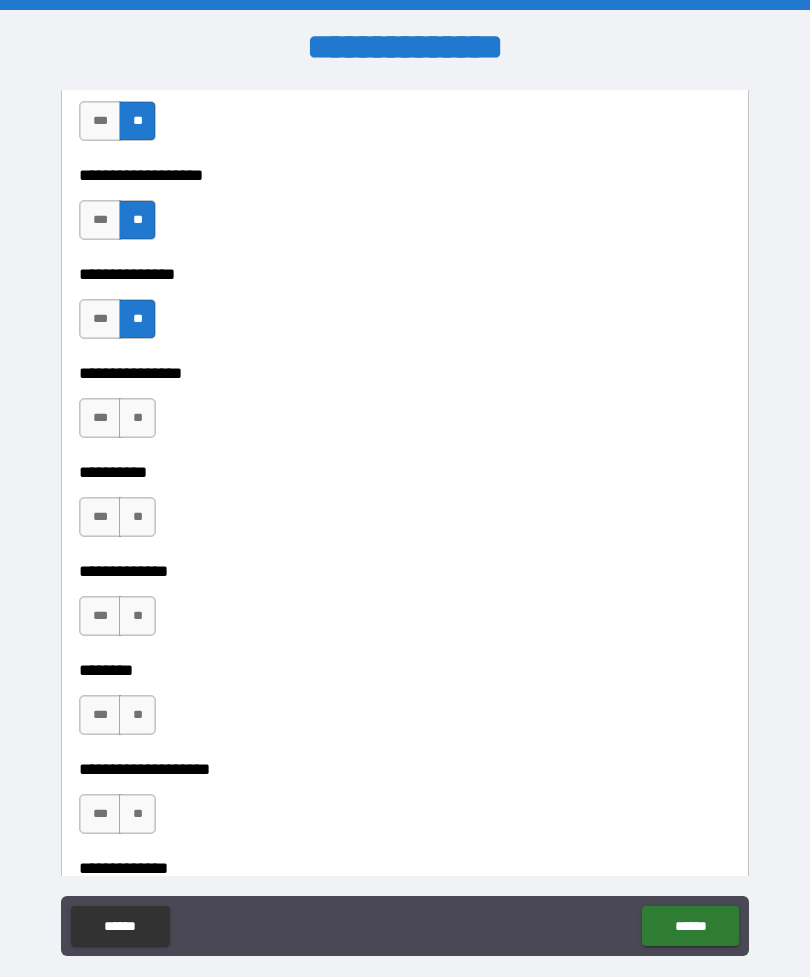 click on "**" at bounding box center (137, 418) 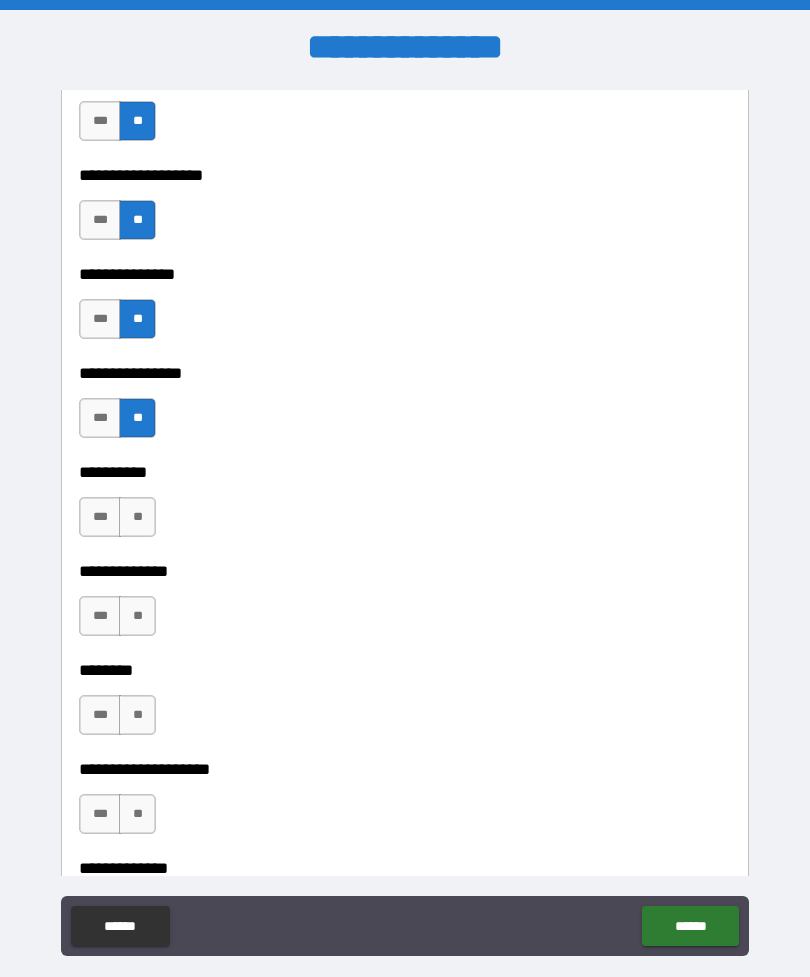 click on "**" at bounding box center [137, 517] 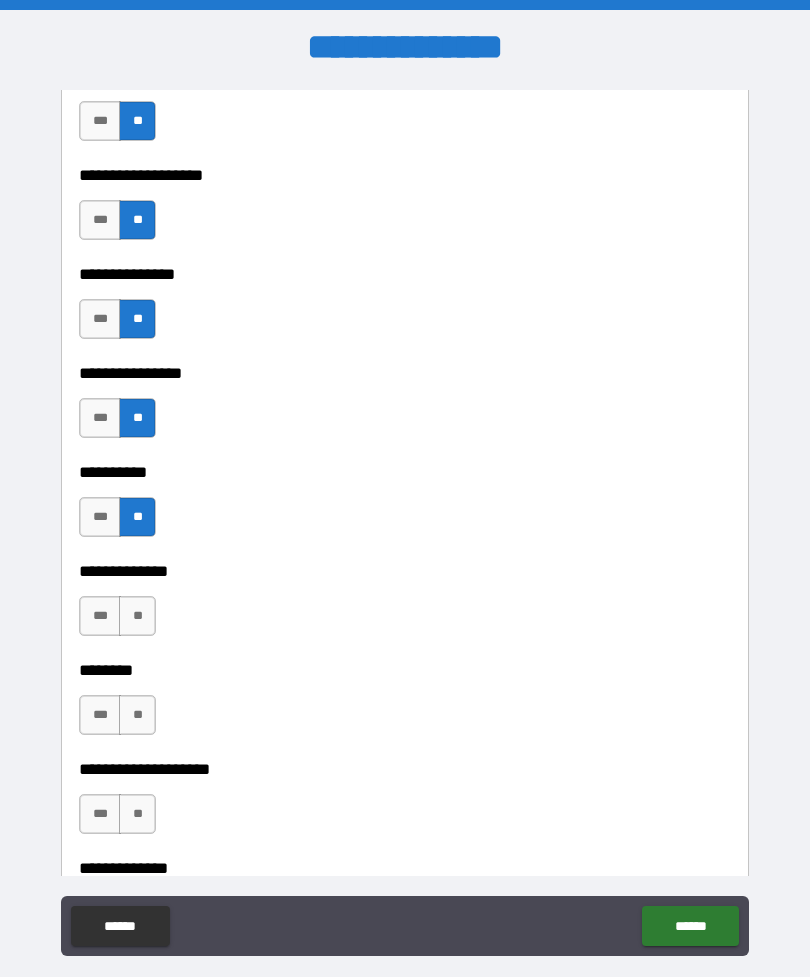 click on "**" at bounding box center [137, 616] 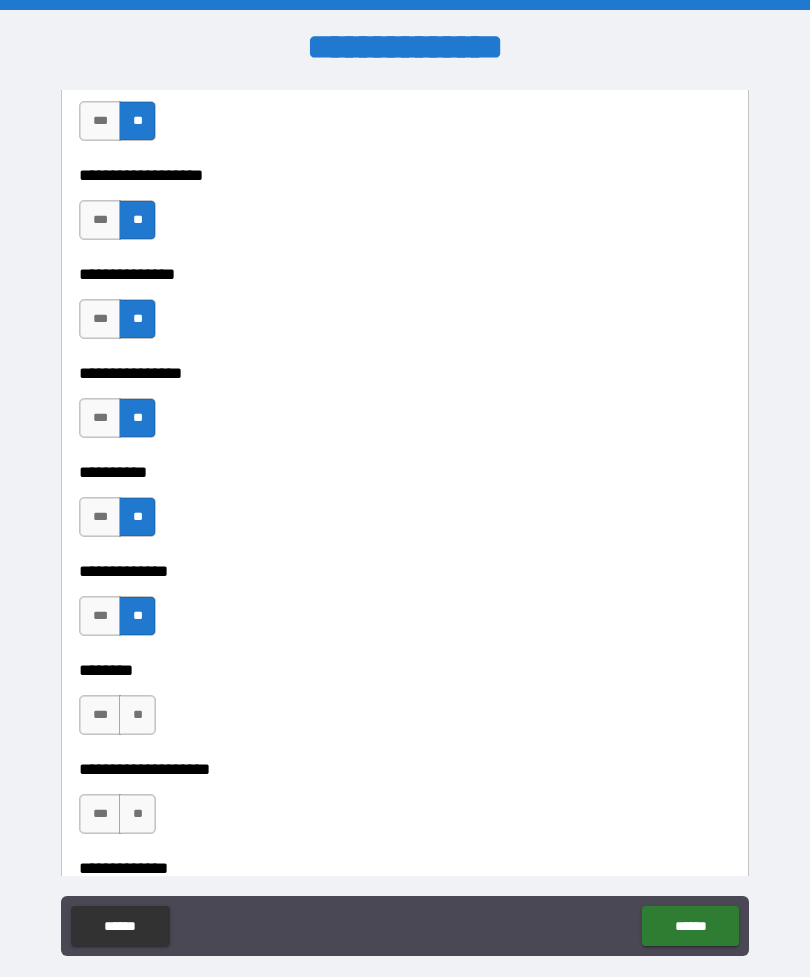 click on "**" at bounding box center (137, 715) 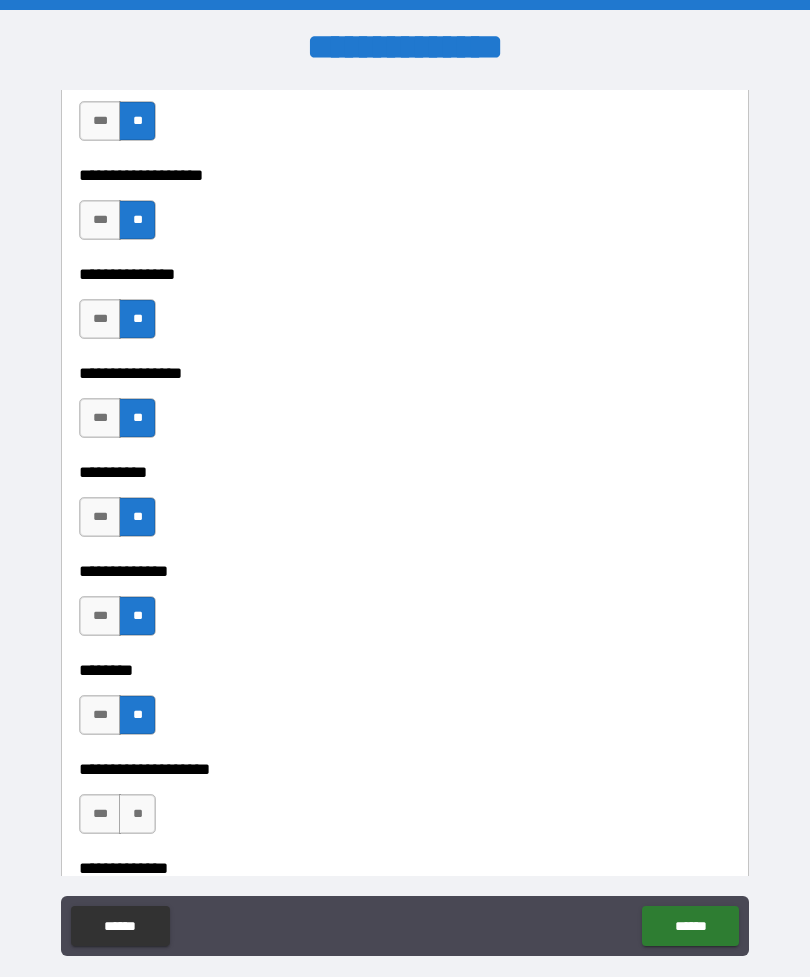 click on "**" at bounding box center (137, 814) 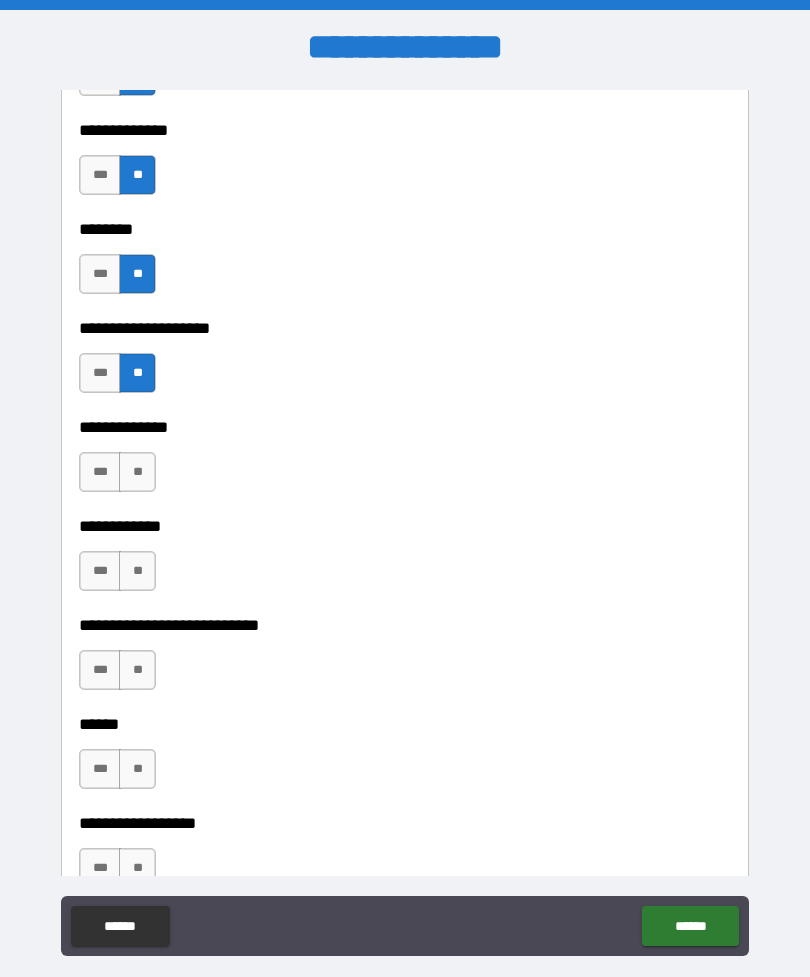 scroll, scrollTop: 8792, scrollLeft: 0, axis: vertical 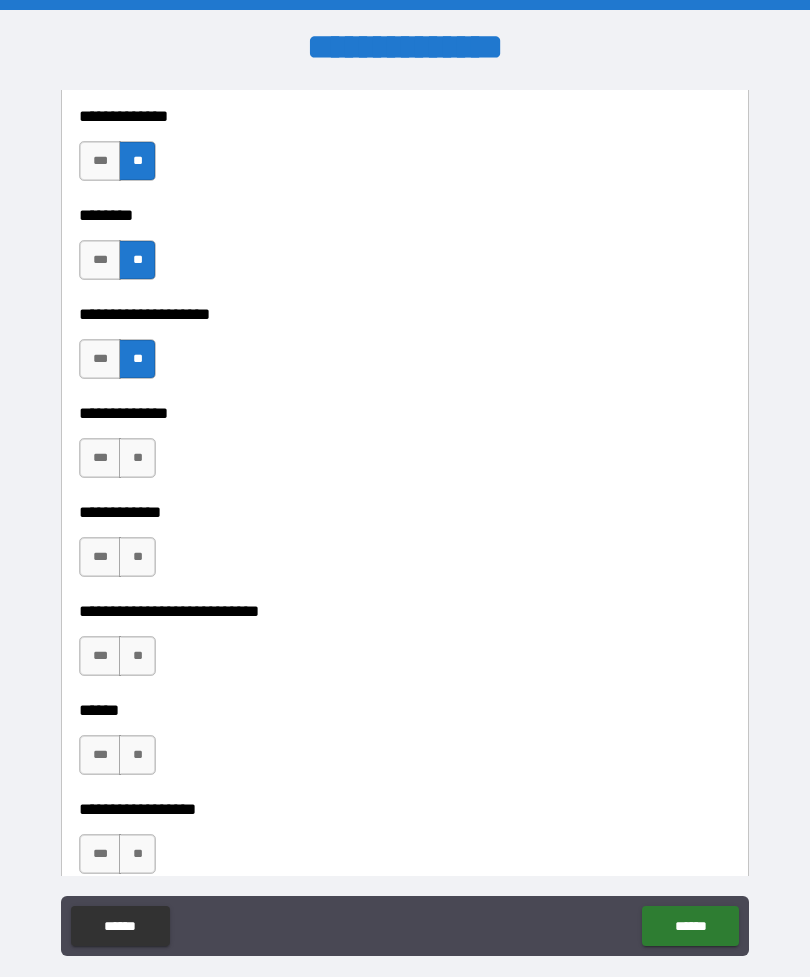 click on "**" at bounding box center (137, 458) 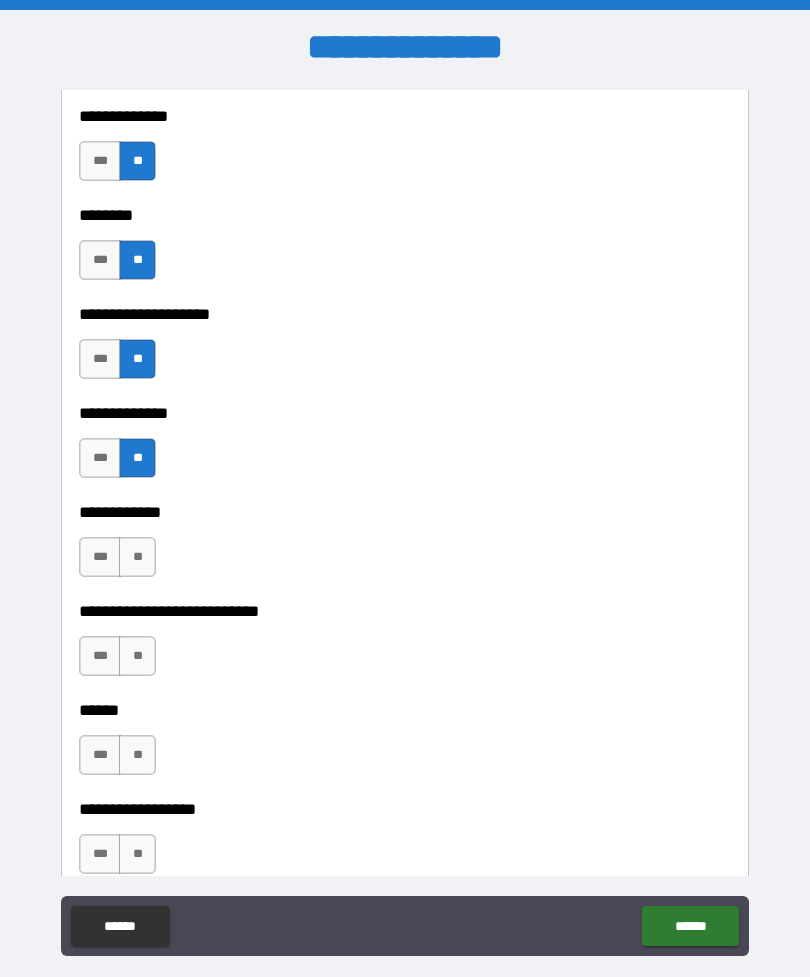 click on "**" at bounding box center [137, 557] 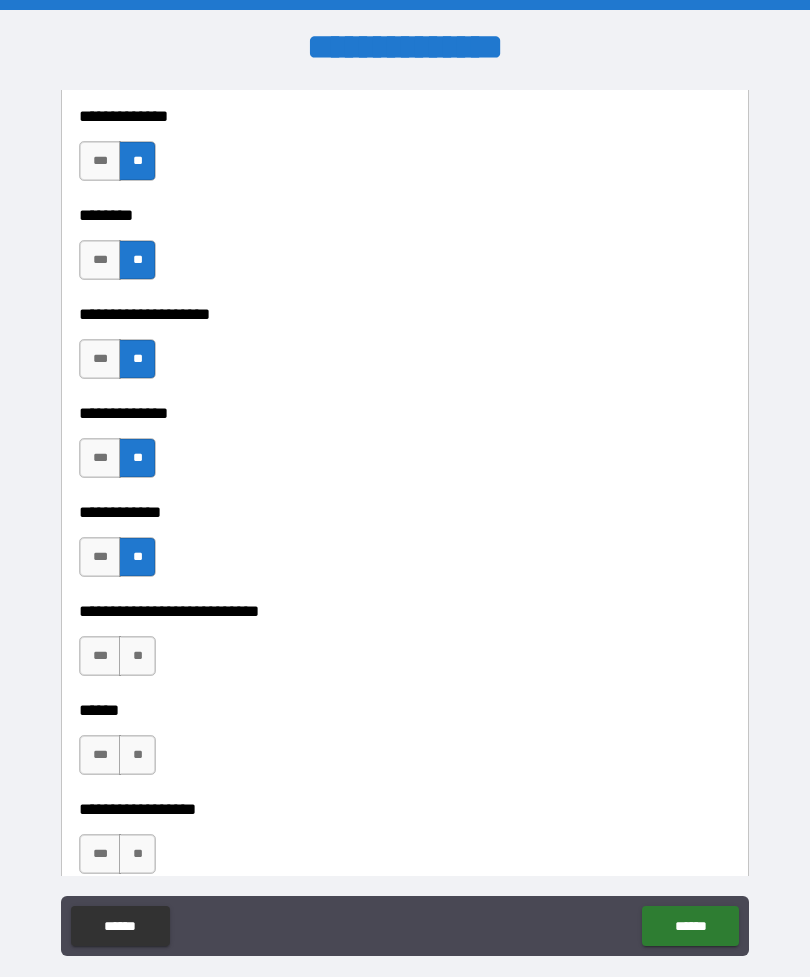 click on "**" at bounding box center (137, 656) 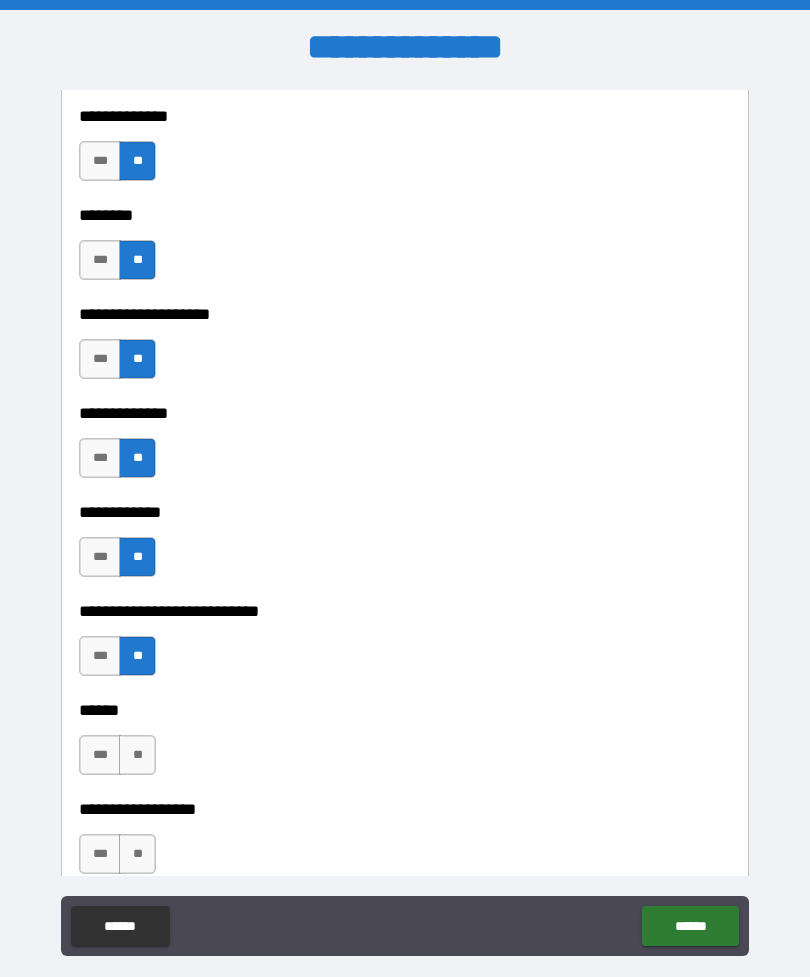 click on "**" at bounding box center (137, 755) 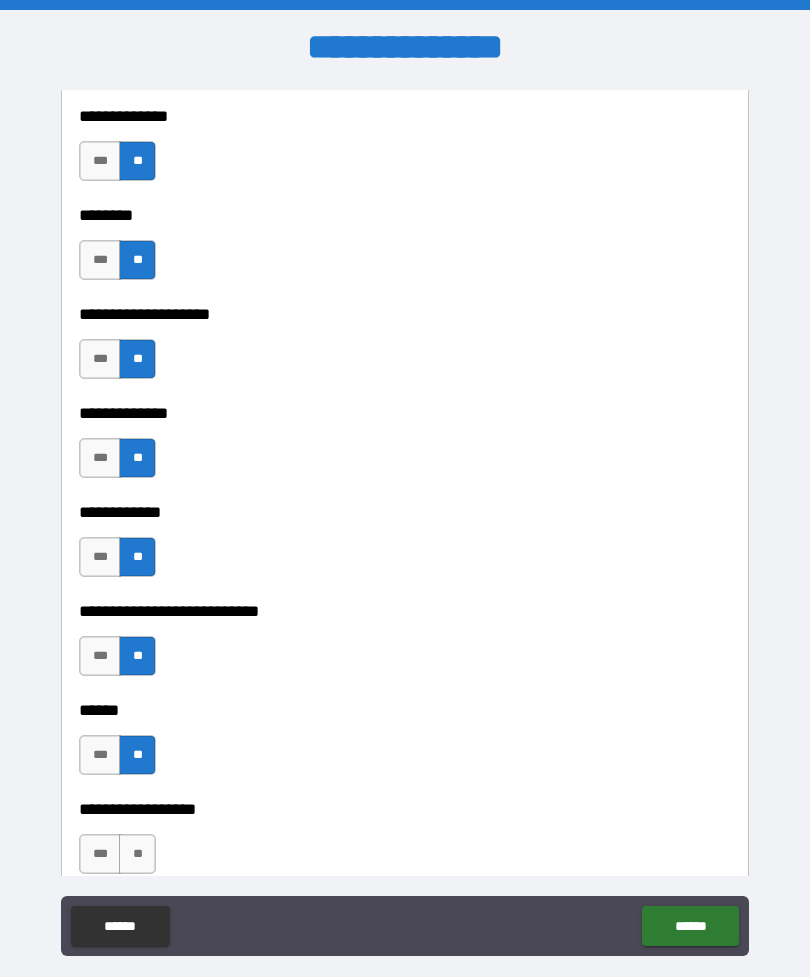 click on "**" at bounding box center (137, 854) 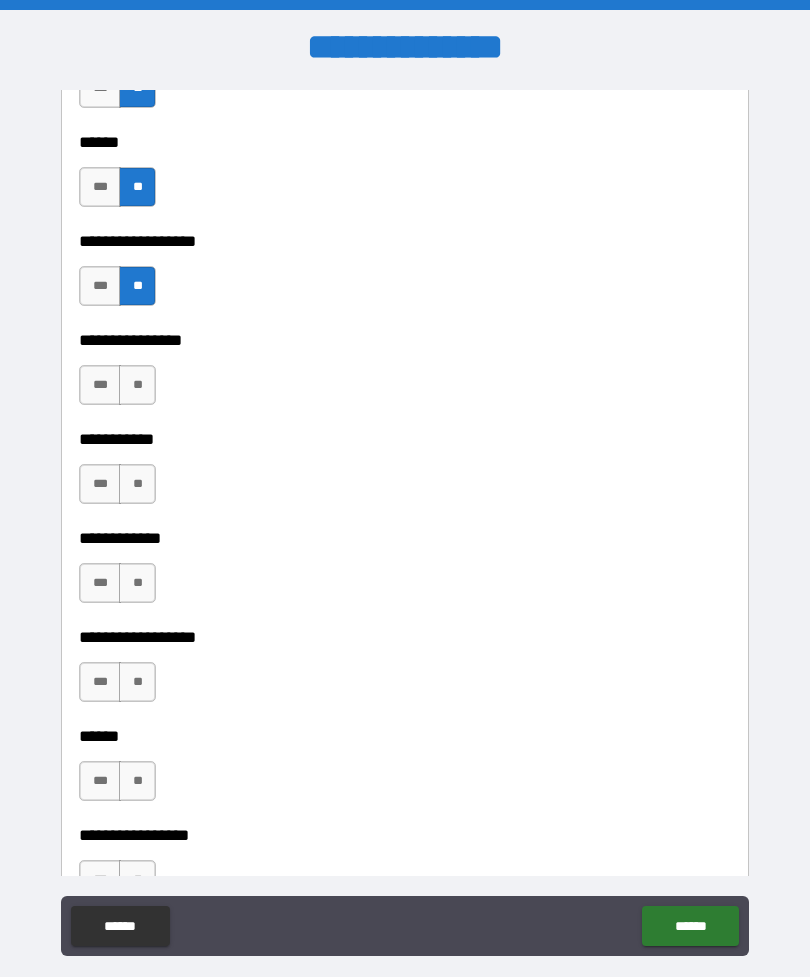 scroll, scrollTop: 9359, scrollLeft: 0, axis: vertical 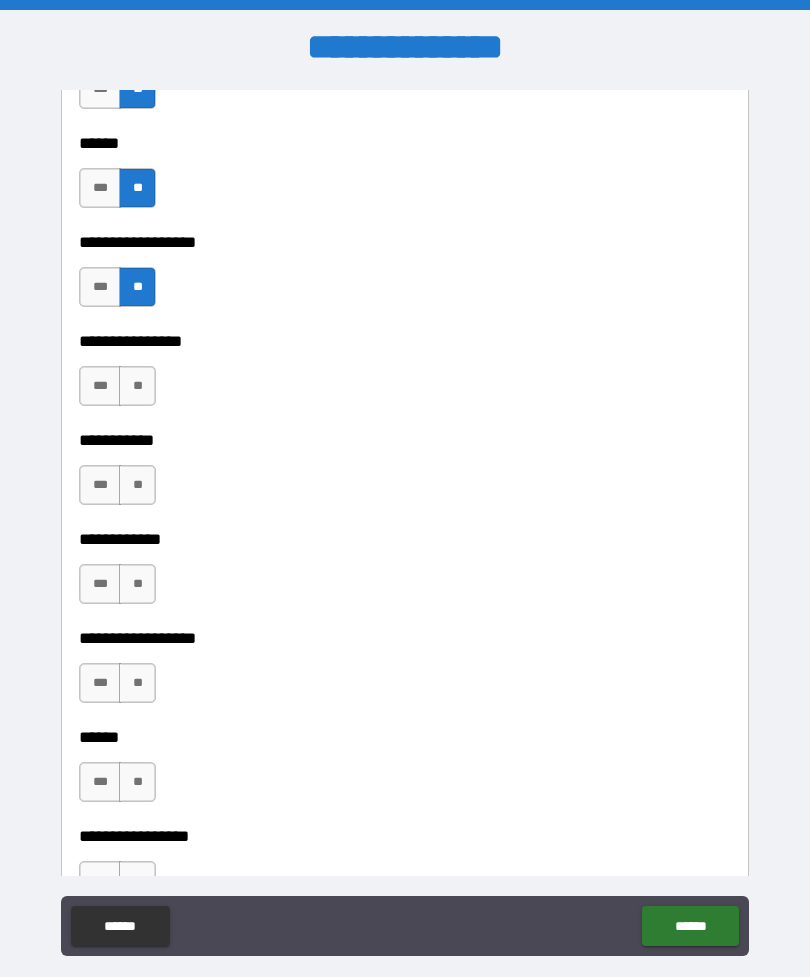 click on "**" at bounding box center (137, 386) 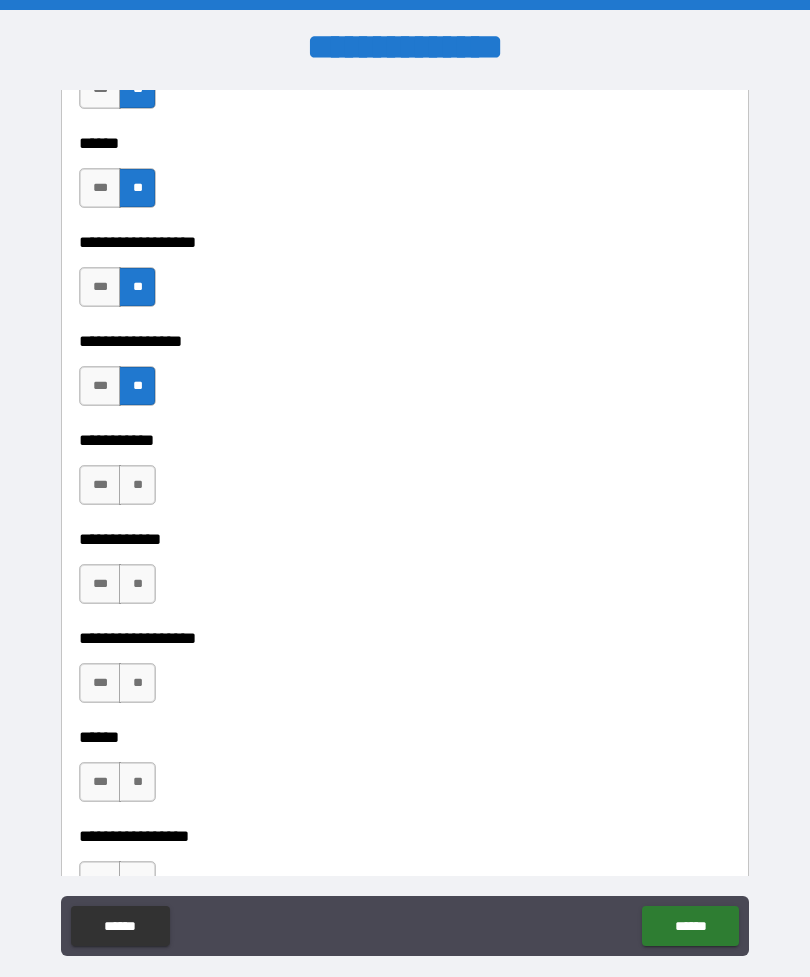 click on "**" at bounding box center [137, 485] 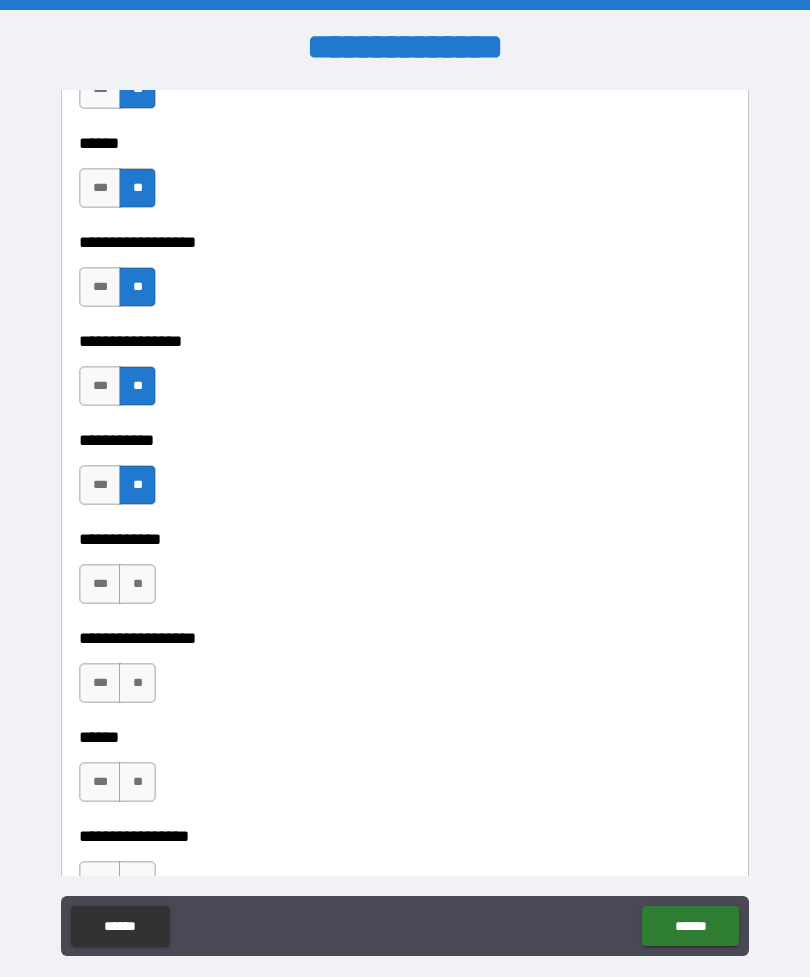 click on "**" at bounding box center [137, 584] 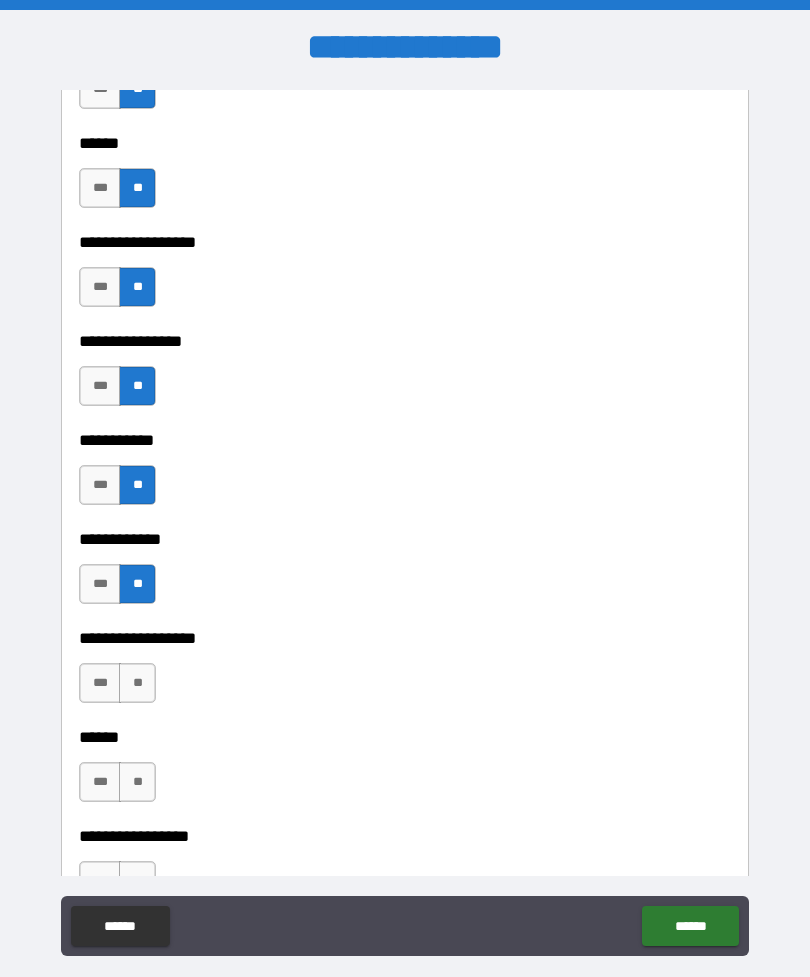 click on "**" at bounding box center (137, 683) 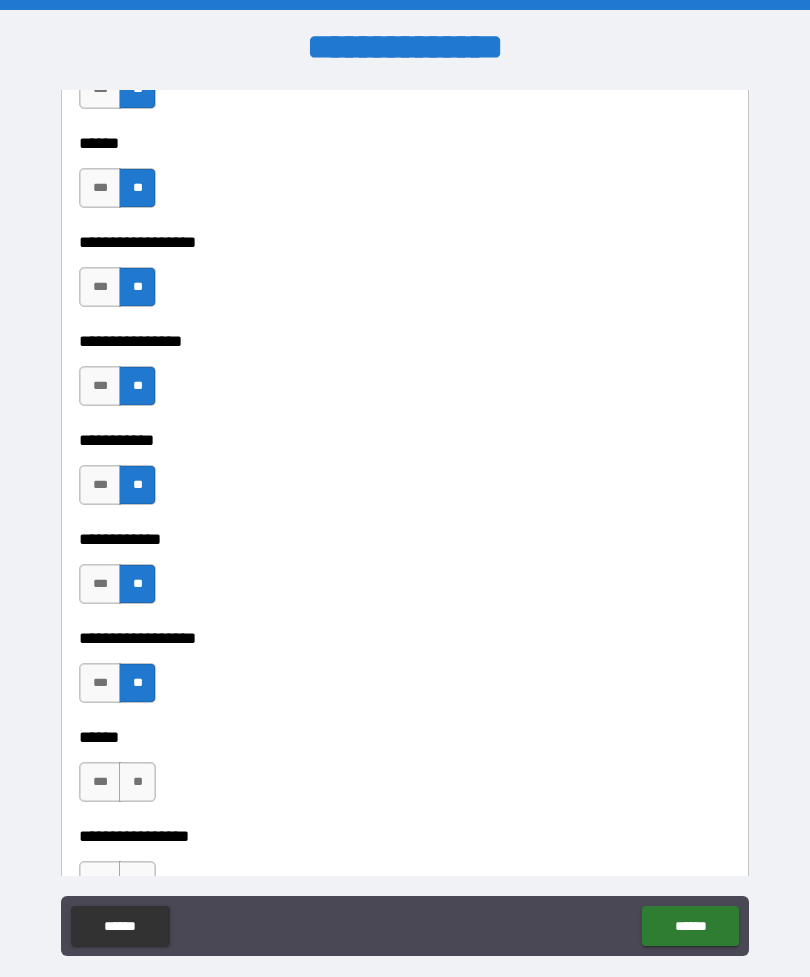 click on "**" at bounding box center (137, 782) 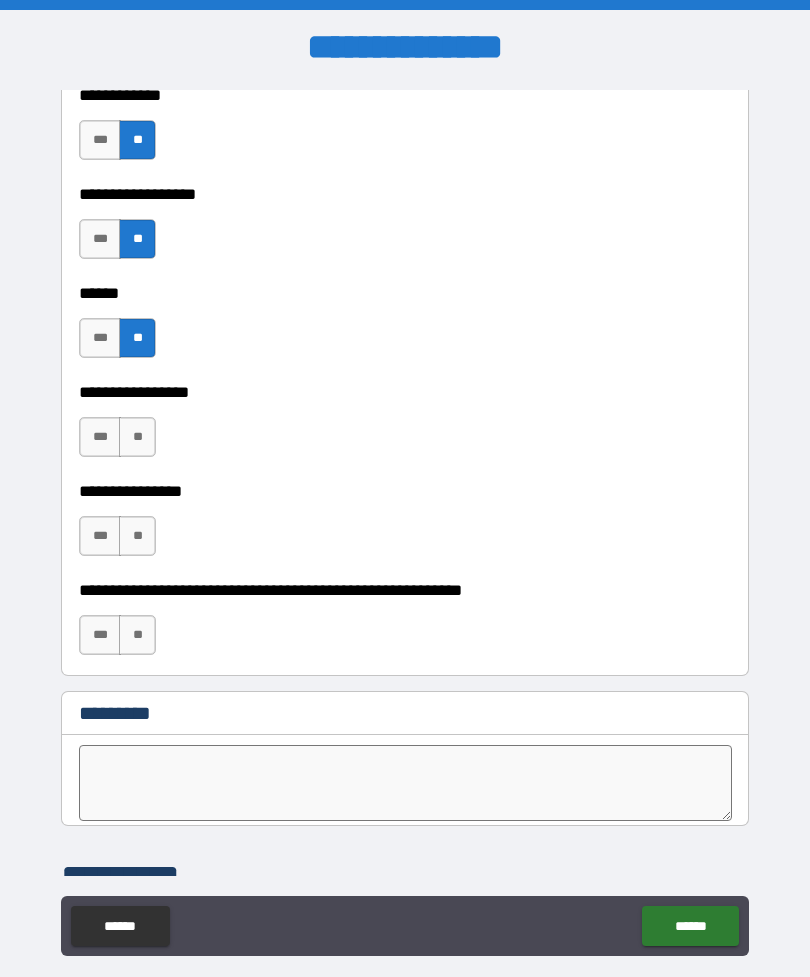 scroll, scrollTop: 9888, scrollLeft: 0, axis: vertical 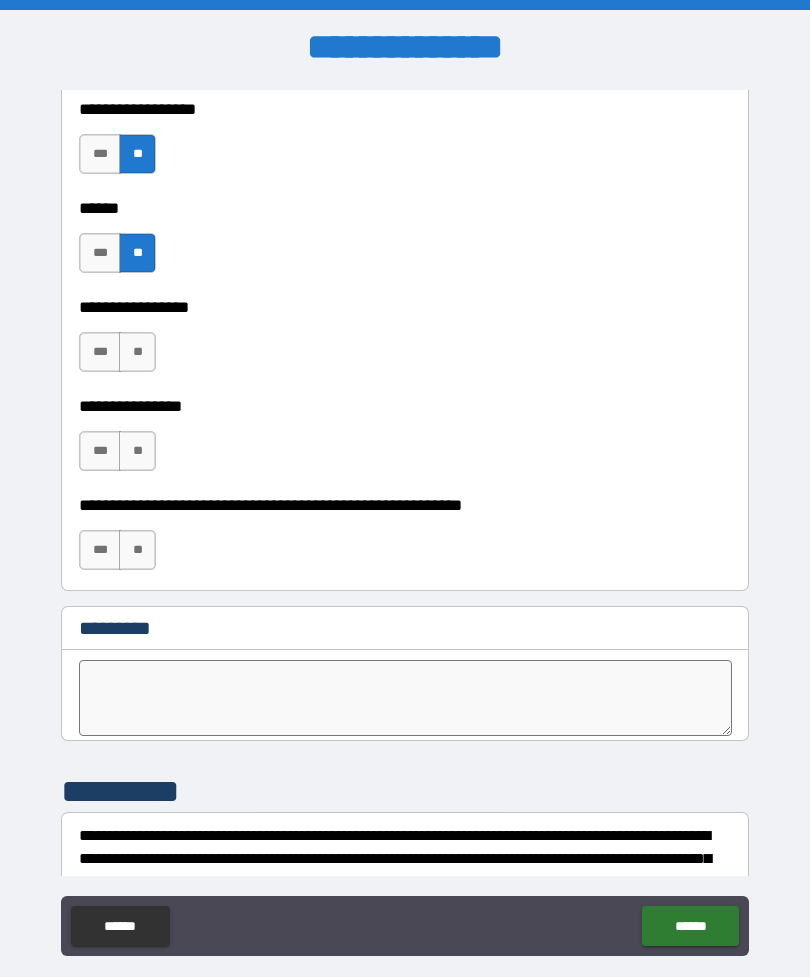 click on "**" at bounding box center (137, 352) 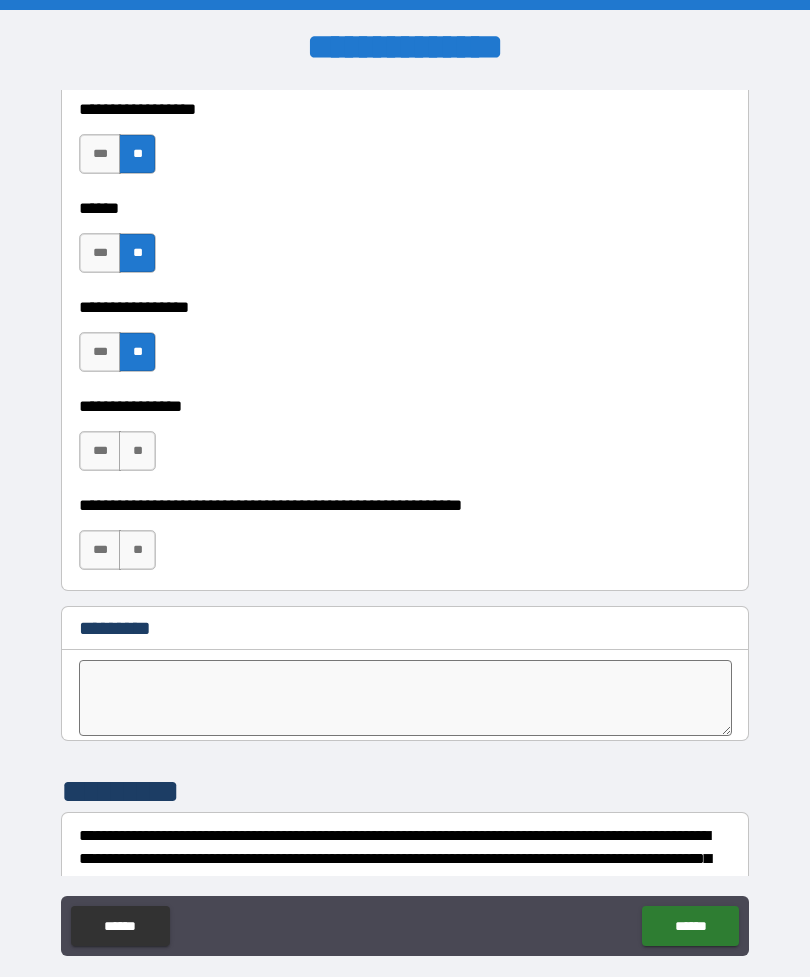 click on "**" at bounding box center (137, 451) 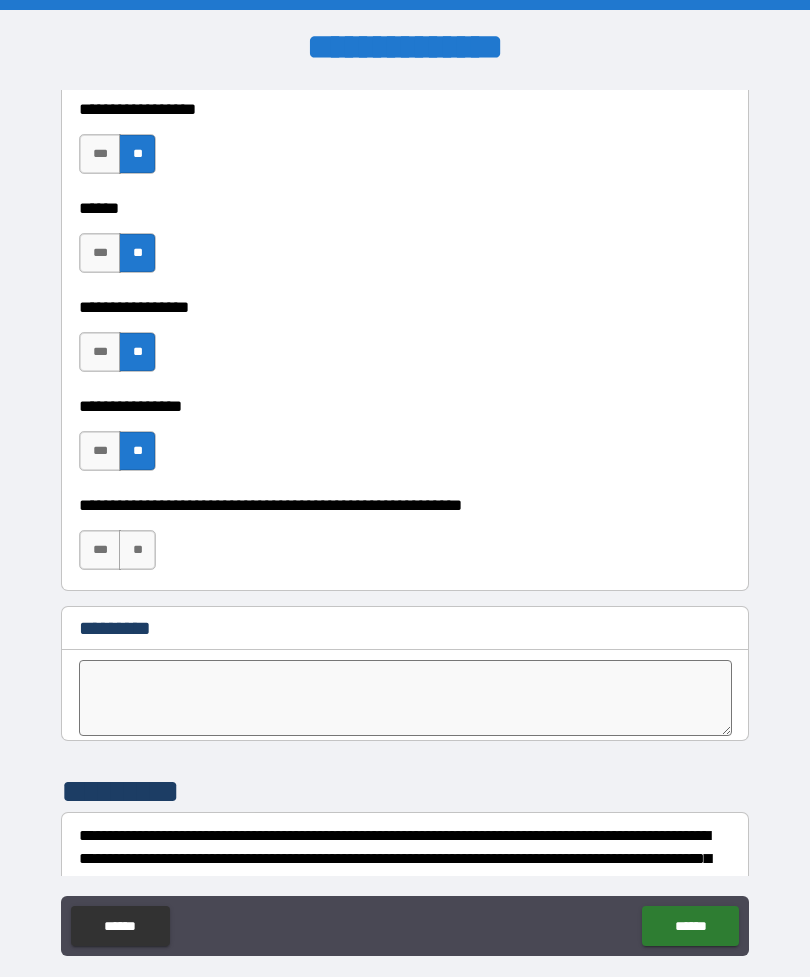click on "**" at bounding box center [137, 550] 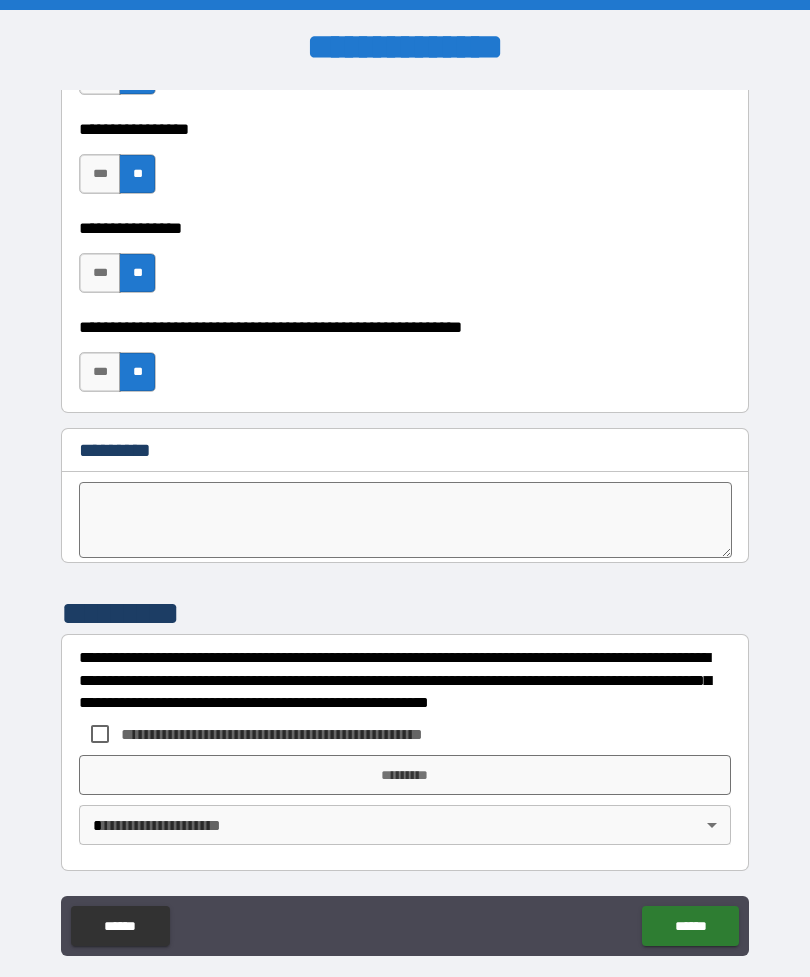 scroll, scrollTop: 10066, scrollLeft: 0, axis: vertical 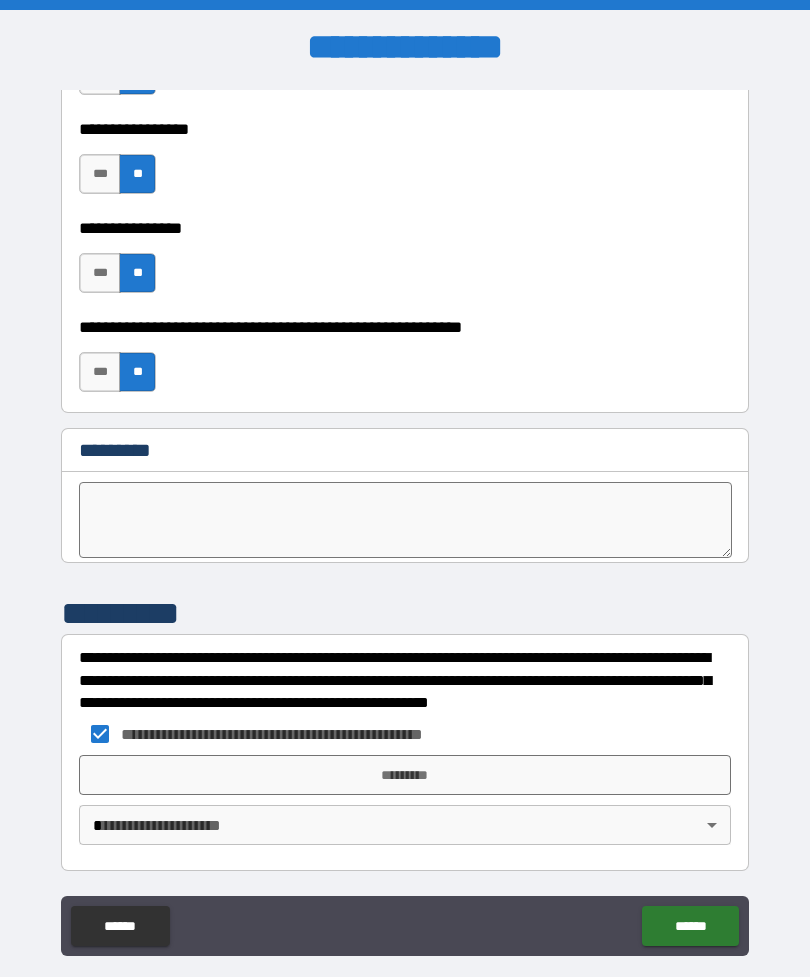 click on "*********" at bounding box center [405, 775] 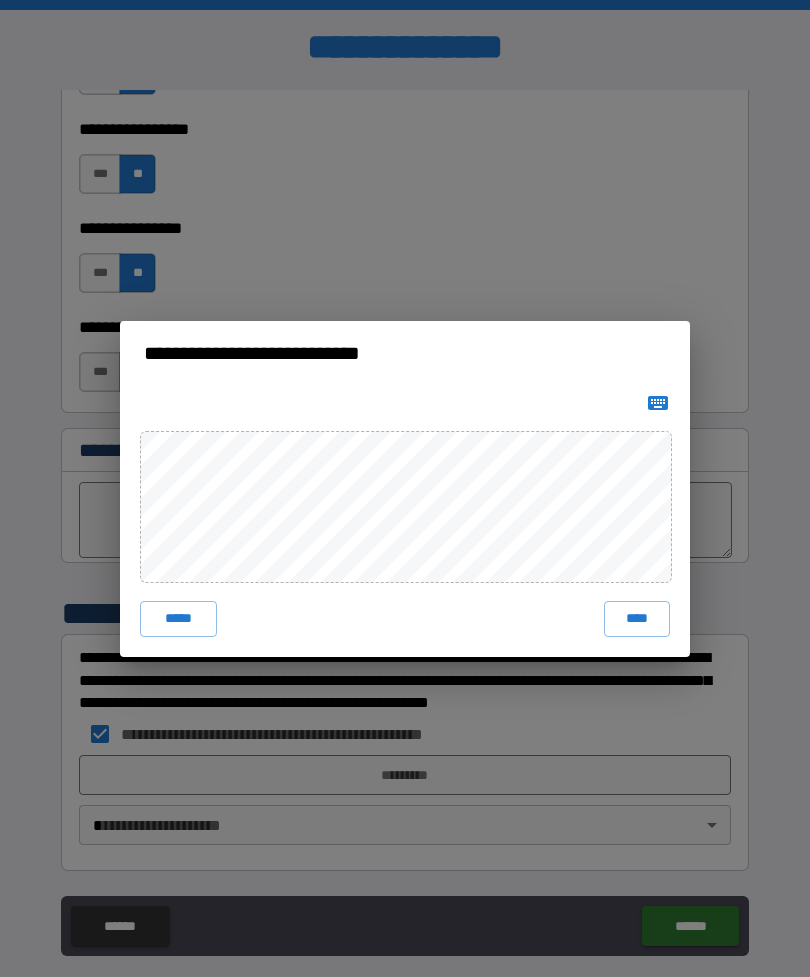 click on "****" at bounding box center (637, 619) 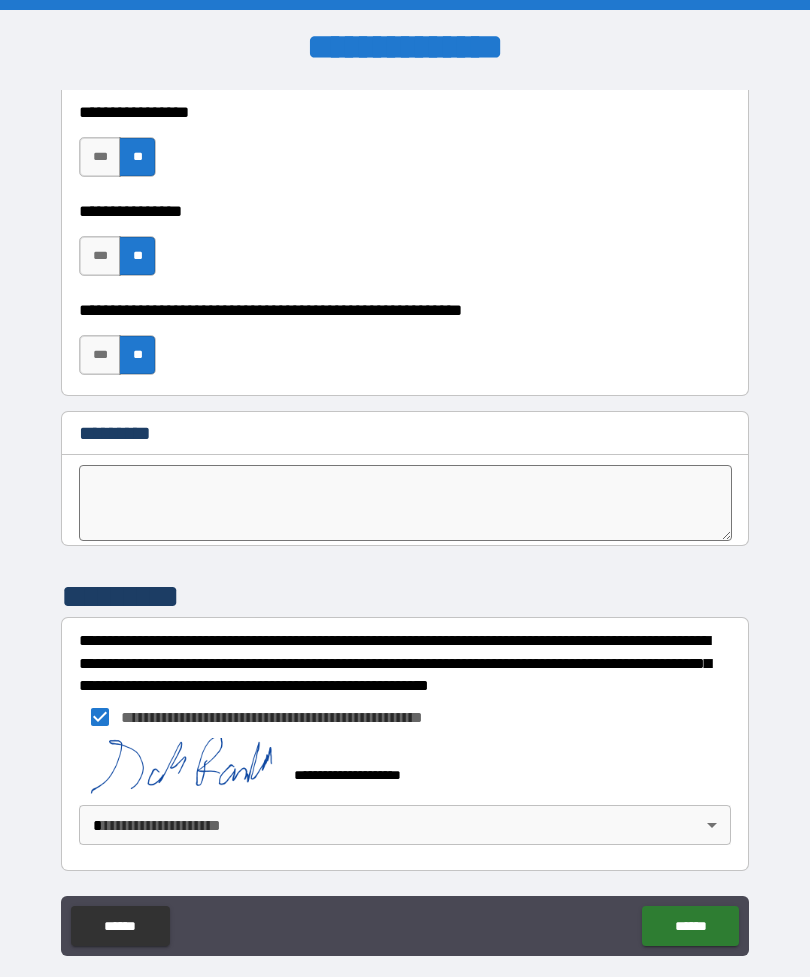 scroll, scrollTop: 10083, scrollLeft: 0, axis: vertical 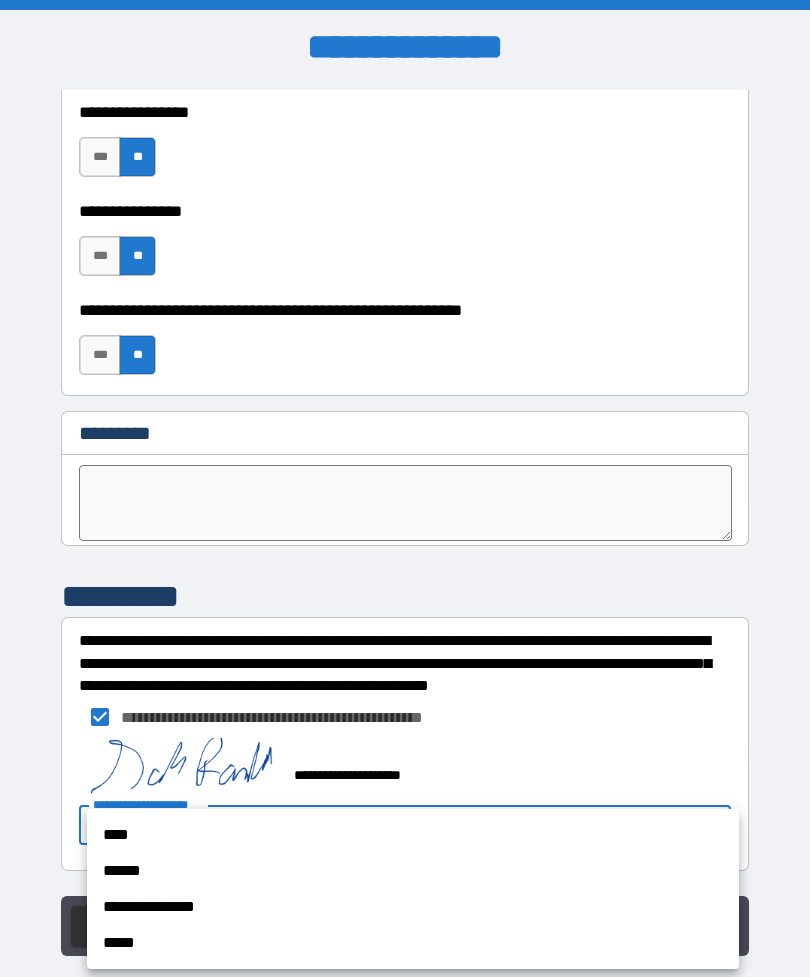 click on "****" at bounding box center (413, 835) 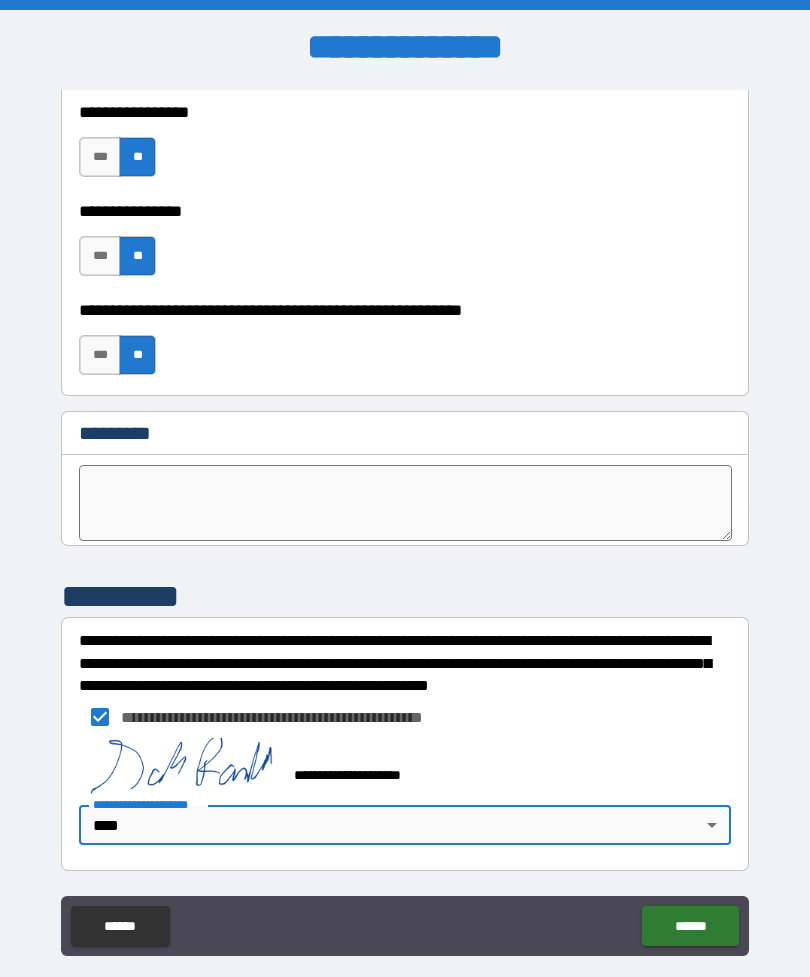 click on "******" at bounding box center [690, 926] 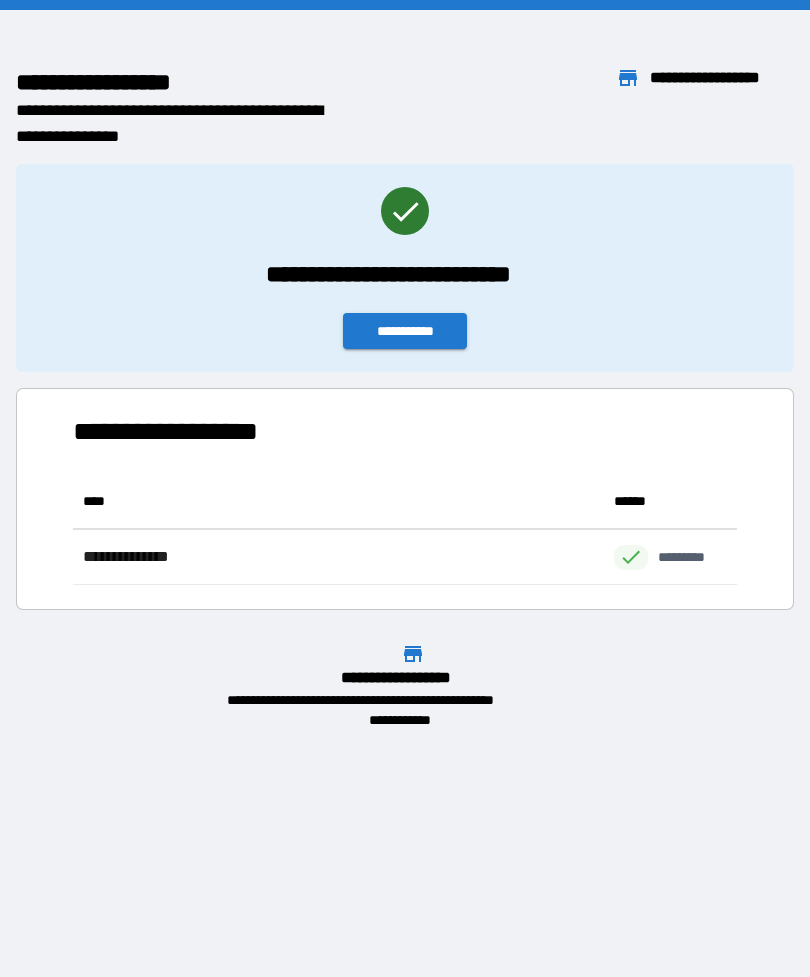 scroll, scrollTop: 1, scrollLeft: 1, axis: both 